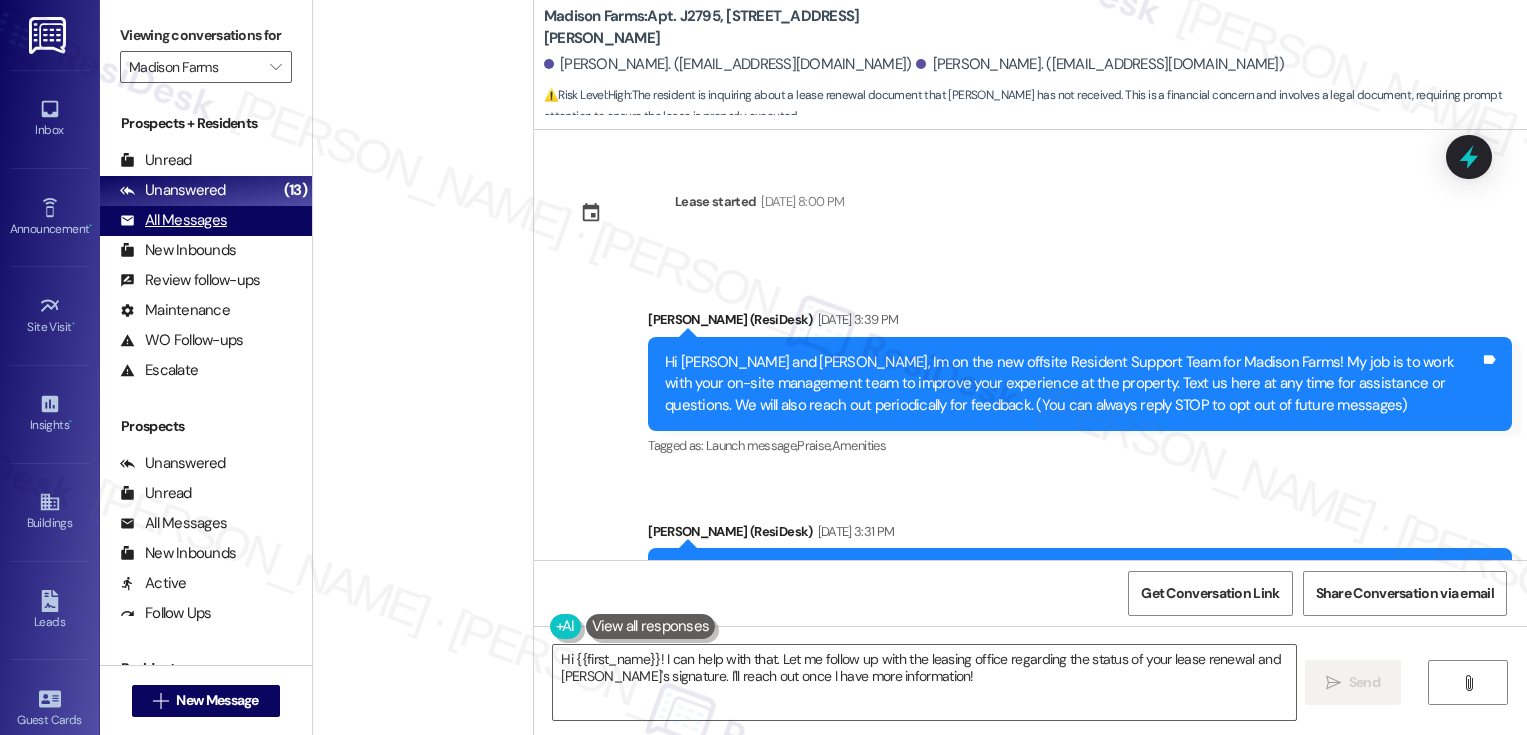 scroll, scrollTop: 0, scrollLeft: 0, axis: both 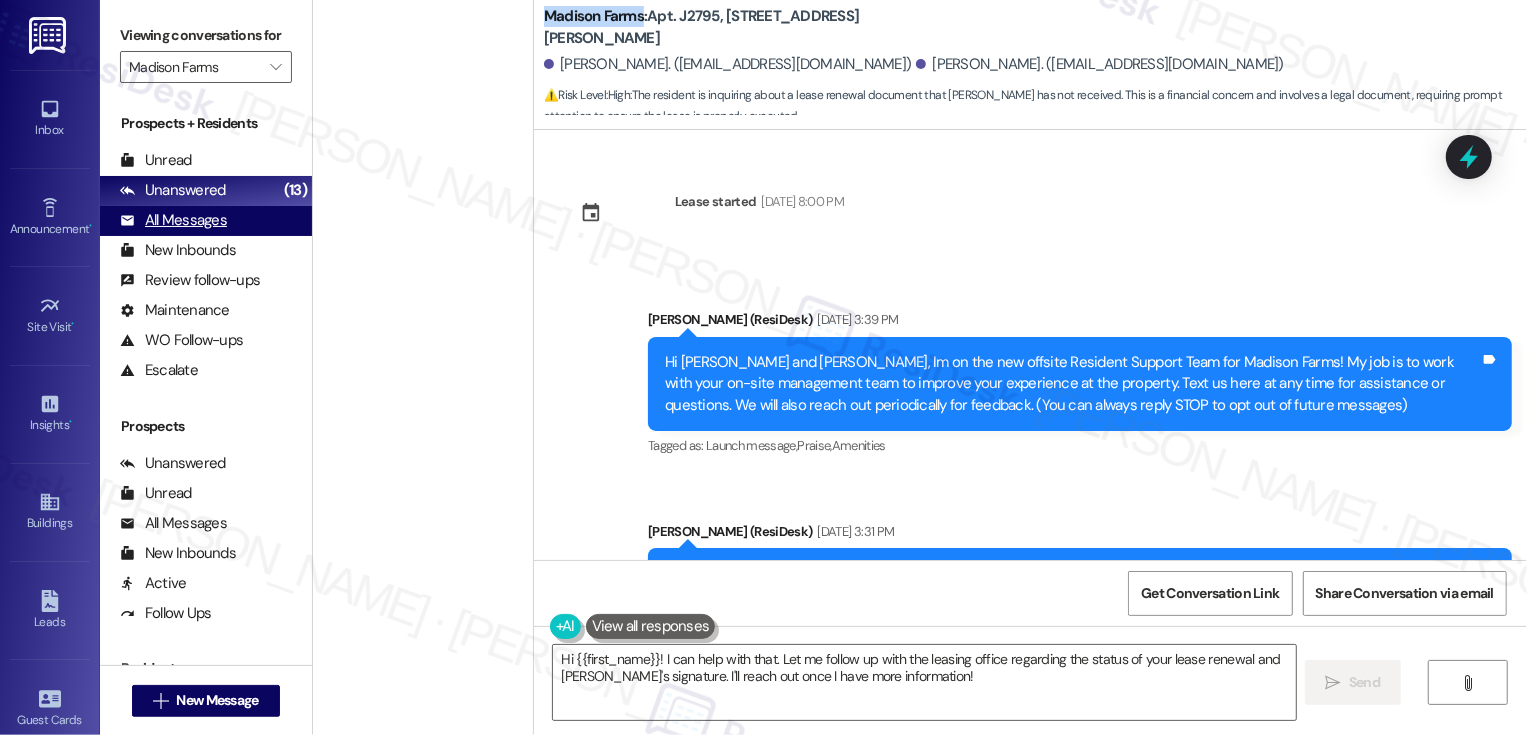 click on "All Messages" at bounding box center [173, 220] 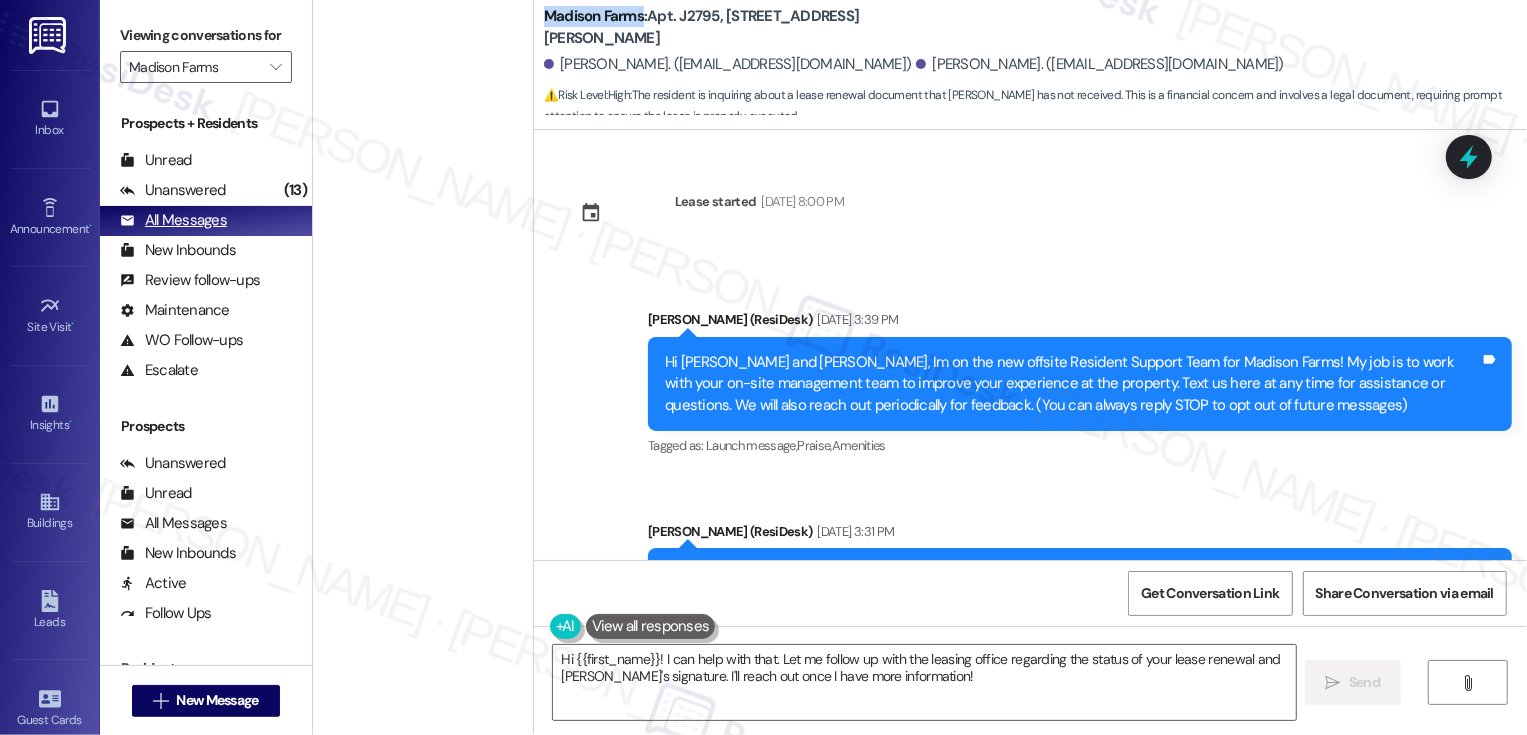 click on "All Messages" at bounding box center (173, 220) 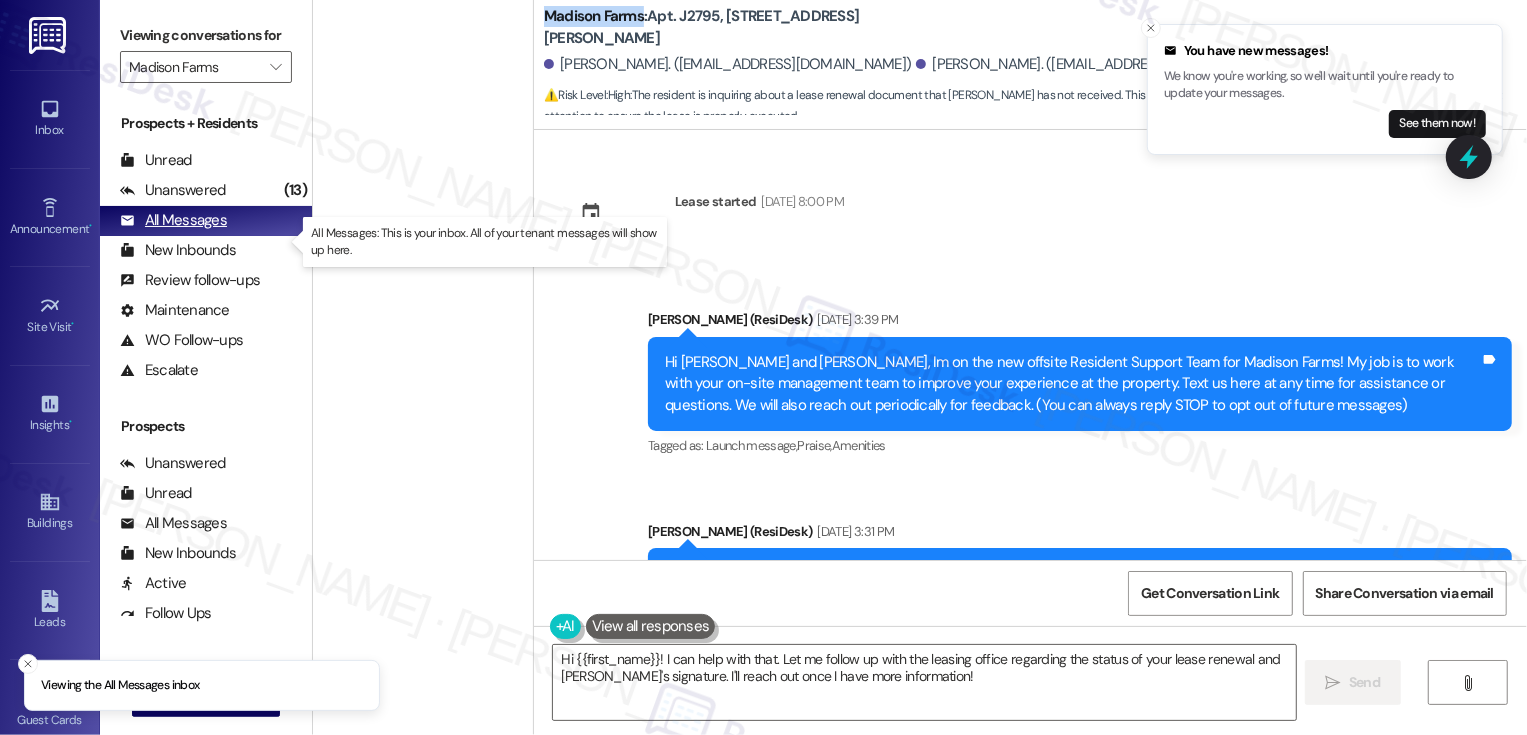 scroll, scrollTop: 1486, scrollLeft: 0, axis: vertical 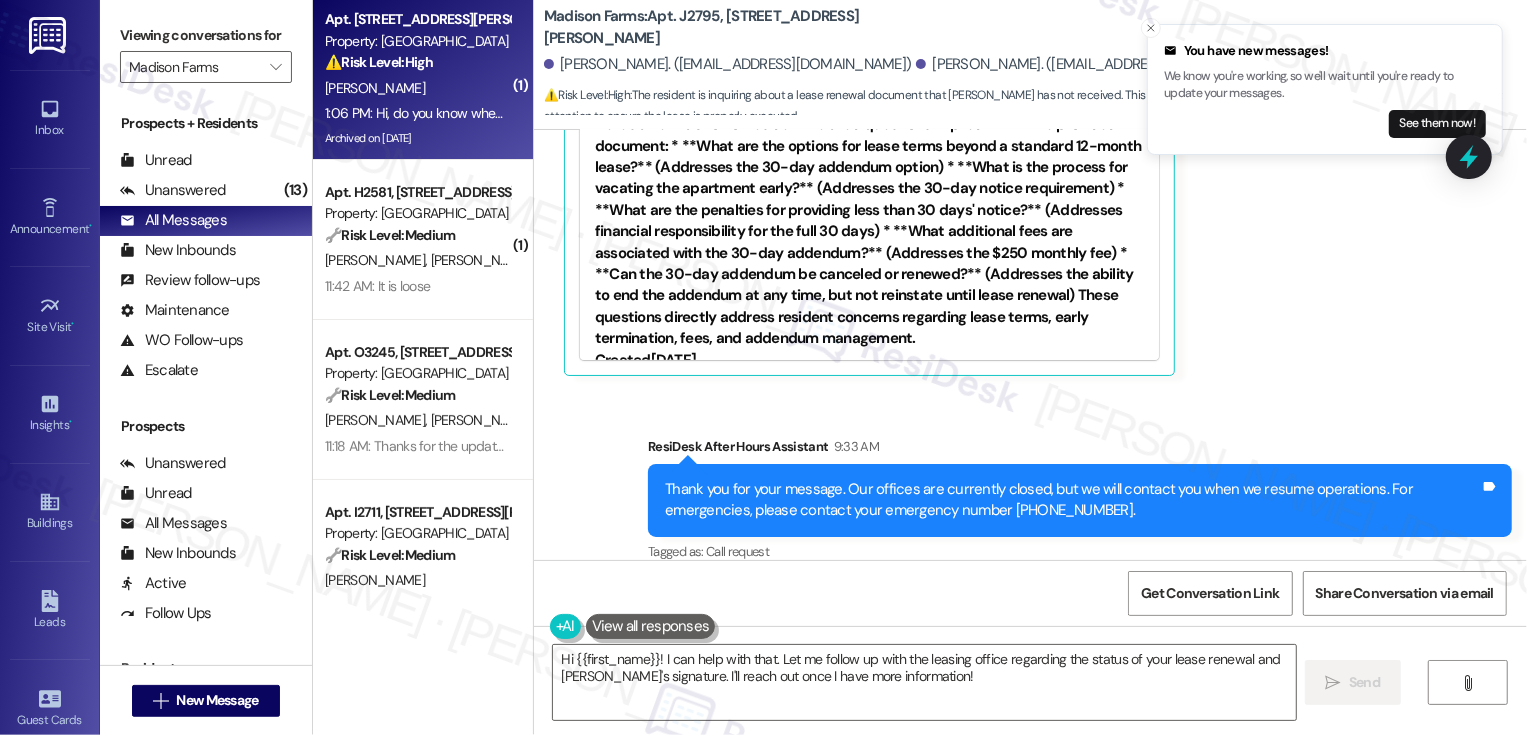 click on "[PERSON_NAME]" at bounding box center [417, 88] 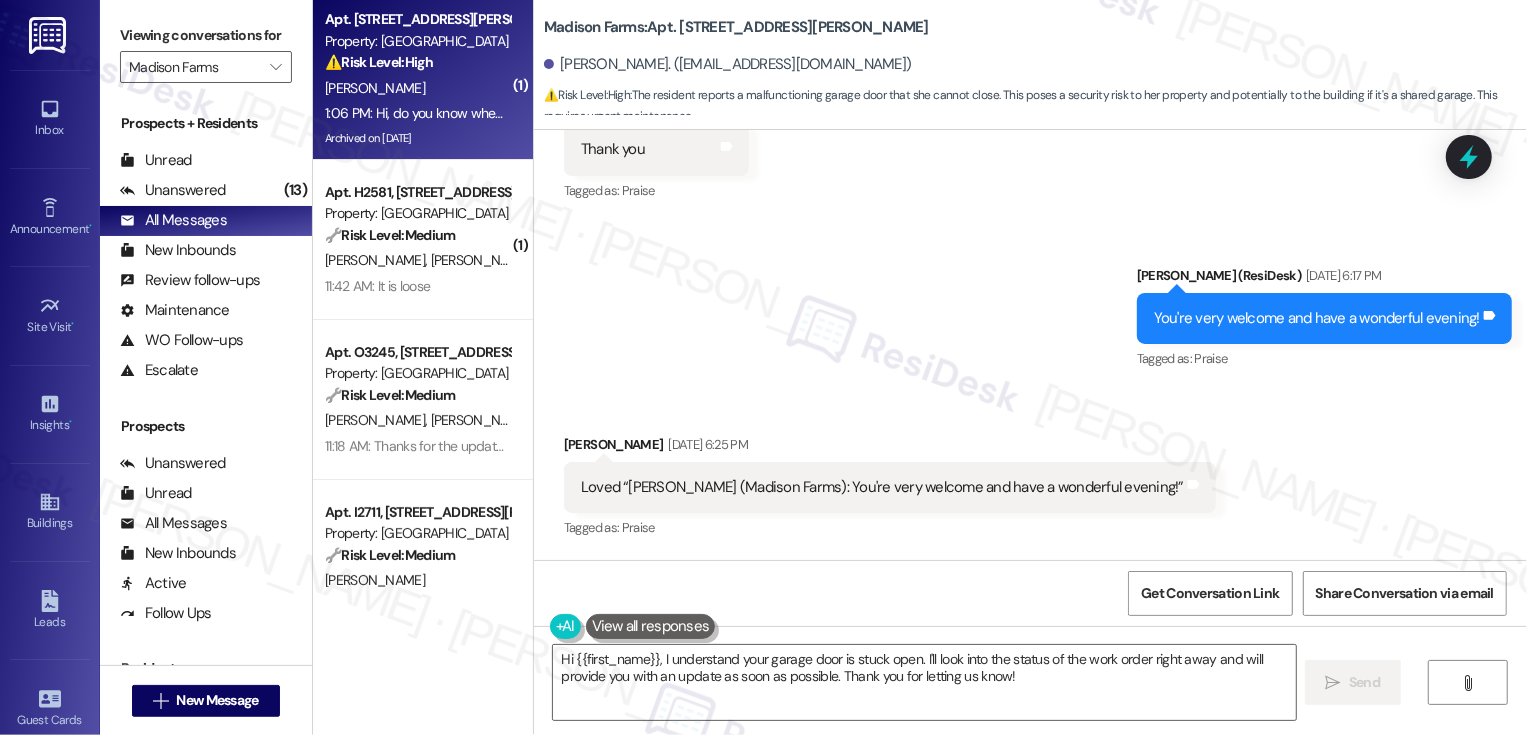 scroll, scrollTop: 3100, scrollLeft: 0, axis: vertical 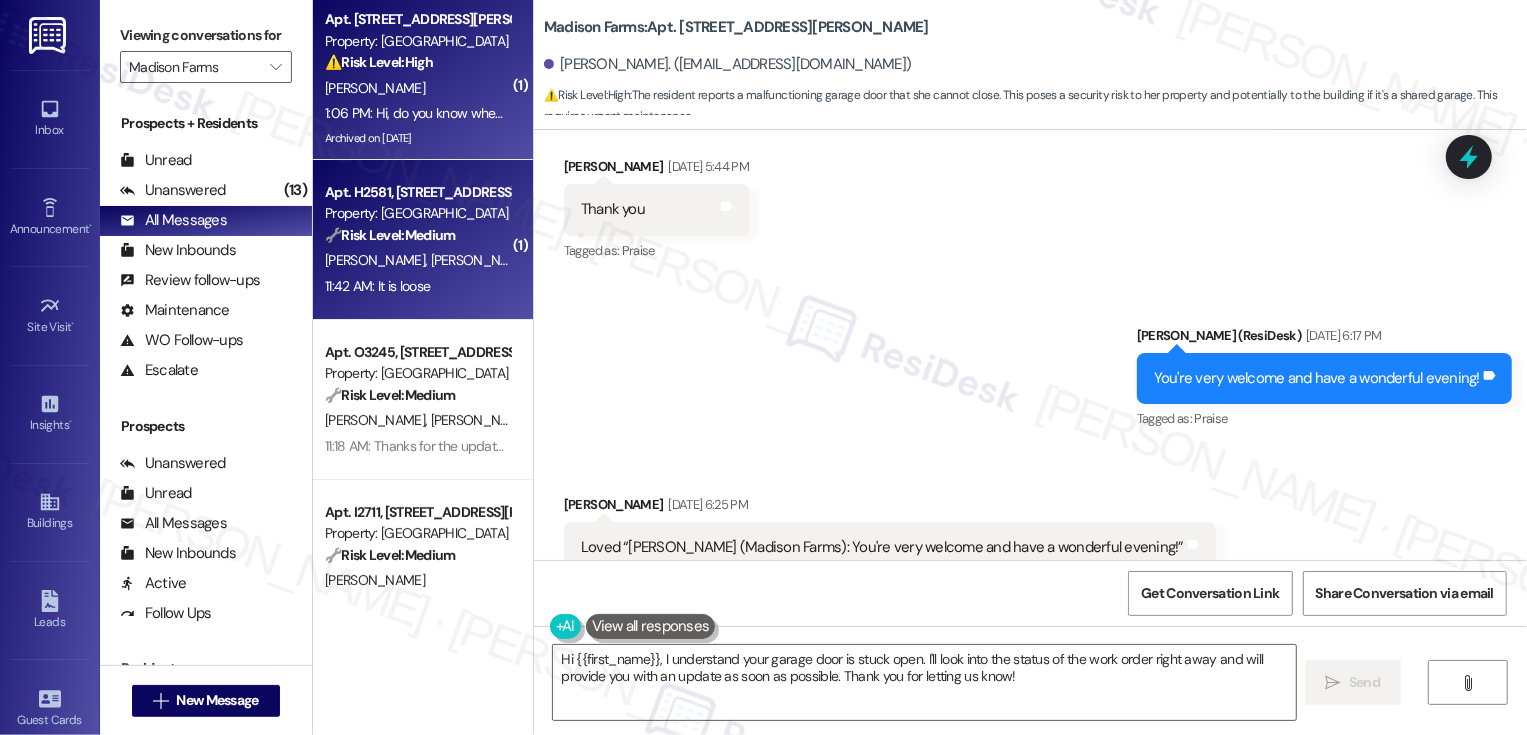 click on "[PERSON_NAME] [PERSON_NAME]" at bounding box center (417, 260) 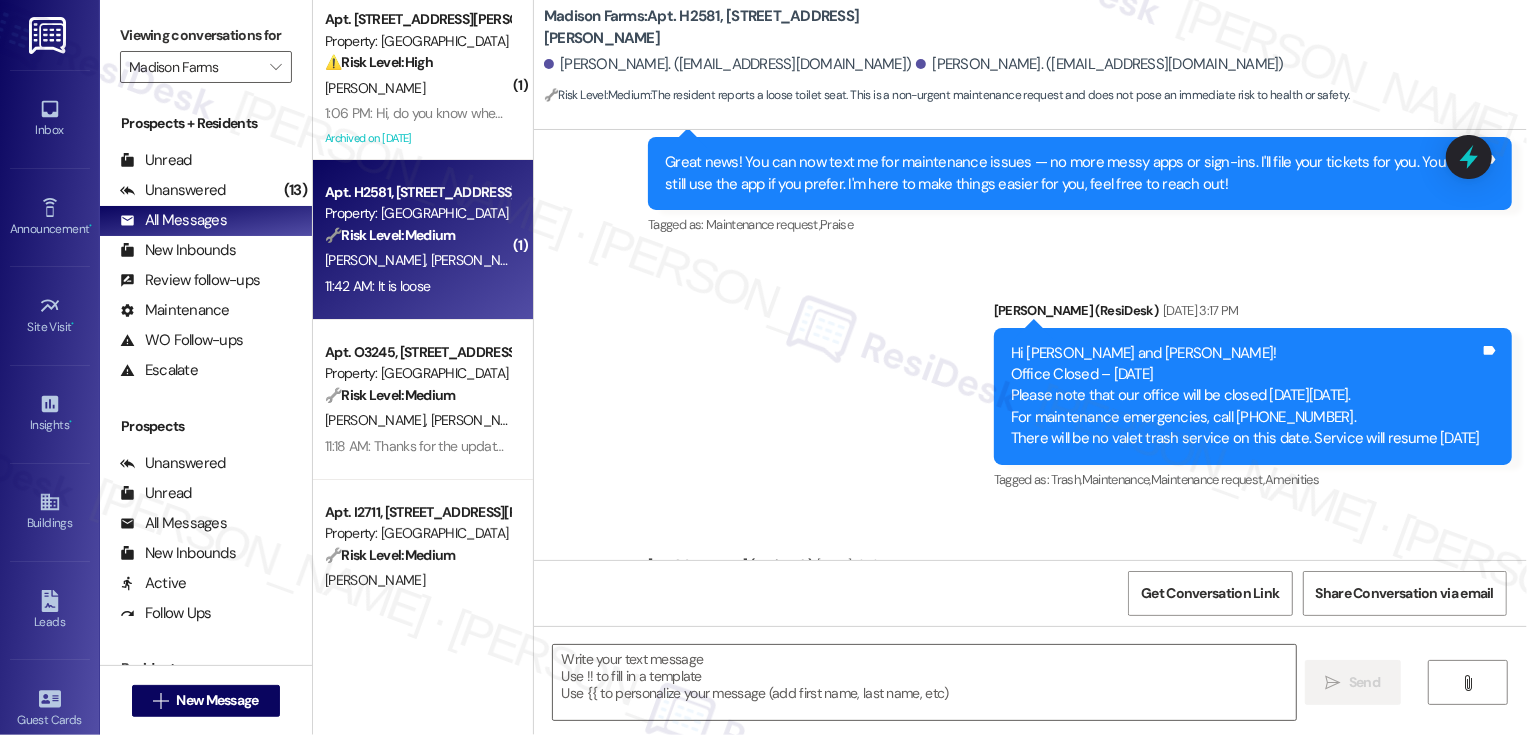 click on "[PERSON_NAME] [PERSON_NAME]" at bounding box center [417, 260] 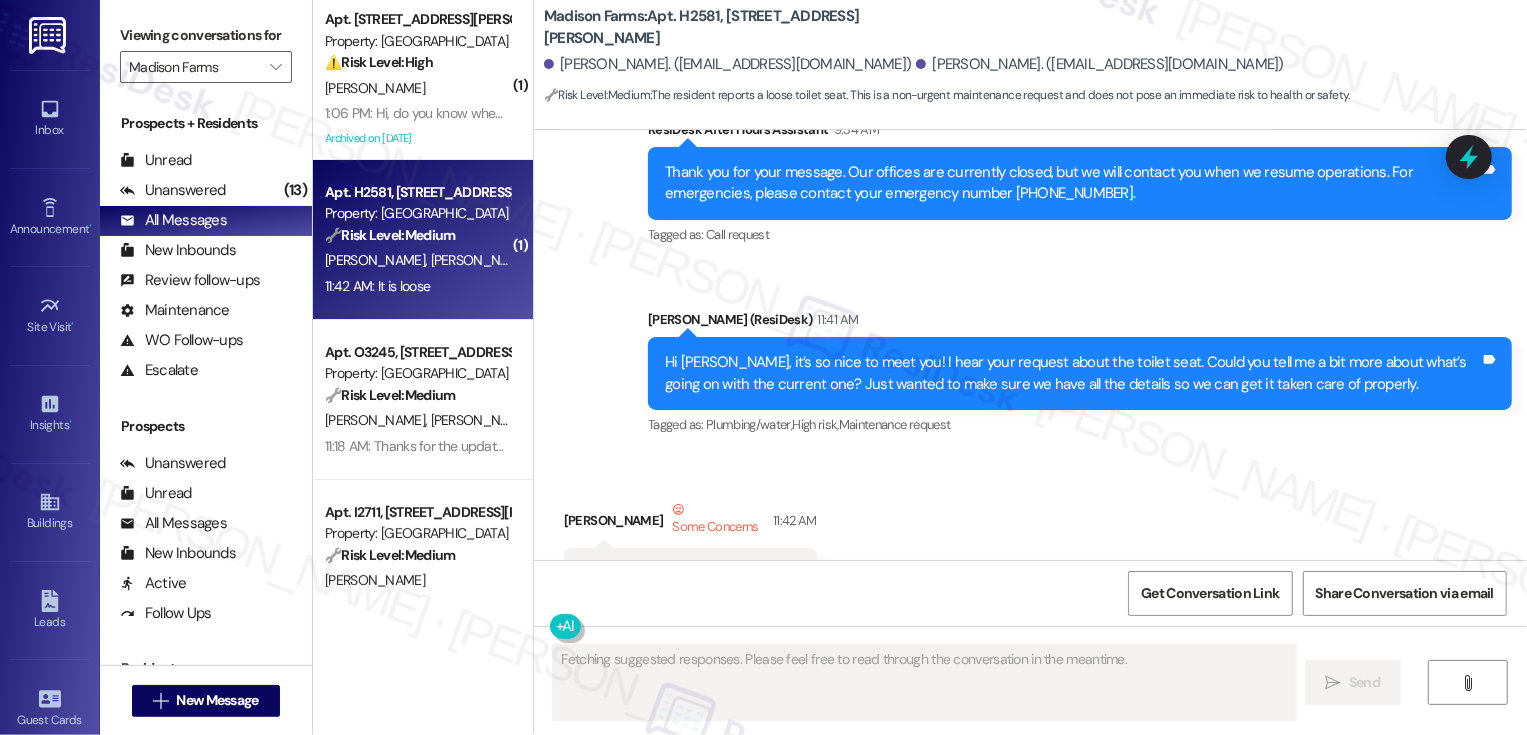 scroll, scrollTop: 1547, scrollLeft: 0, axis: vertical 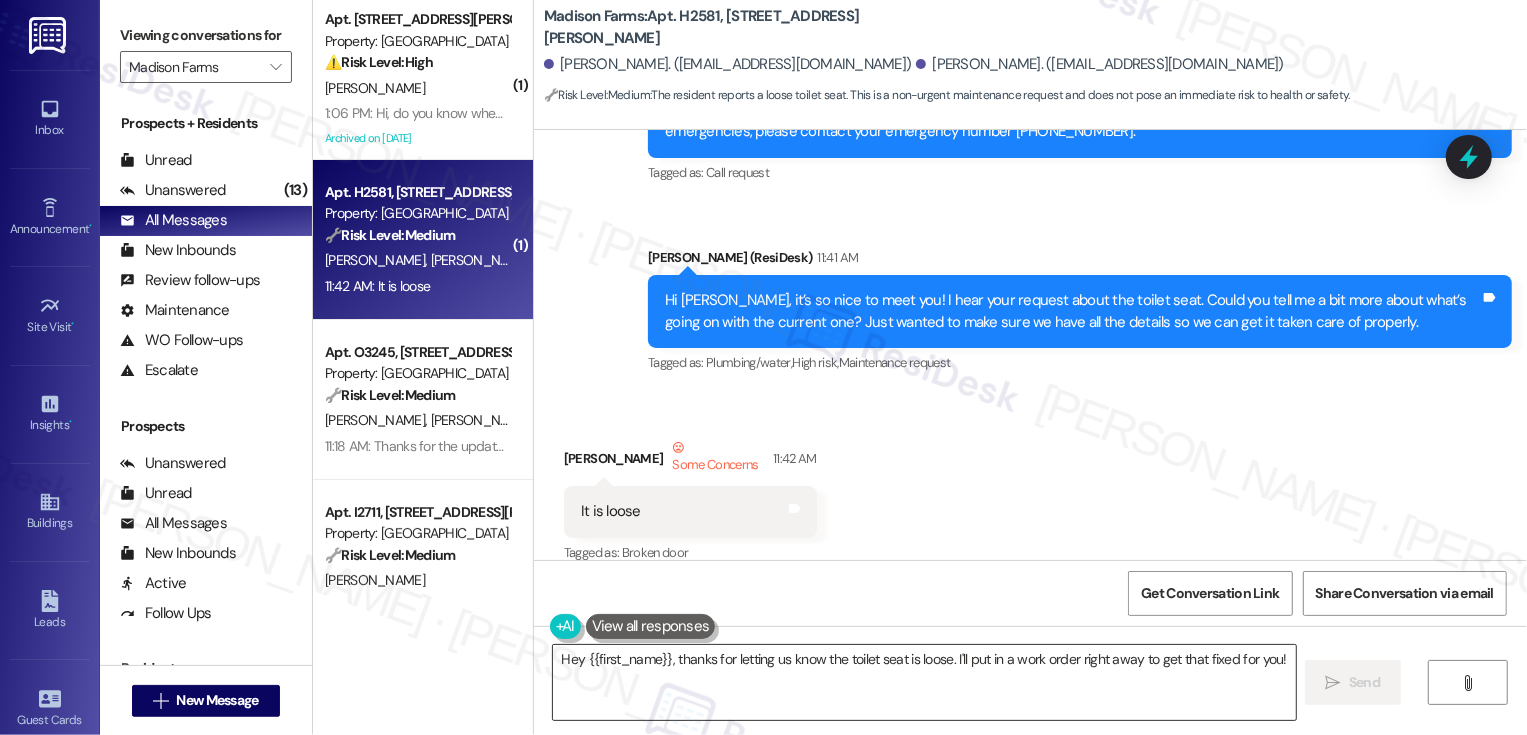 click on "Hey {{first_name}}, thanks for letting us know the toilet seat is loose. I'll put in a work order right away to get that fixed for you!" at bounding box center [924, 682] 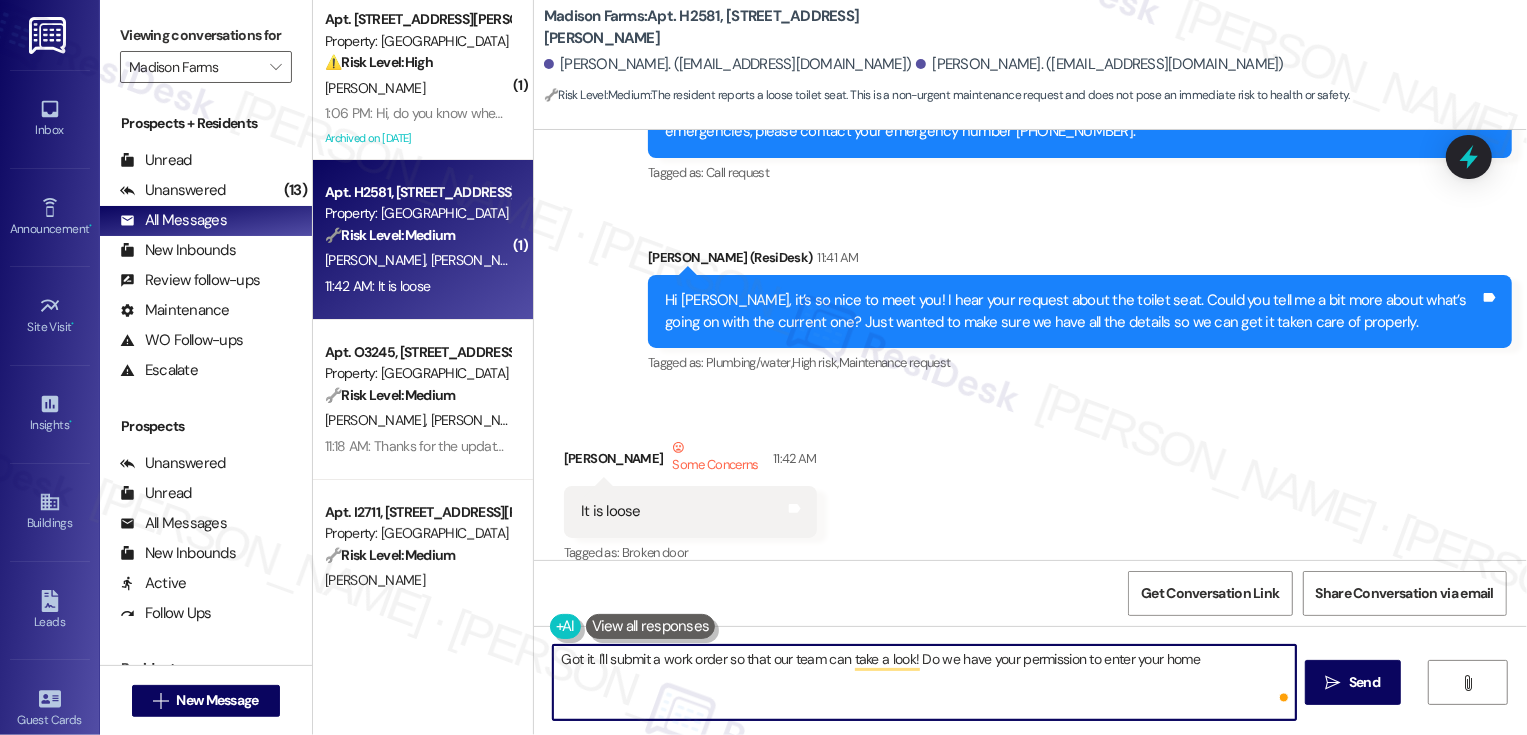 type on "Got it. I'll submit a work order so that our team can take a look! Do we have your permission to enter your home?" 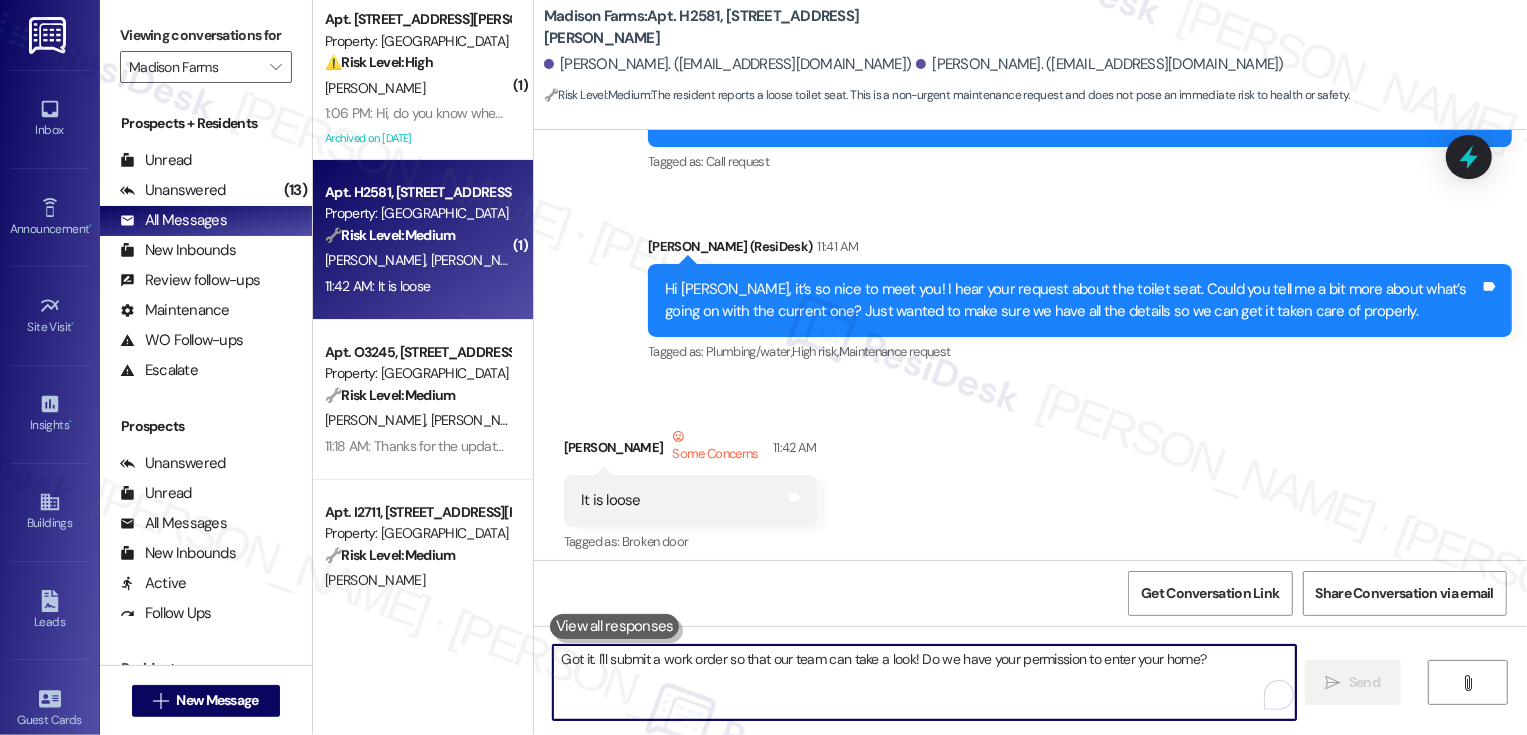 scroll, scrollTop: 1687, scrollLeft: 0, axis: vertical 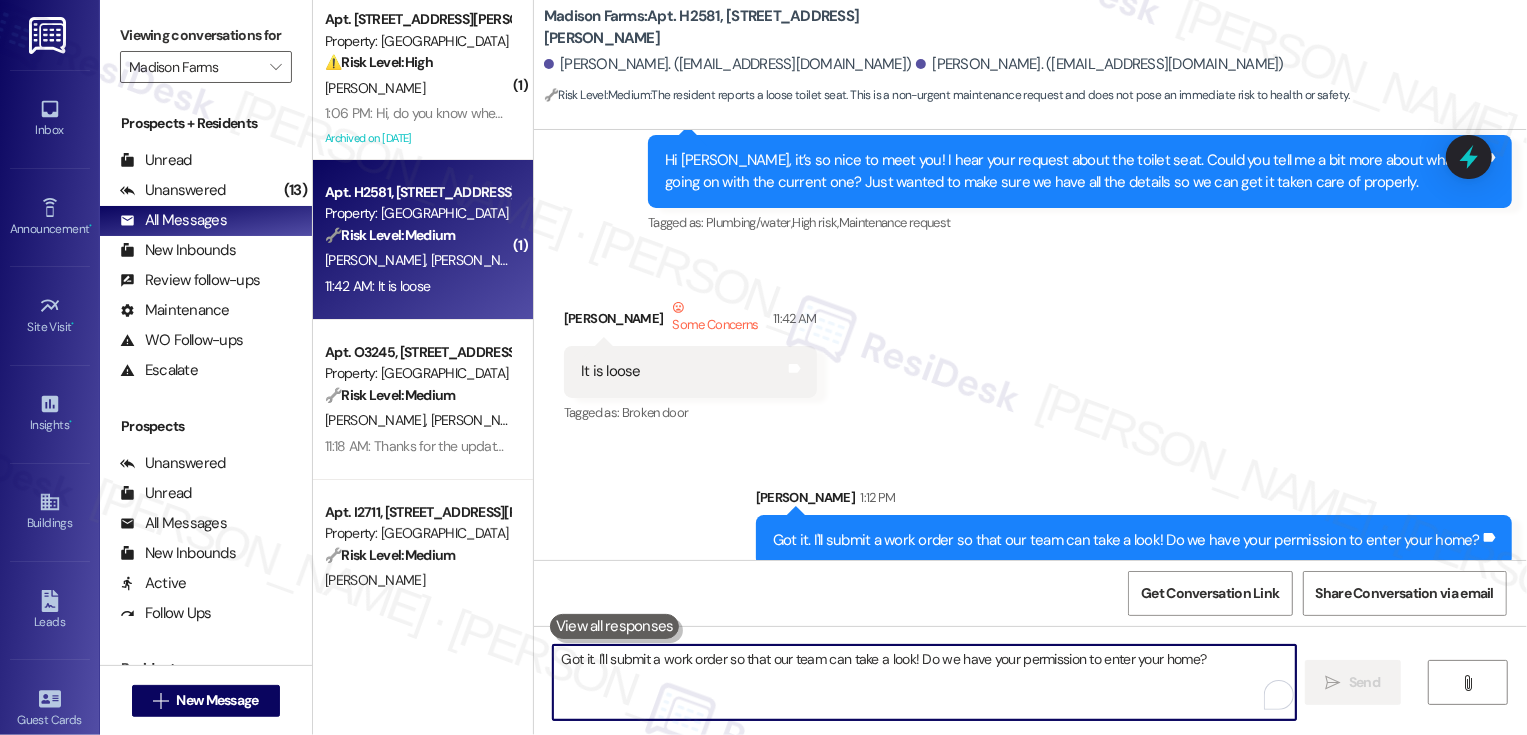 type 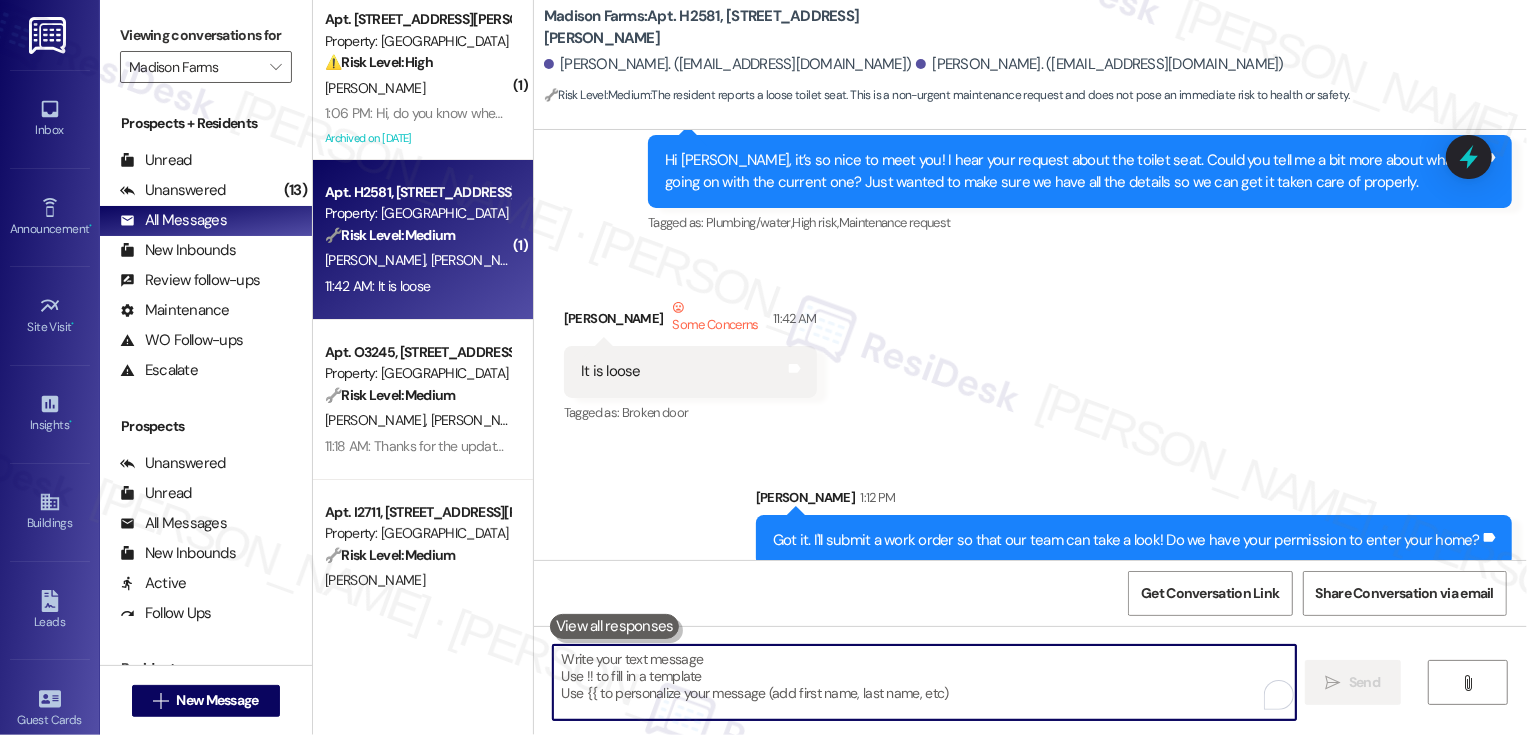 click on "Madison Farms:  Apt. H2581, [STREET_ADDRESS][PERSON_NAME]" at bounding box center [744, 27] 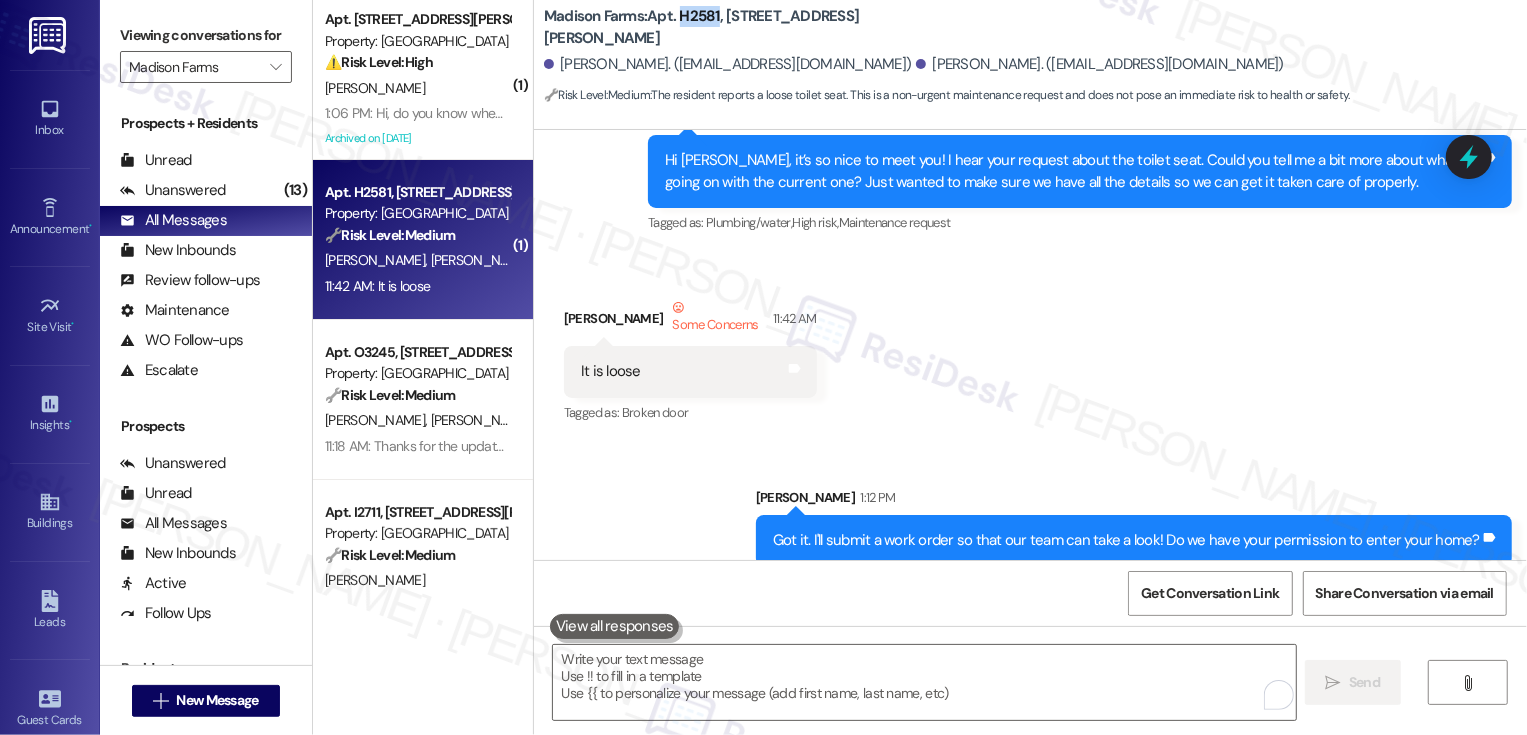 copy on "H2581" 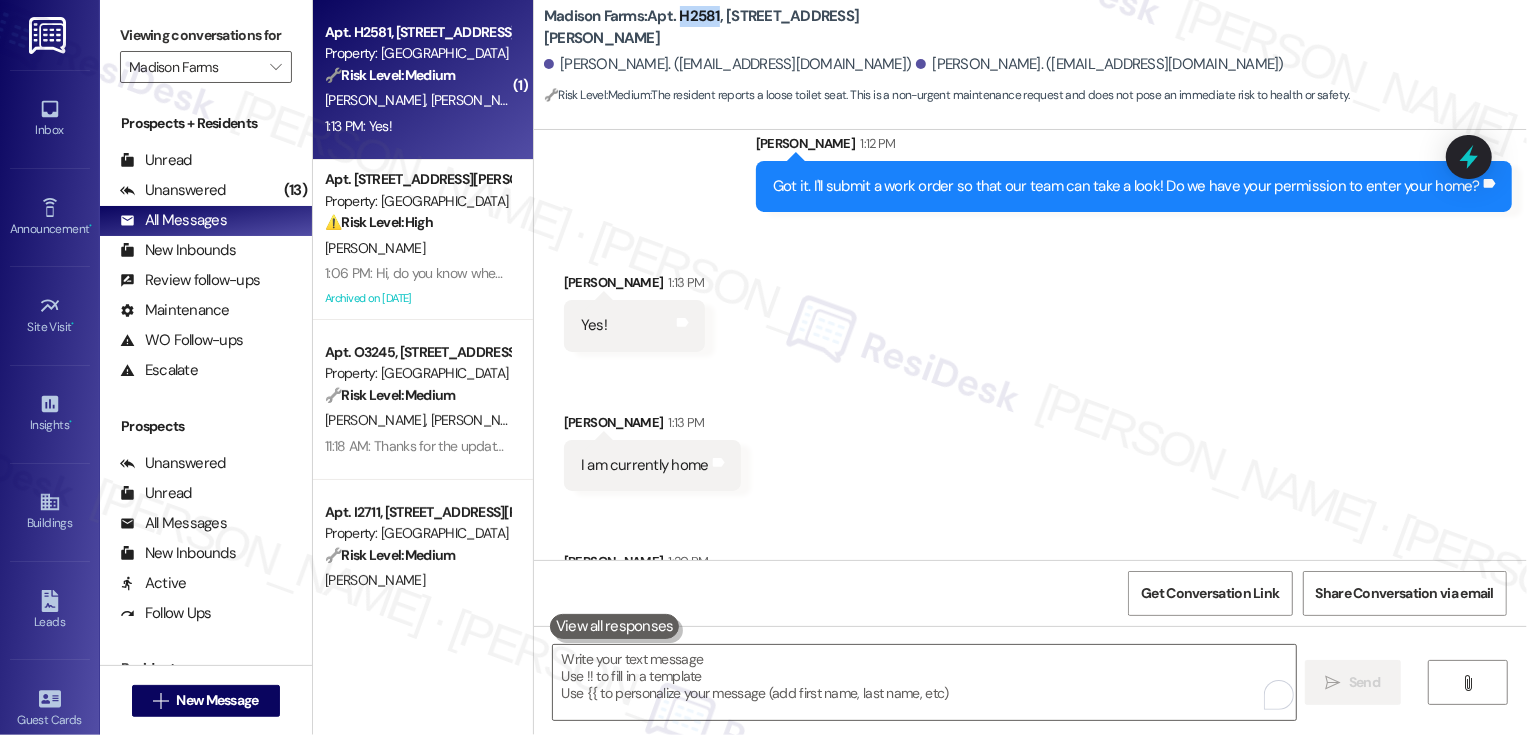 scroll, scrollTop: 2105, scrollLeft: 0, axis: vertical 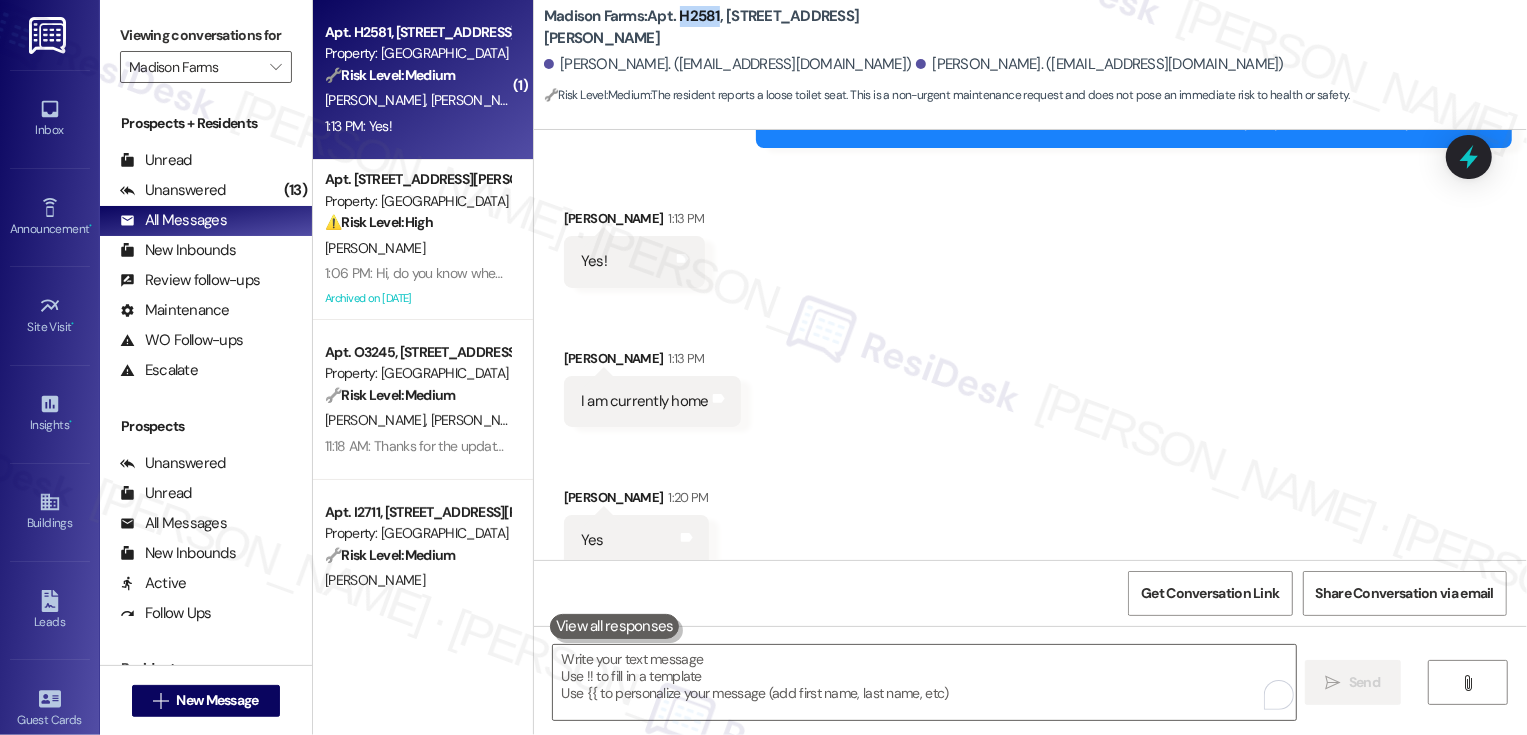 copy on "H2581" 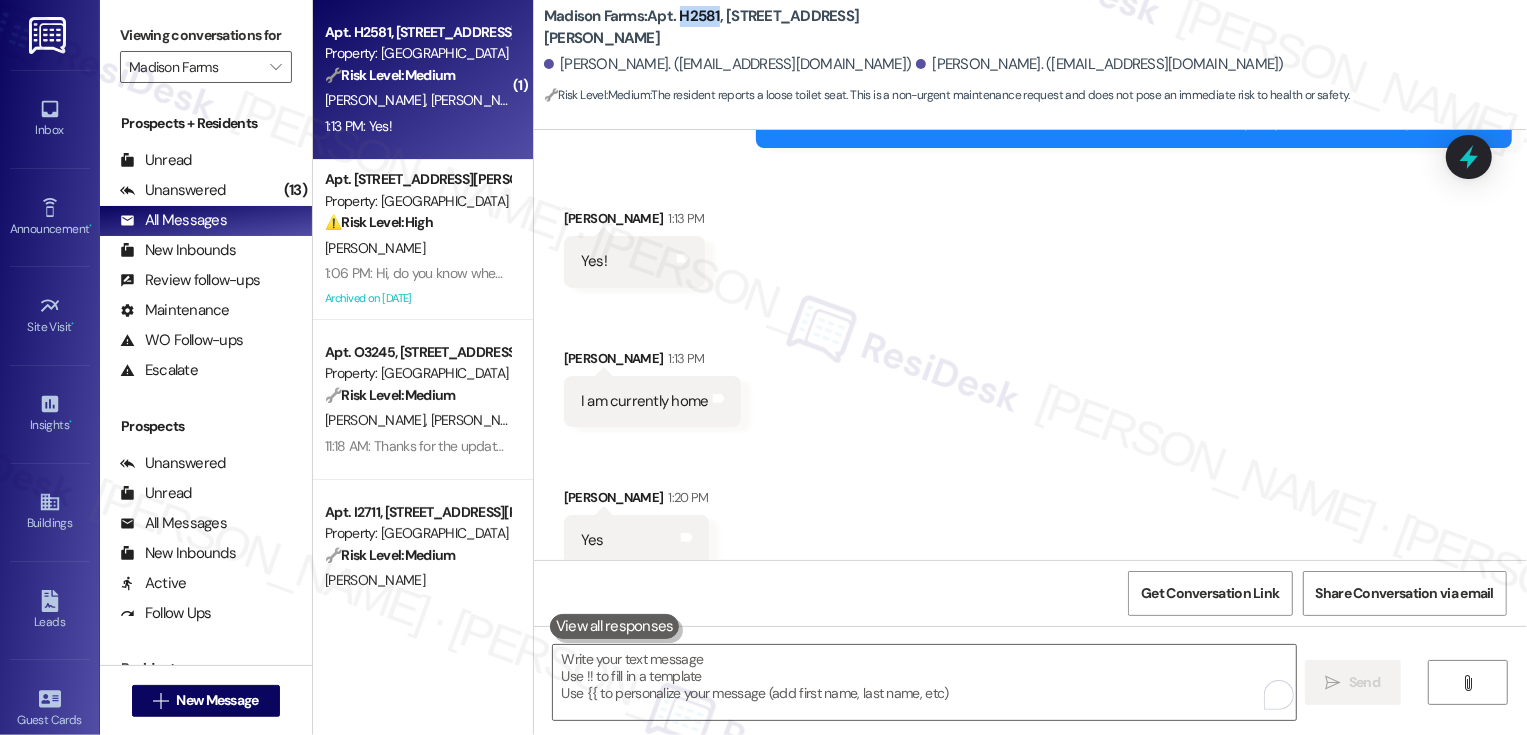 click on "[PERSON_NAME] 1:13 PM" at bounding box center (634, 222) 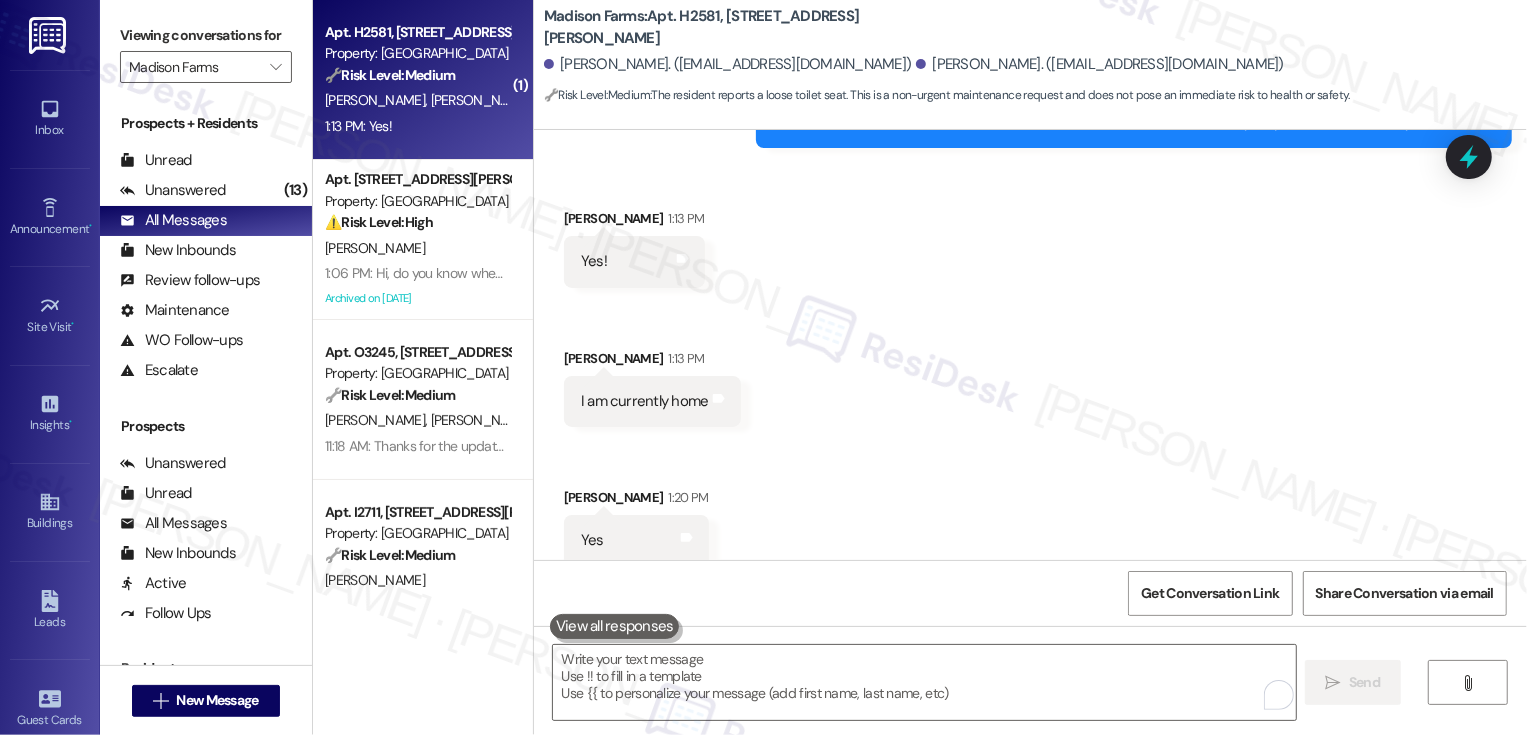click on "[PERSON_NAME] 1:13 PM" at bounding box center (634, 222) 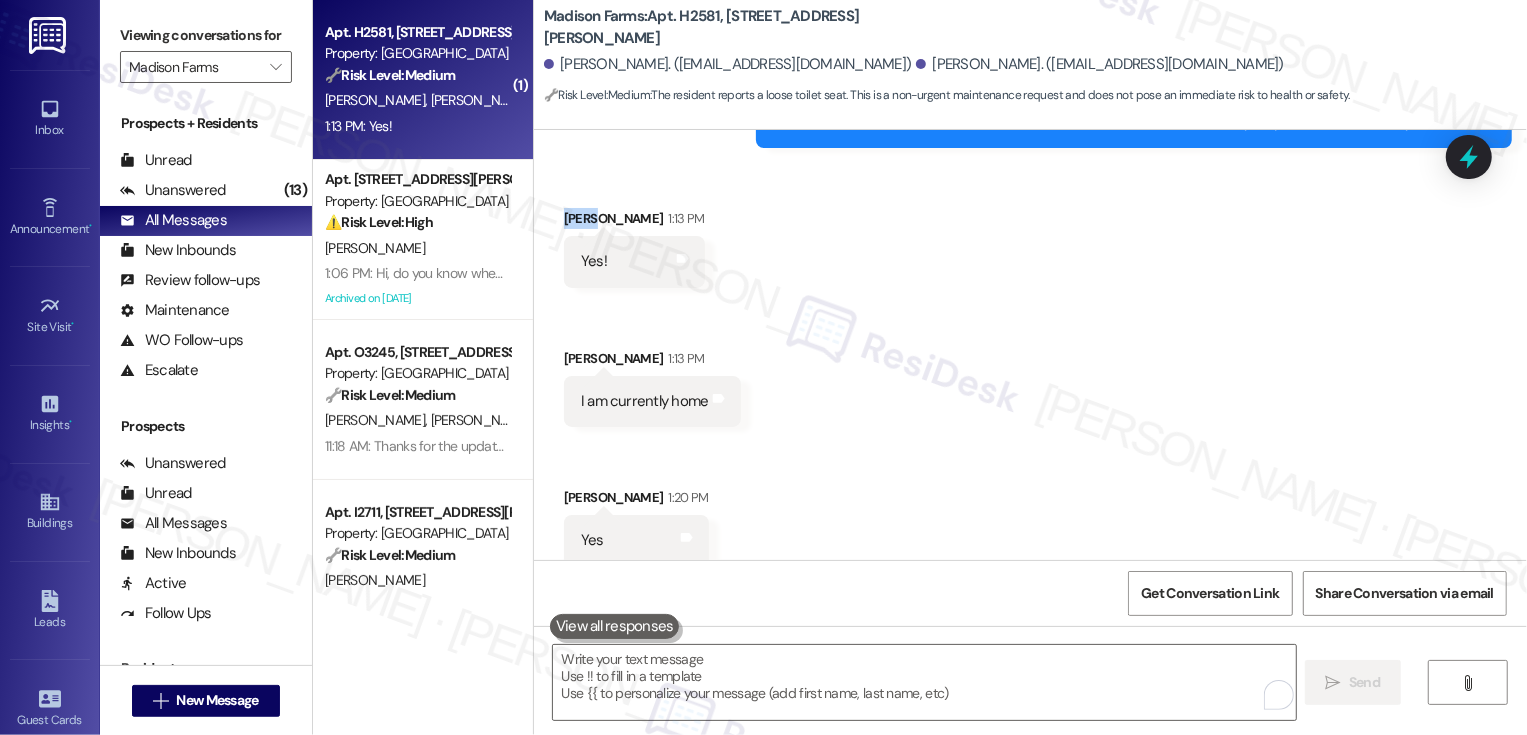 copy on "[PERSON_NAME]" 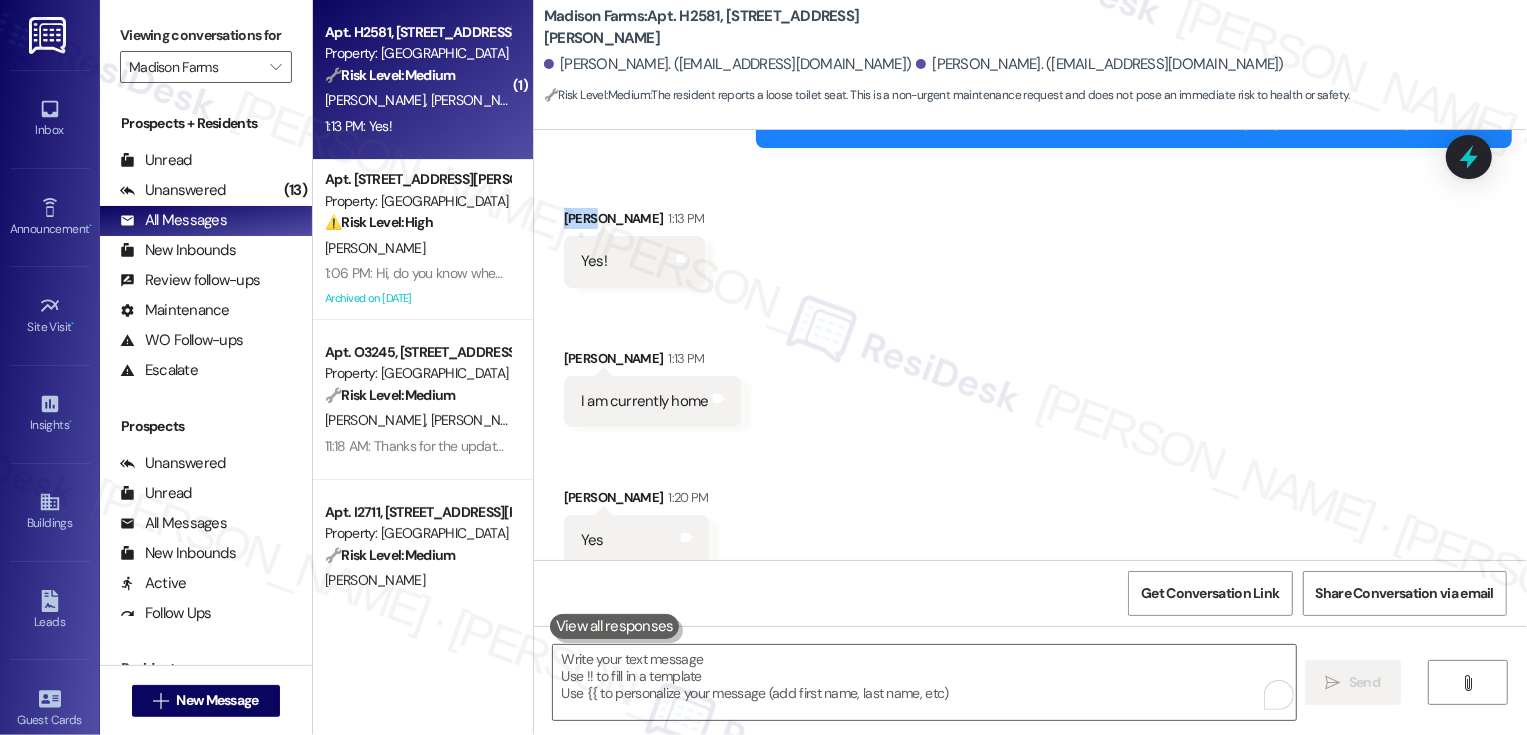 click on "[PERSON_NAME] 1:13 PM" at bounding box center (634, 222) 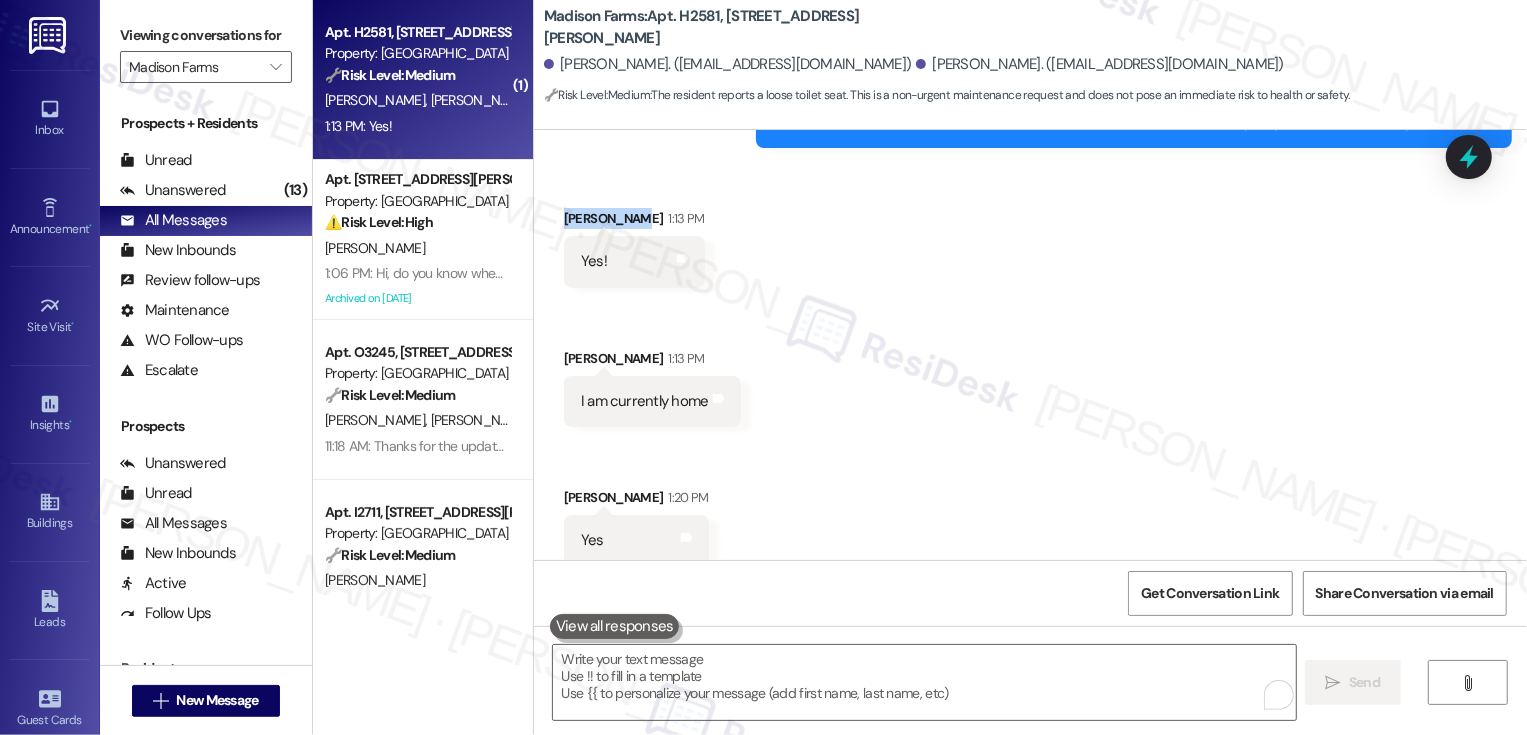 drag, startPoint x: 550, startPoint y: 200, endPoint x: 624, endPoint y: 202, distance: 74.02702 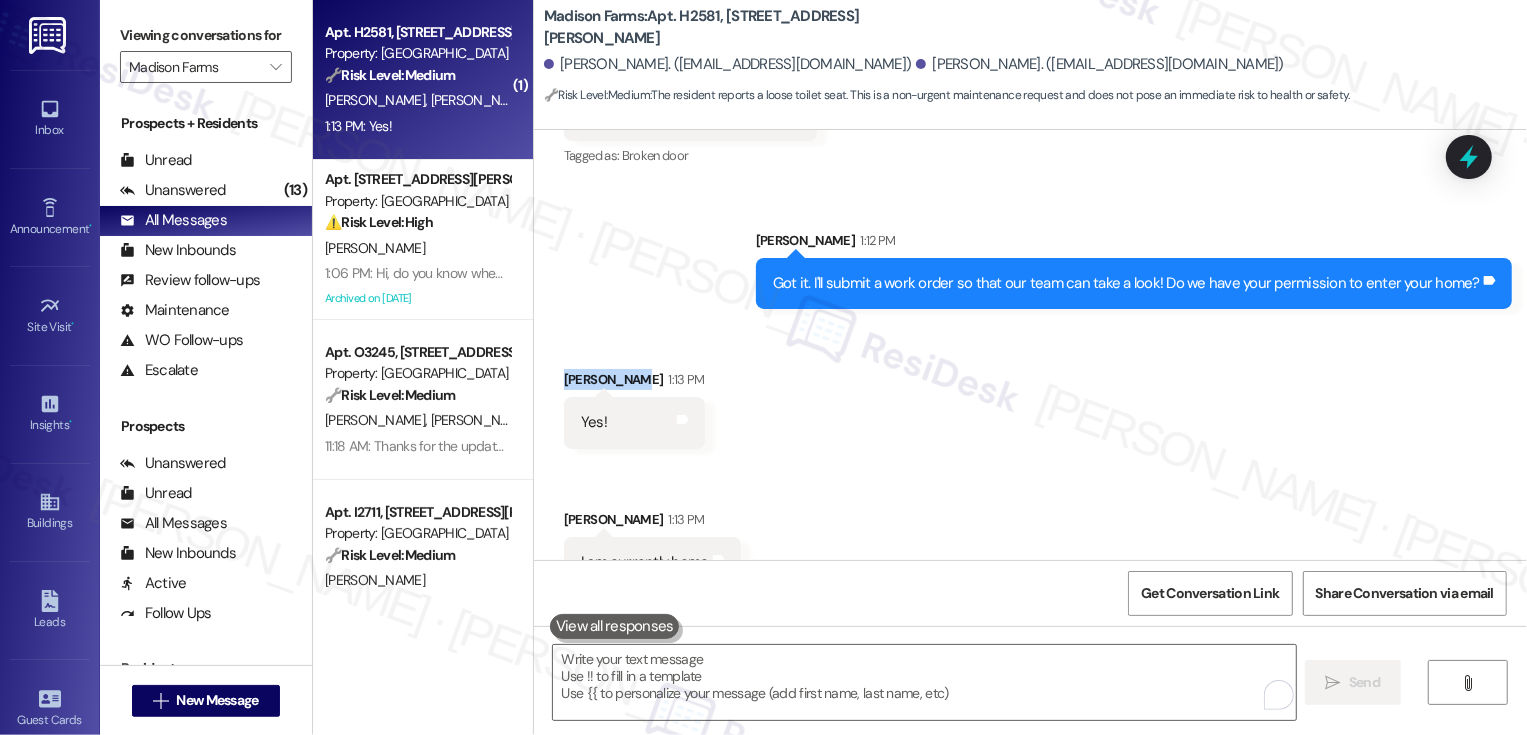 scroll, scrollTop: 1885, scrollLeft: 0, axis: vertical 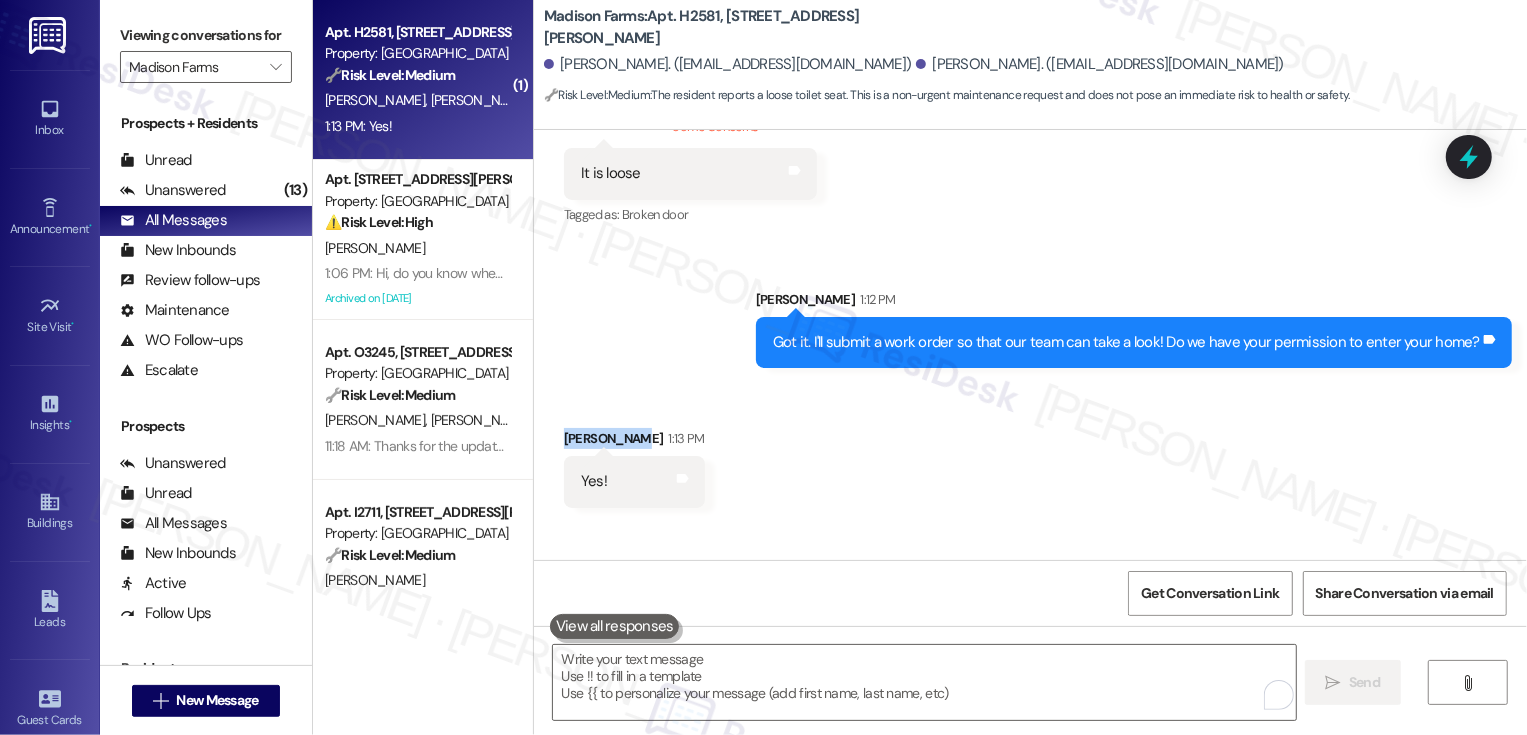 click on "Received via SMS [PERSON_NAME] 1:13 PM Yes! Tags and notes Received via SMS [PERSON_NAME] 1:13 PM I am currently home Tags and notes Received via SMS [PERSON_NAME] 1:20 PM Yes Tags and notes" at bounding box center [1030, 592] 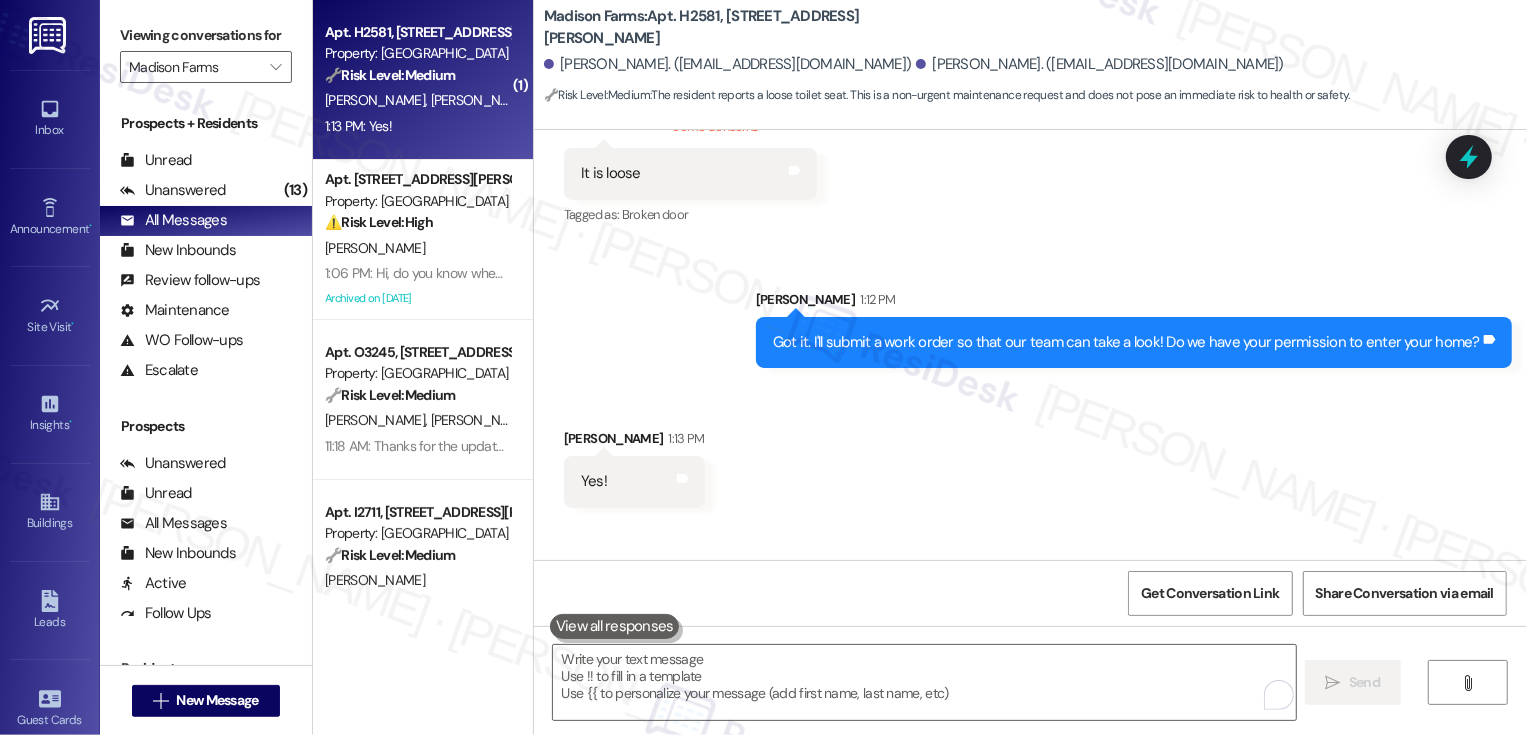 scroll, scrollTop: 2105, scrollLeft: 0, axis: vertical 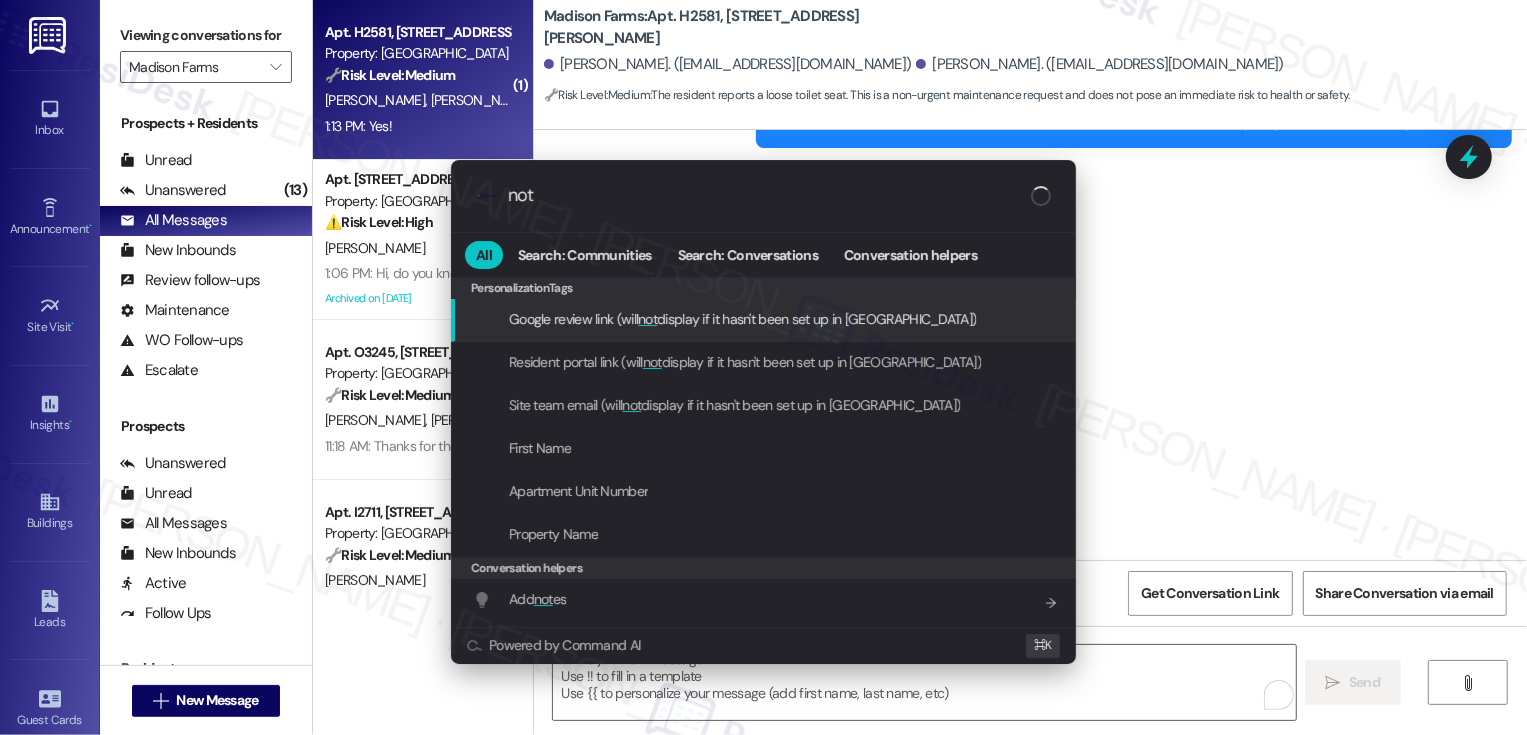 type on "note" 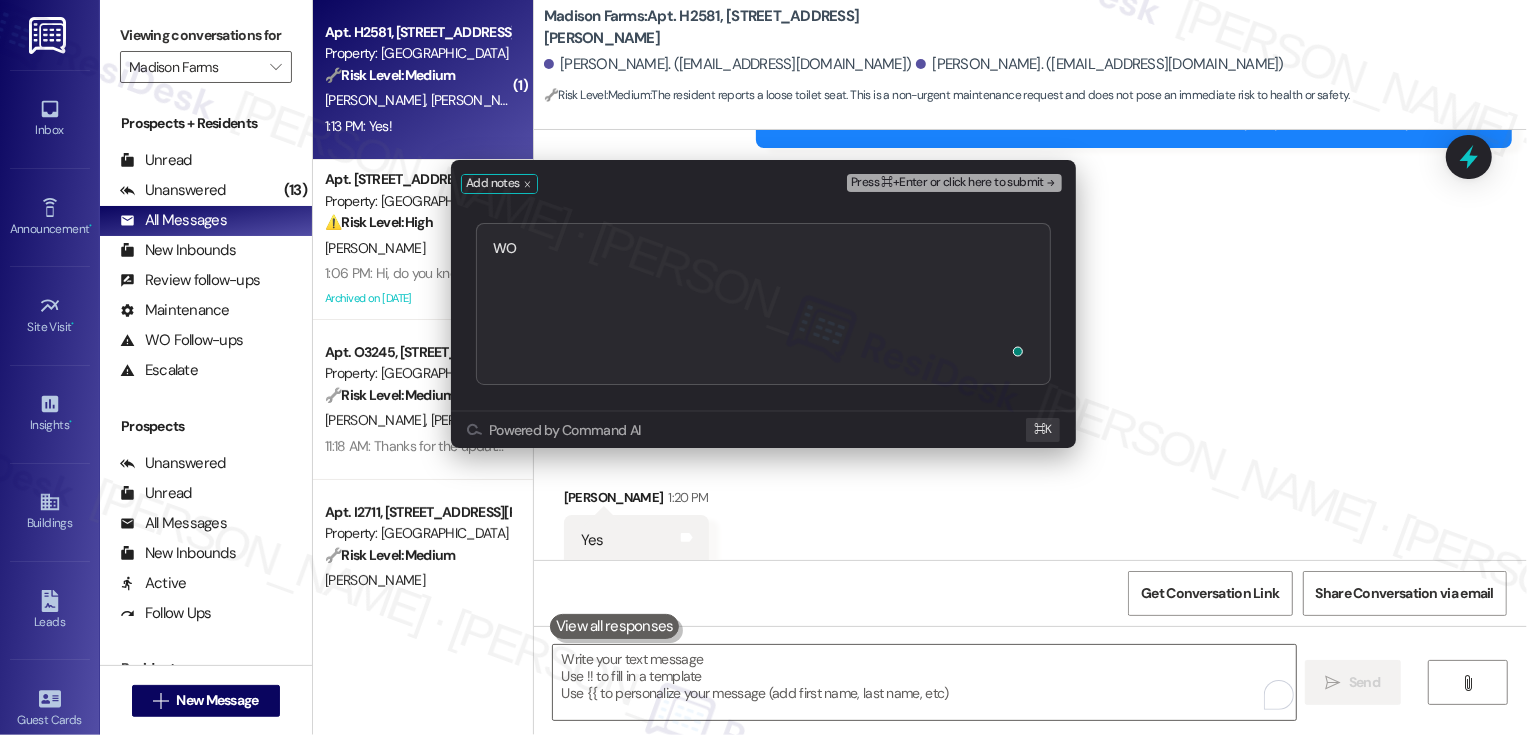 type on "WO 22056" 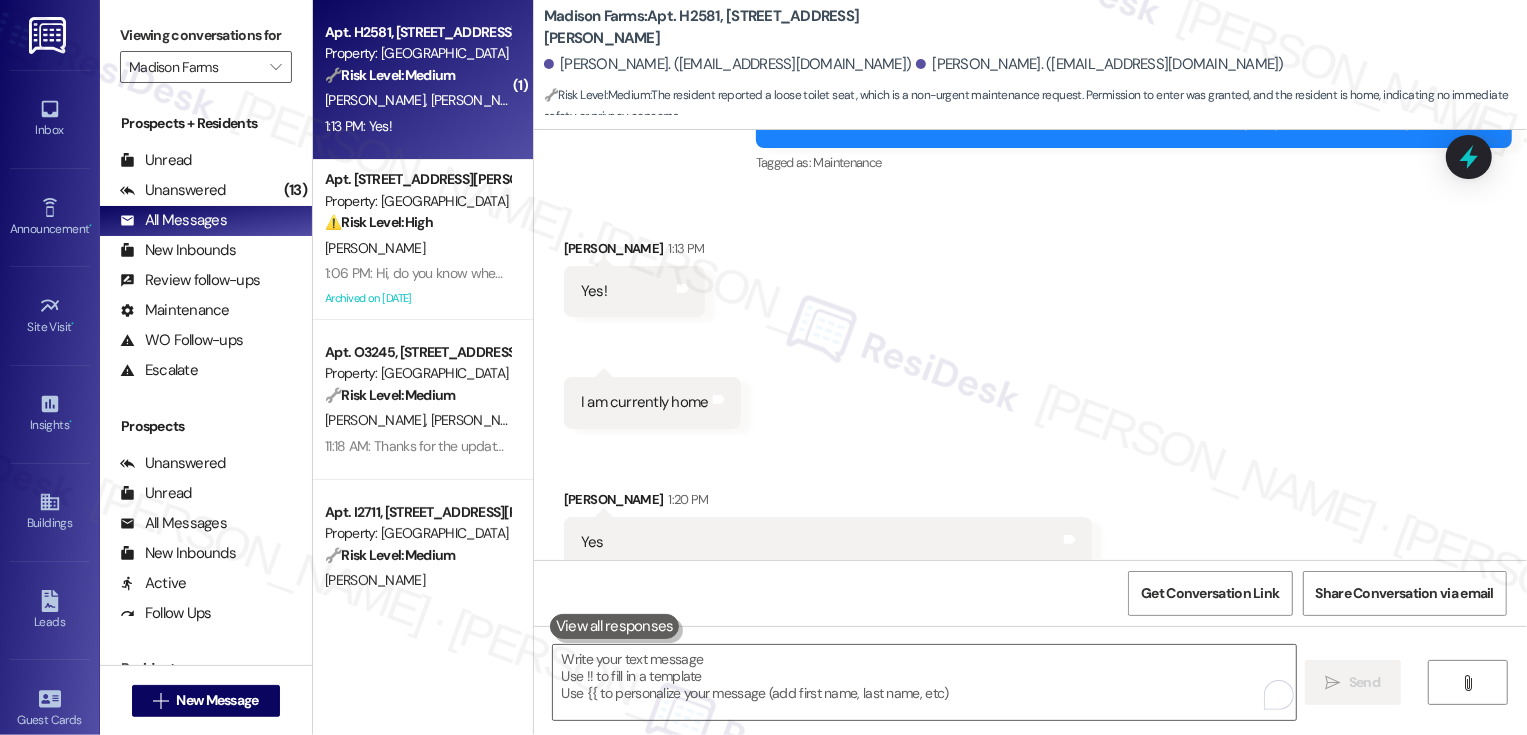 scroll, scrollTop: 2305, scrollLeft: 0, axis: vertical 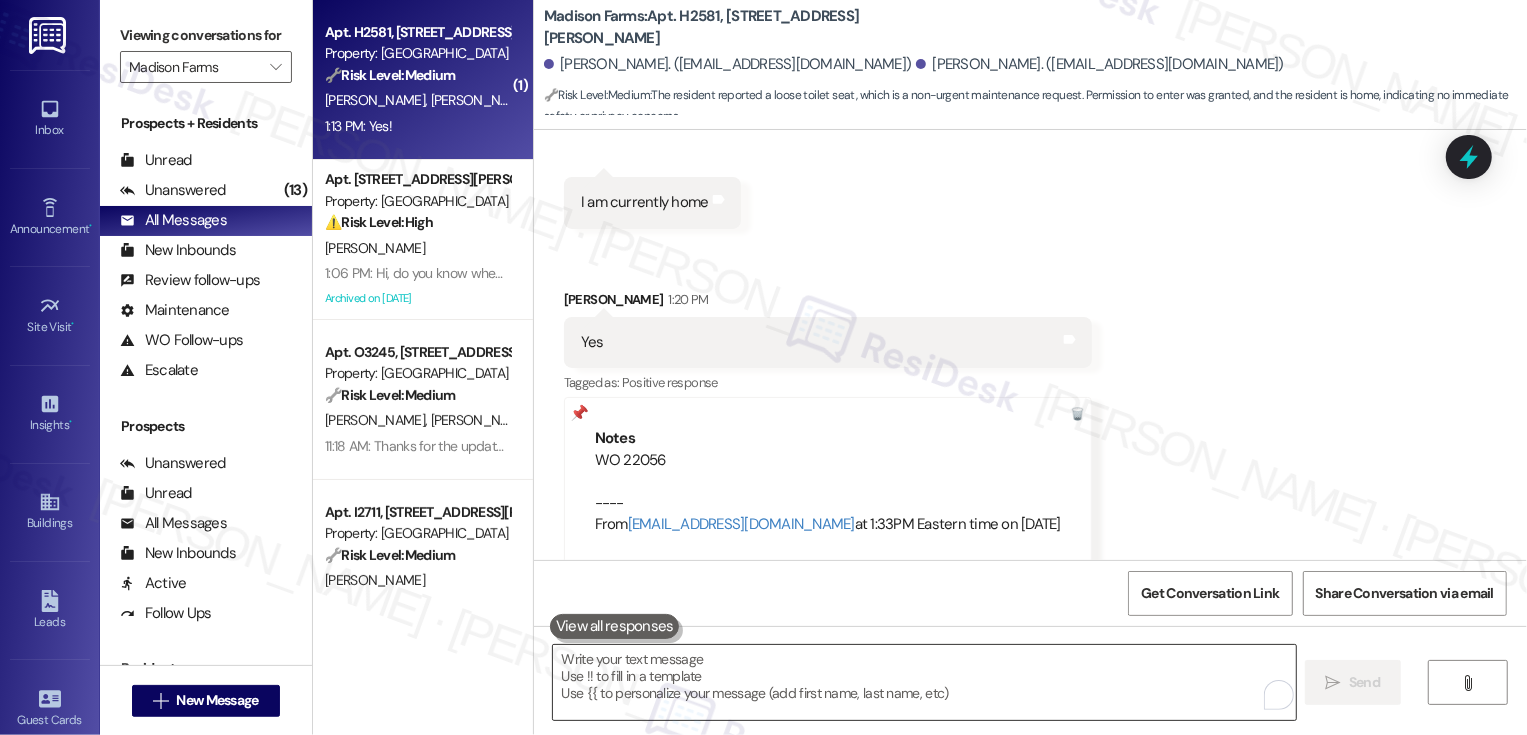 click at bounding box center (924, 682) 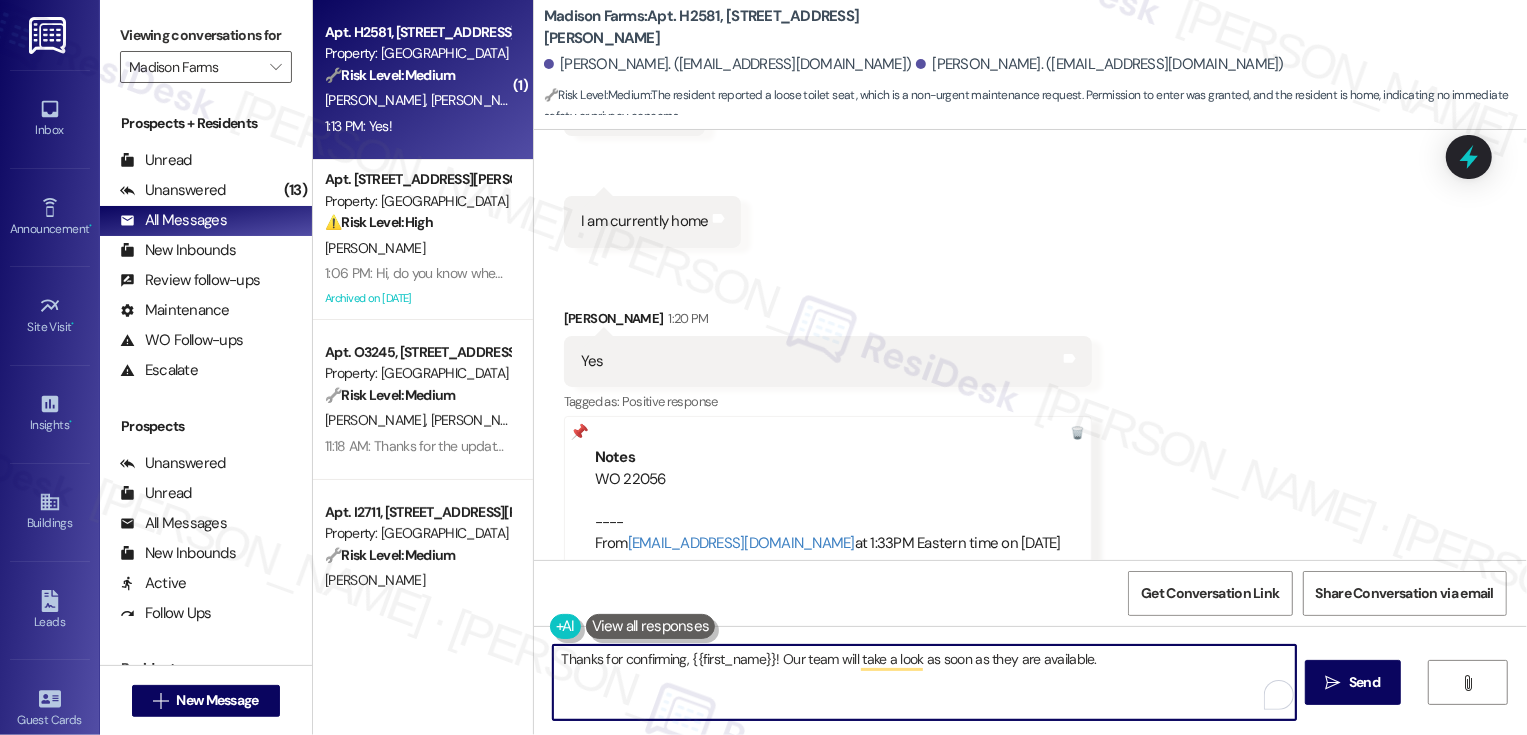 scroll, scrollTop: 2305, scrollLeft: 0, axis: vertical 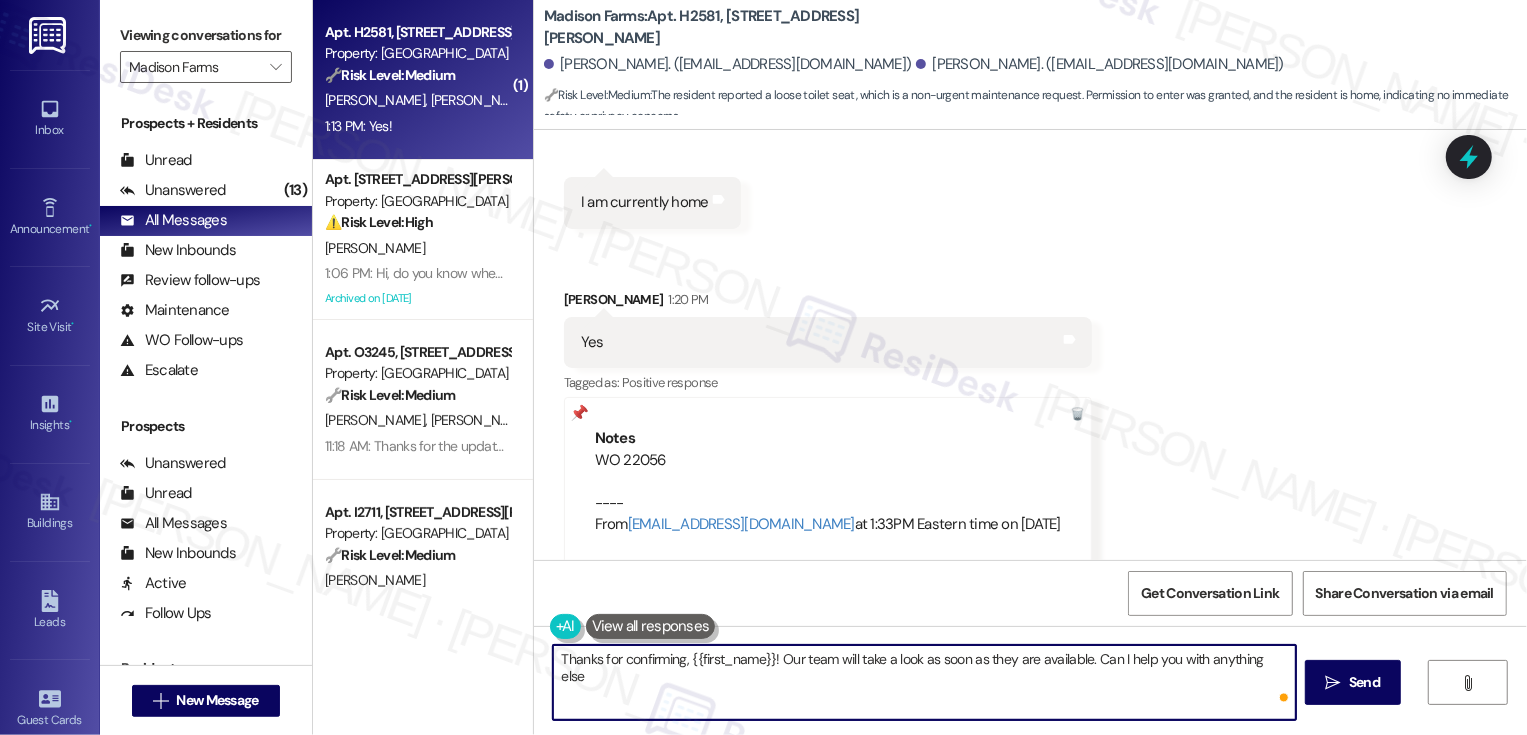type on "Thanks for confirming, {{first_name}}! Our team will take a look as soon as they are available. Can I help you with anything else?" 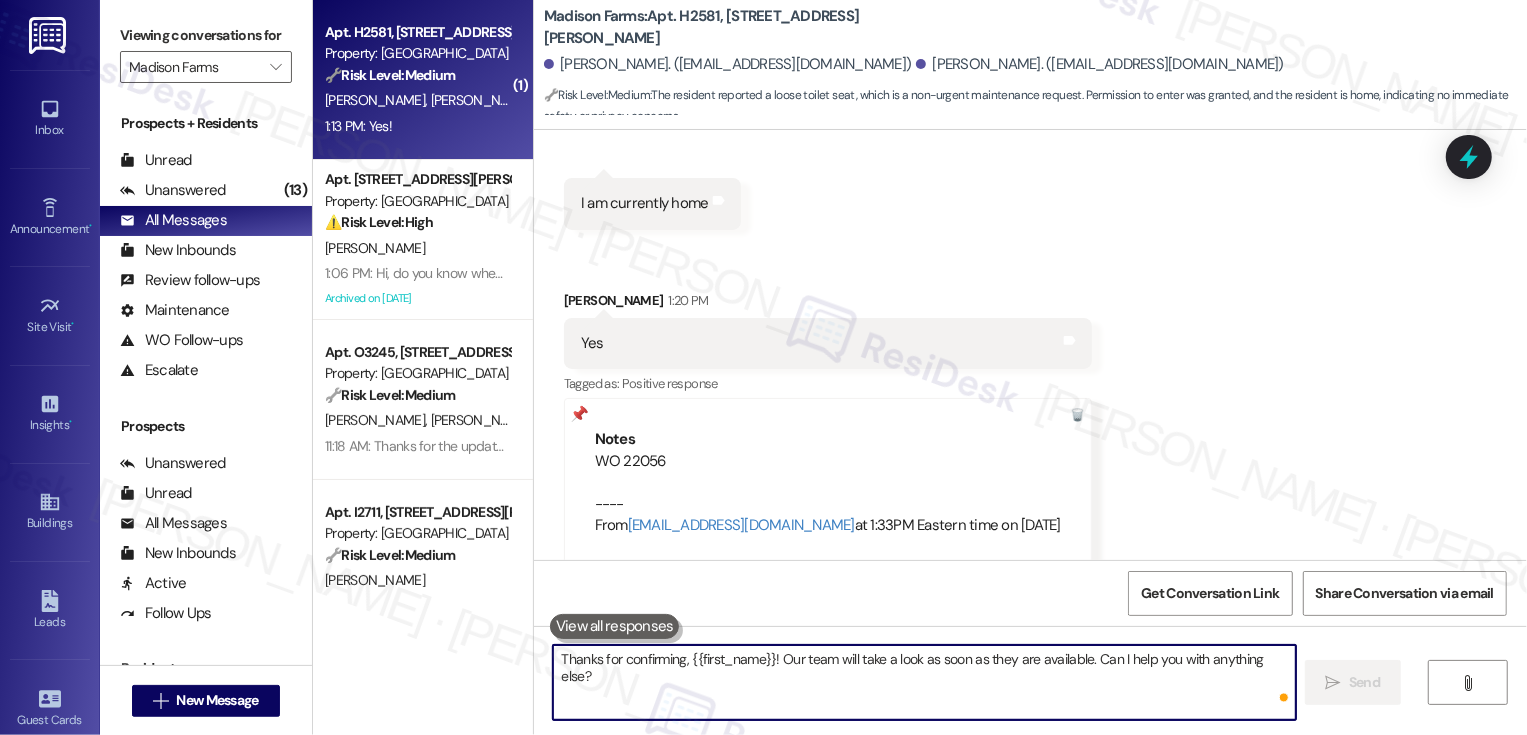 scroll, scrollTop: 2445, scrollLeft: 0, axis: vertical 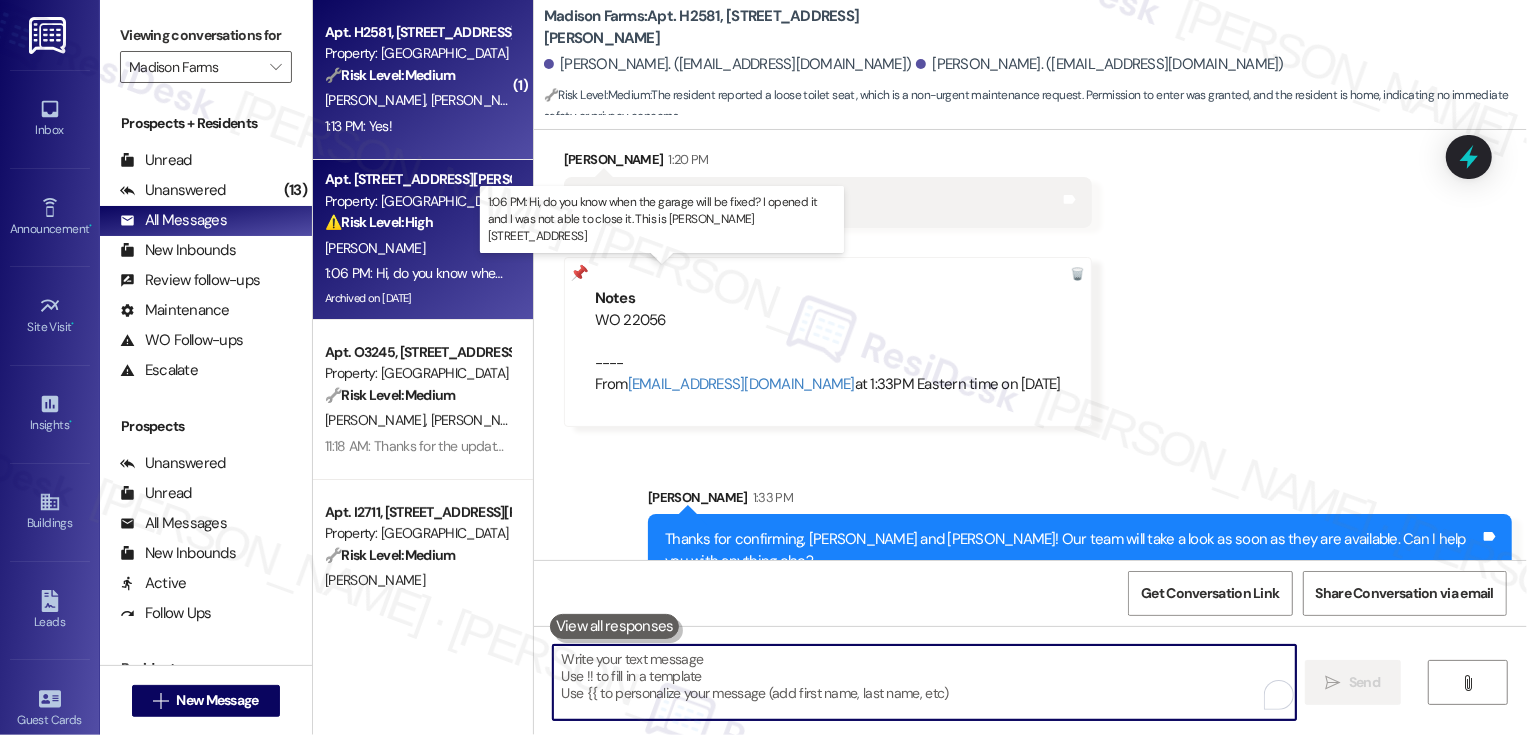 click on "1:06 PM: Hi, do you know when the garage will be fixed? I opened it and I was not able to close it. This is [PERSON_NAME] [STREET_ADDRESS] 1:06 PM: Hi, do you know when the garage will be fixed? I opened it and I was not able to close it. This is [PERSON_NAME] [STREET_ADDRESS]" at bounding box center [732, 273] 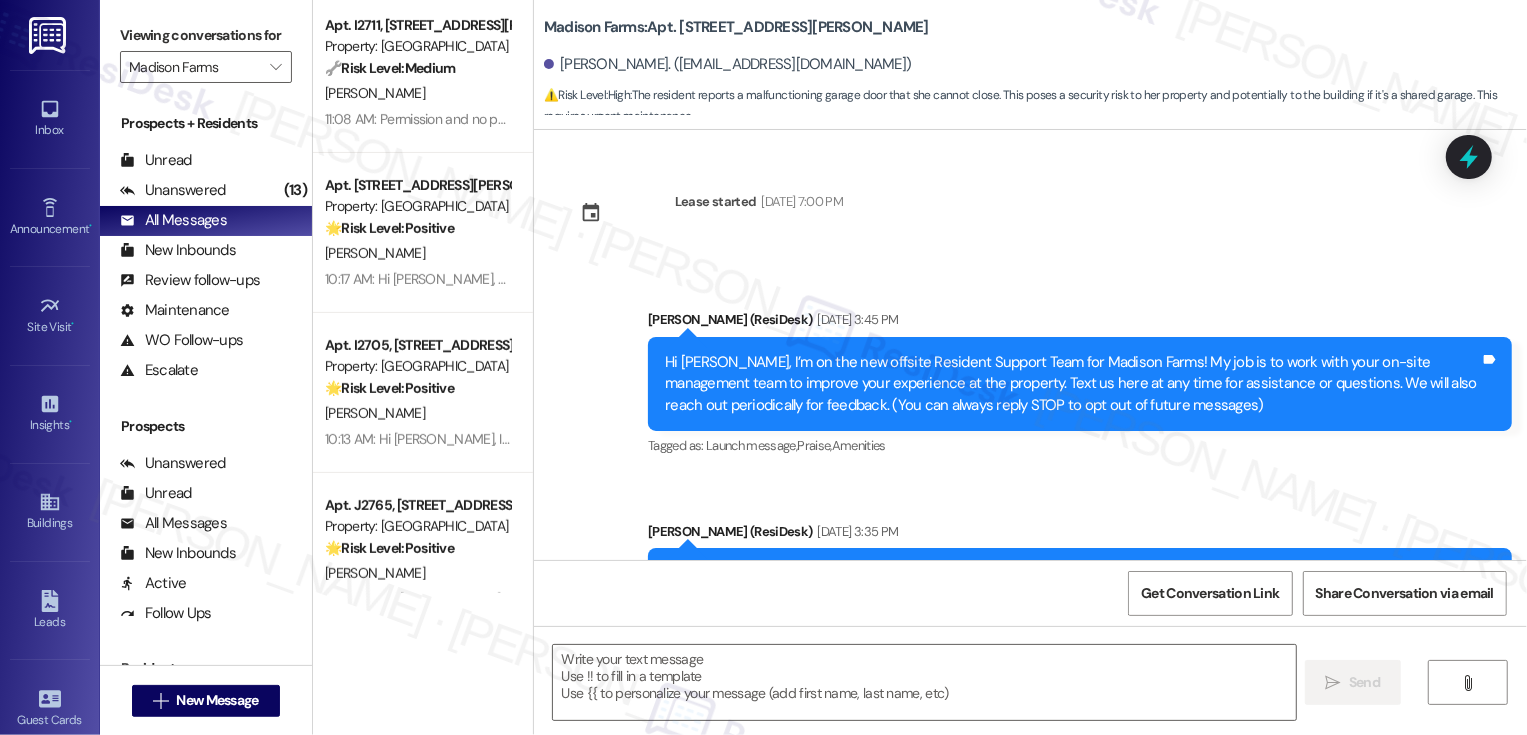 scroll, scrollTop: 520, scrollLeft: 0, axis: vertical 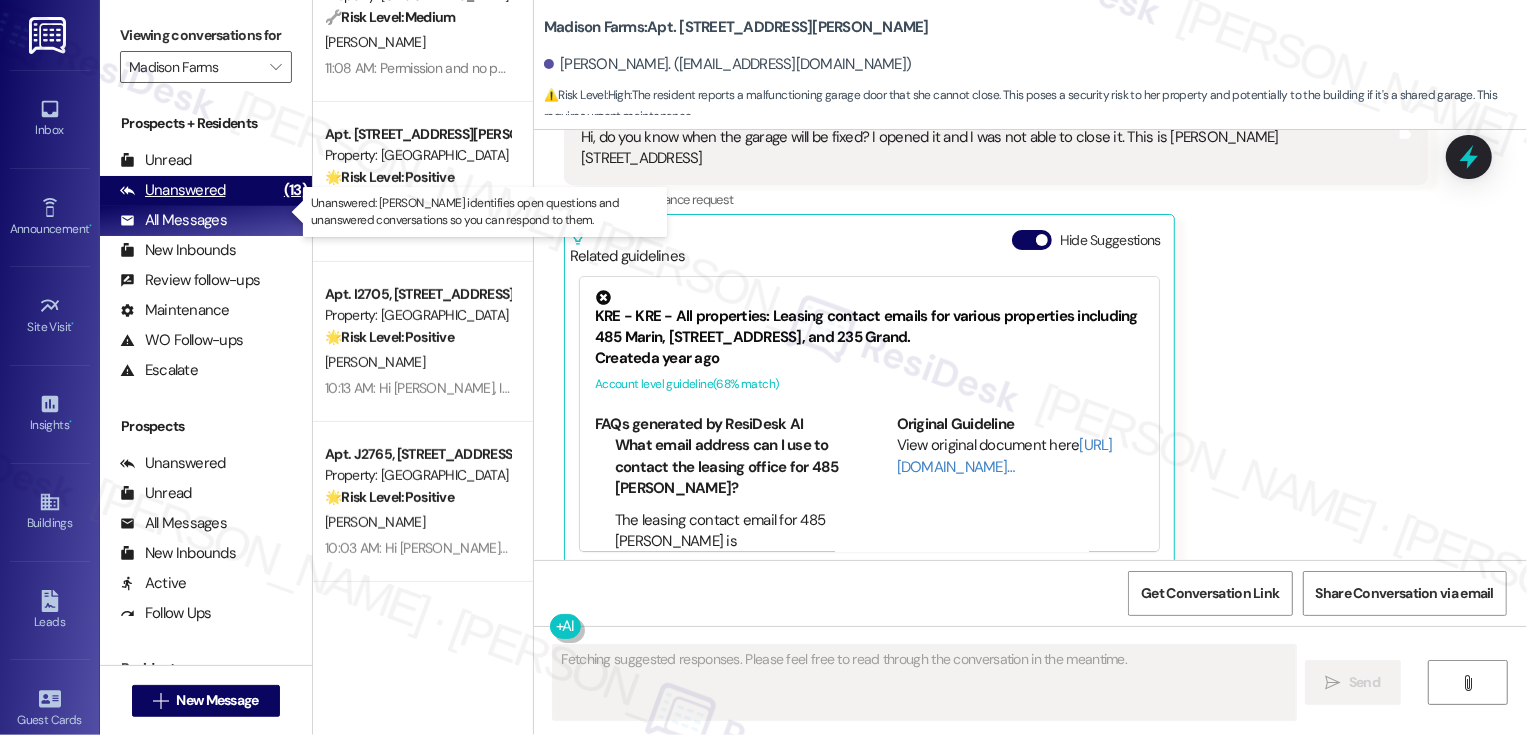 click on "Unanswered (13)" at bounding box center (206, 191) 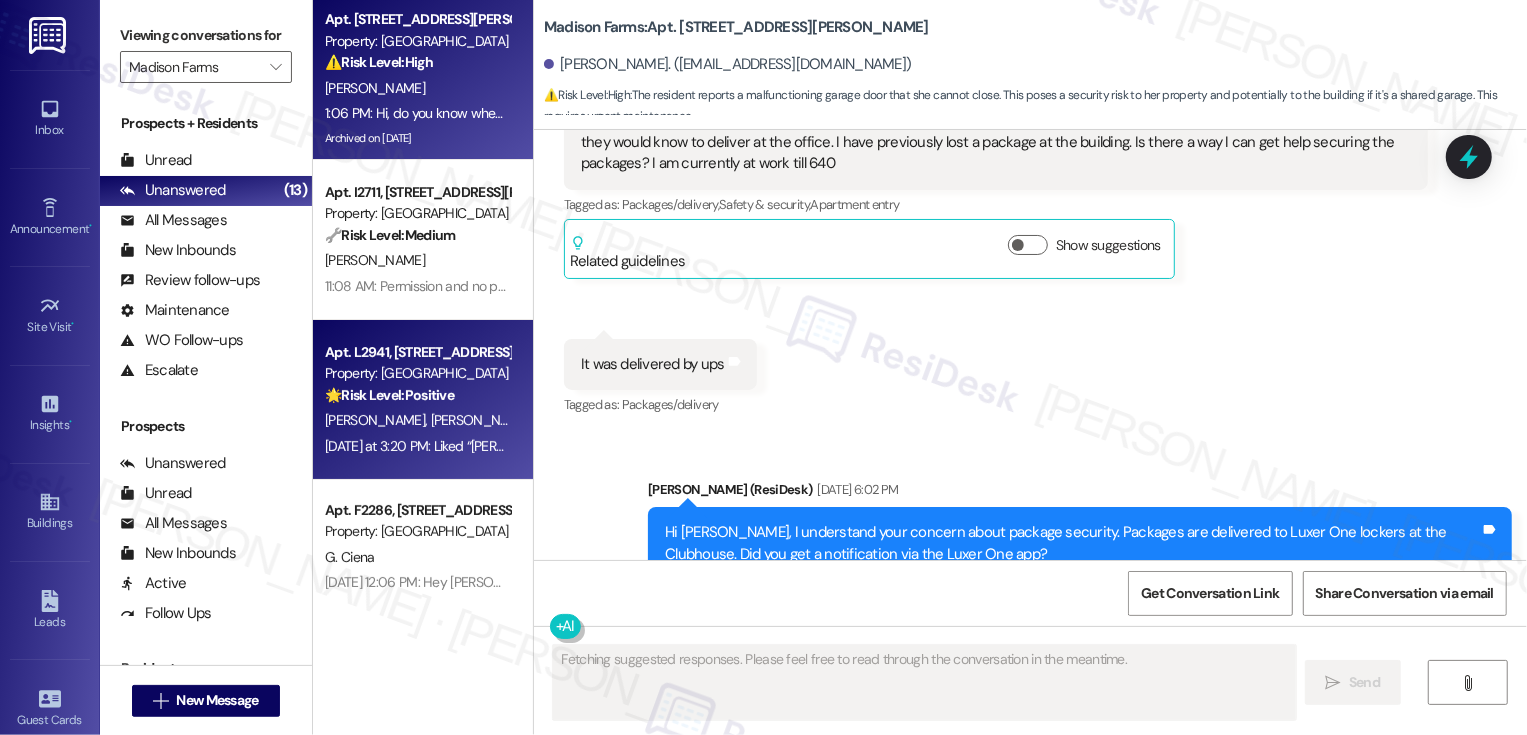 scroll, scrollTop: 4618, scrollLeft: 0, axis: vertical 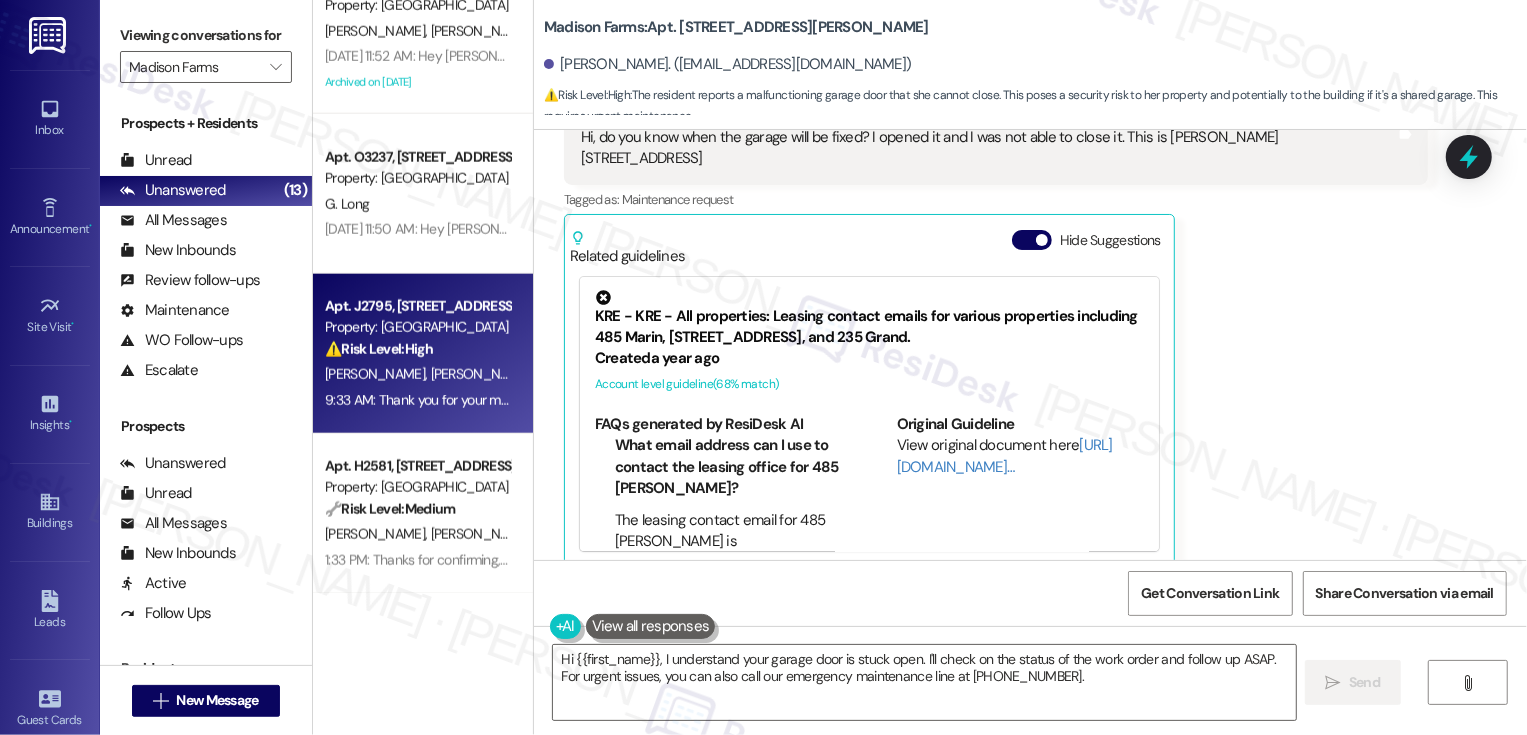 click on "9:33 AM: Thank you for your message. Our offices are currently closed, but we will contact you when we resume operations. For emergencies, please contact your emergency number [PHONE_NUMBER]. 9:33 AM: Thank you for your message. Our offices are currently closed, but we will contact you when we resume operations. For emergencies, please contact your emergency number [PHONE_NUMBER]." at bounding box center (911, 400) 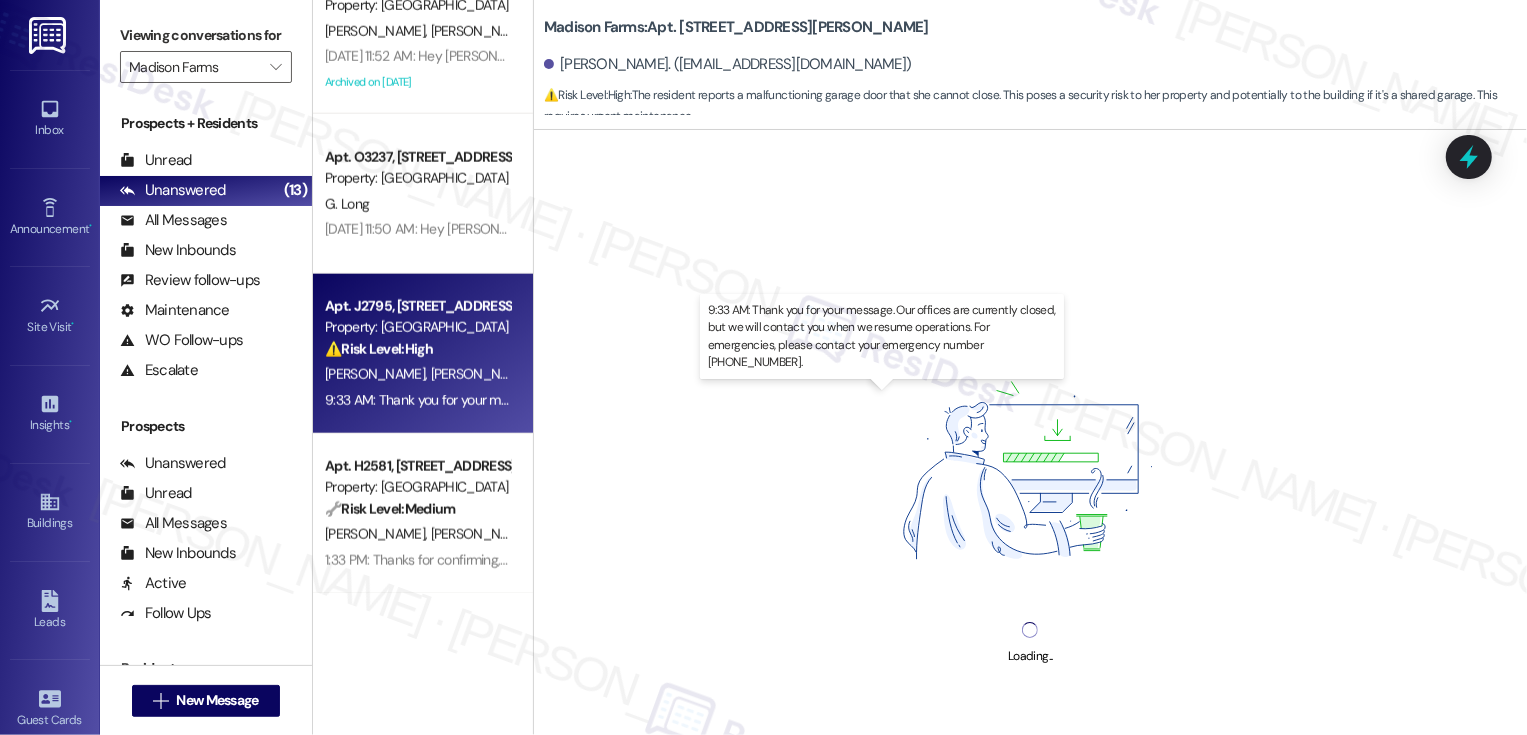 click on "9:33 AM: Thank you for your message. Our offices are currently closed, but we will contact you when we resume operations. For emergencies, please contact your emergency number [PHONE_NUMBER]. 9:33 AM: Thank you for your message. Our offices are currently closed, but we will contact you when we resume operations. For emergencies, please contact your emergency number [PHONE_NUMBER]." at bounding box center (911, 400) 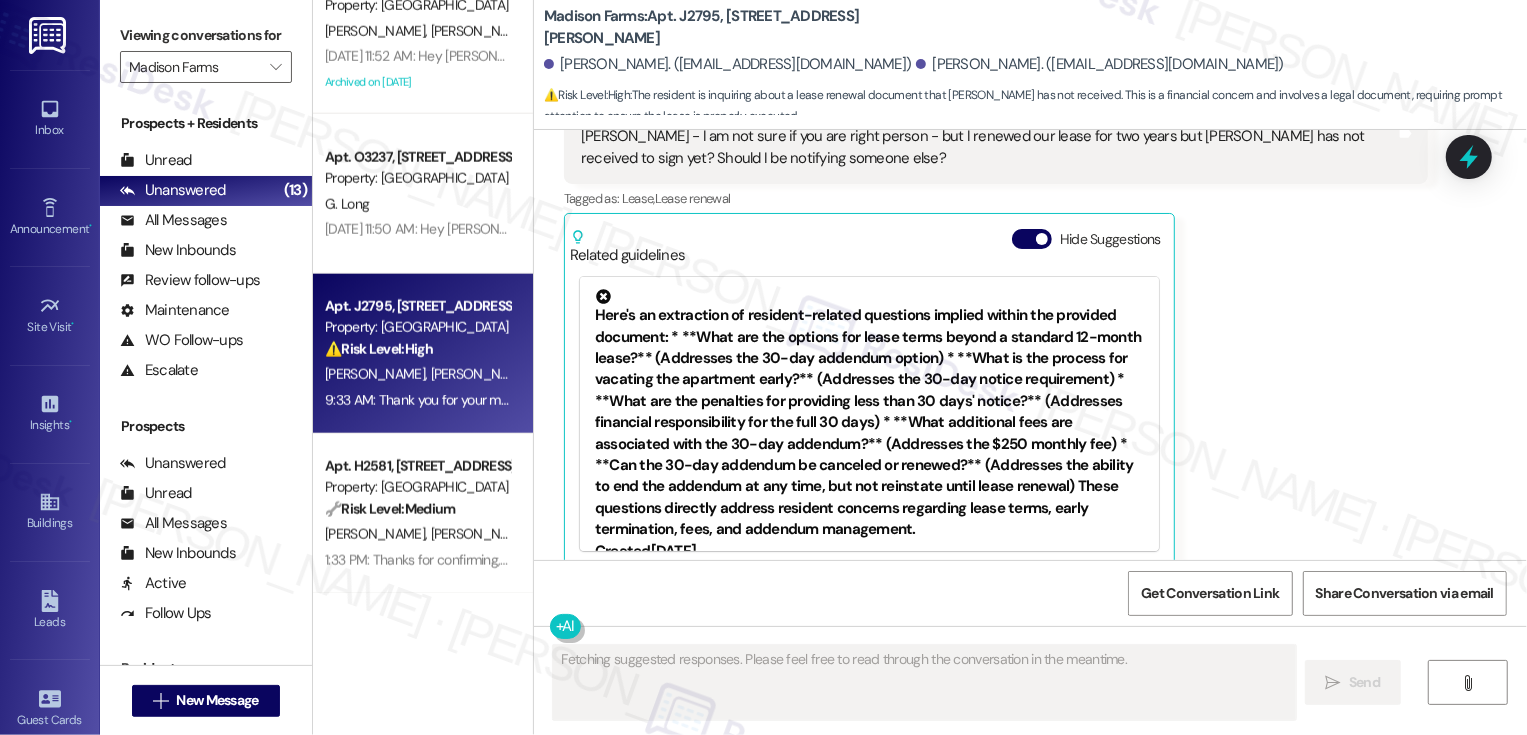 scroll, scrollTop: 1219, scrollLeft: 0, axis: vertical 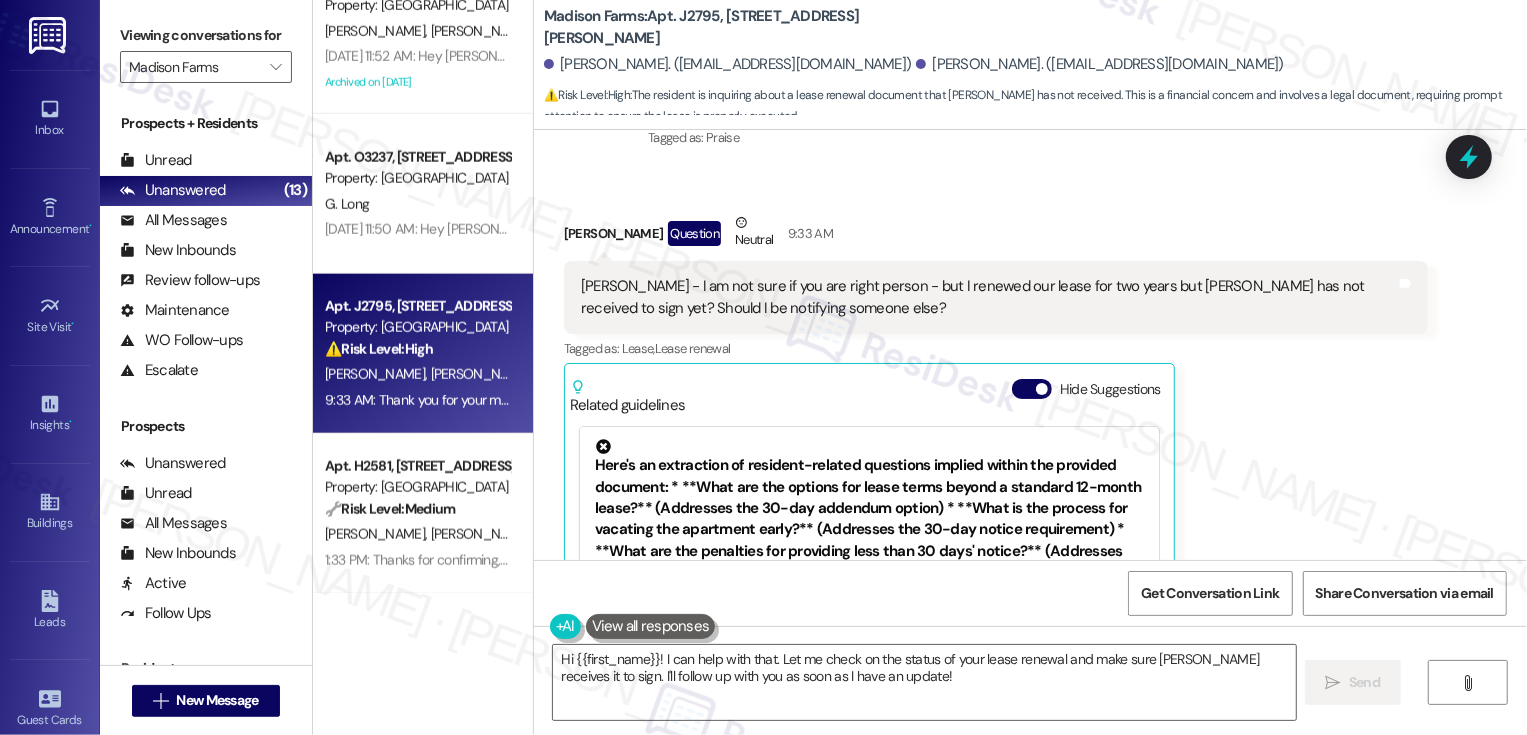 click on "[PERSON_NAME] Question   Neutral 9:33 AM" at bounding box center (996, 236) 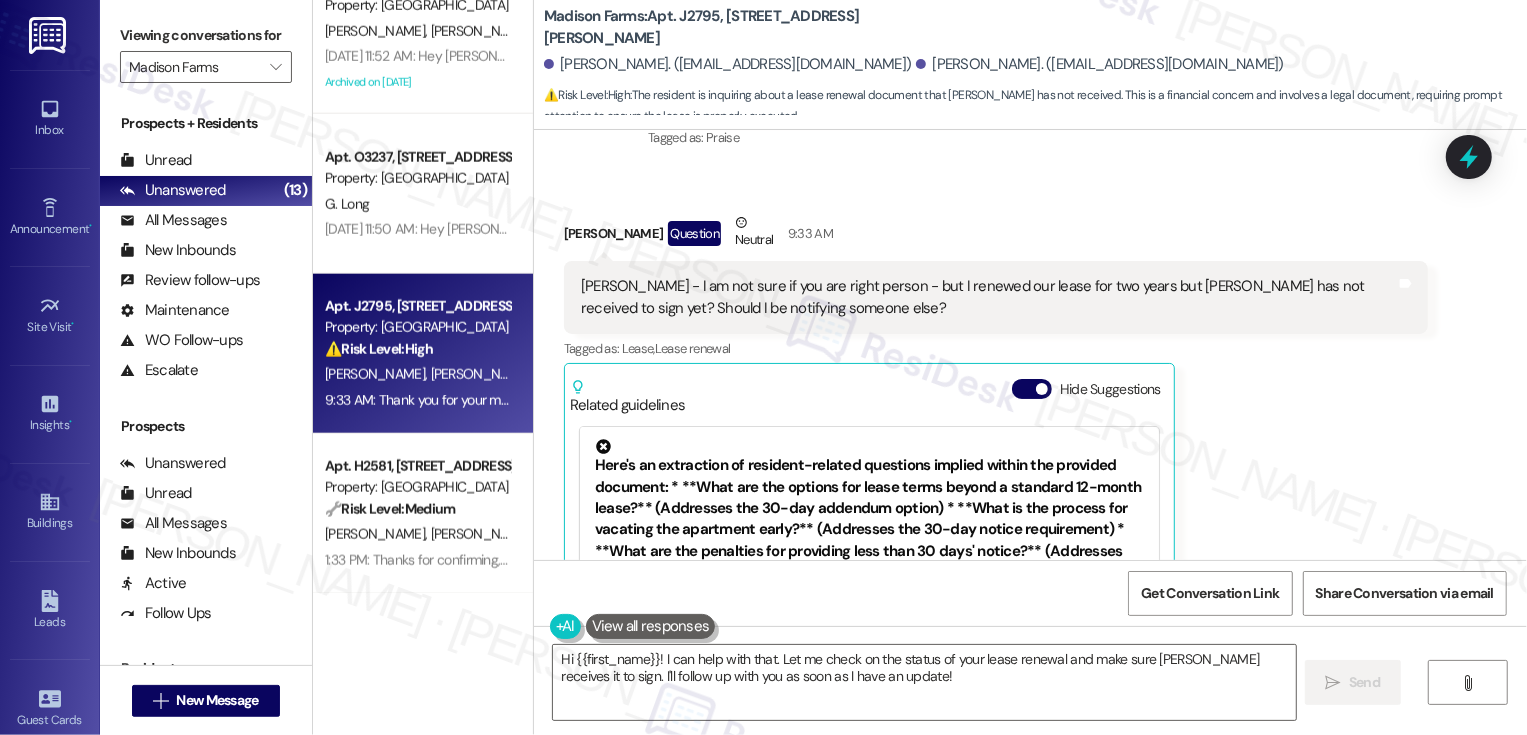 click on "[PERSON_NAME] Question   Neutral 9:33 AM" at bounding box center (996, 236) 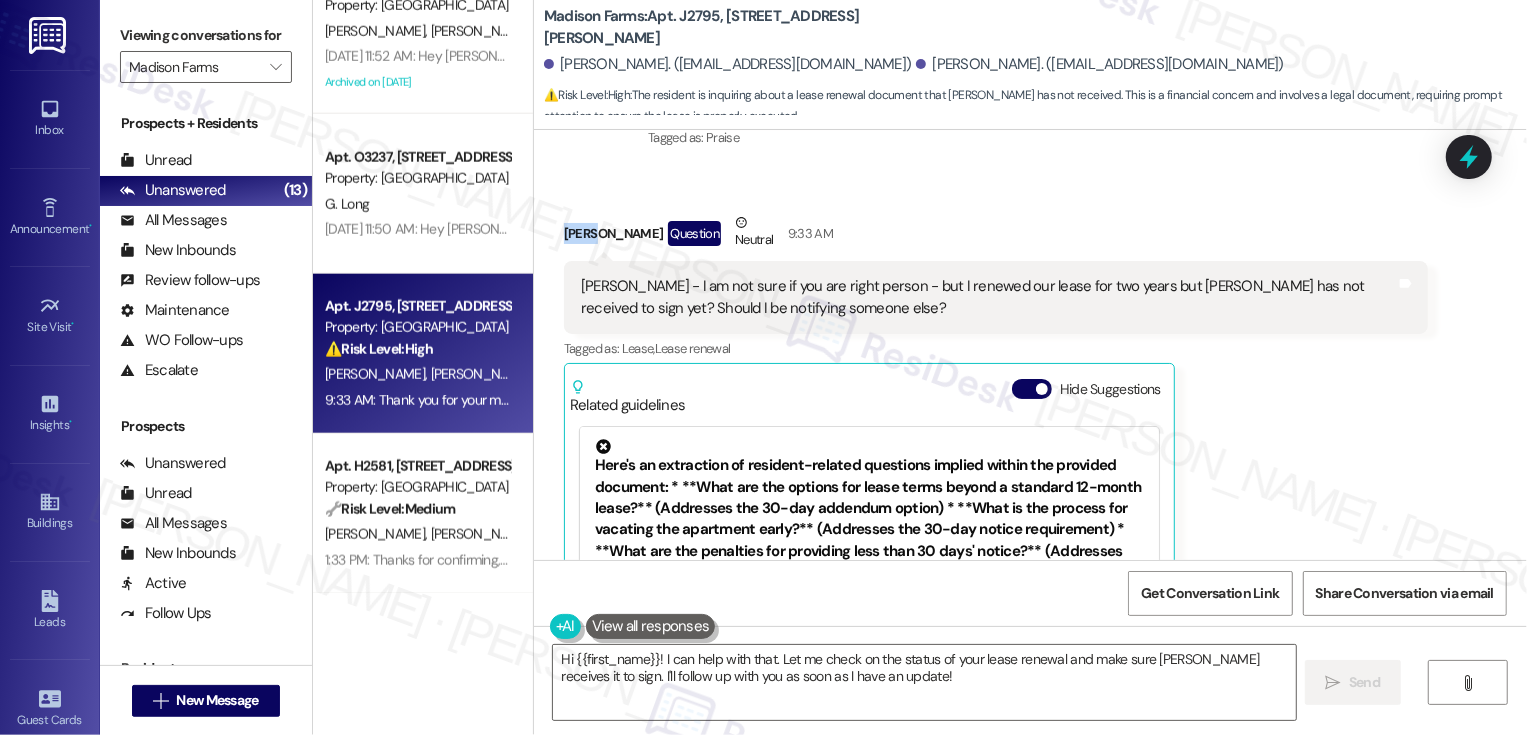 copy on "[PERSON_NAME]" 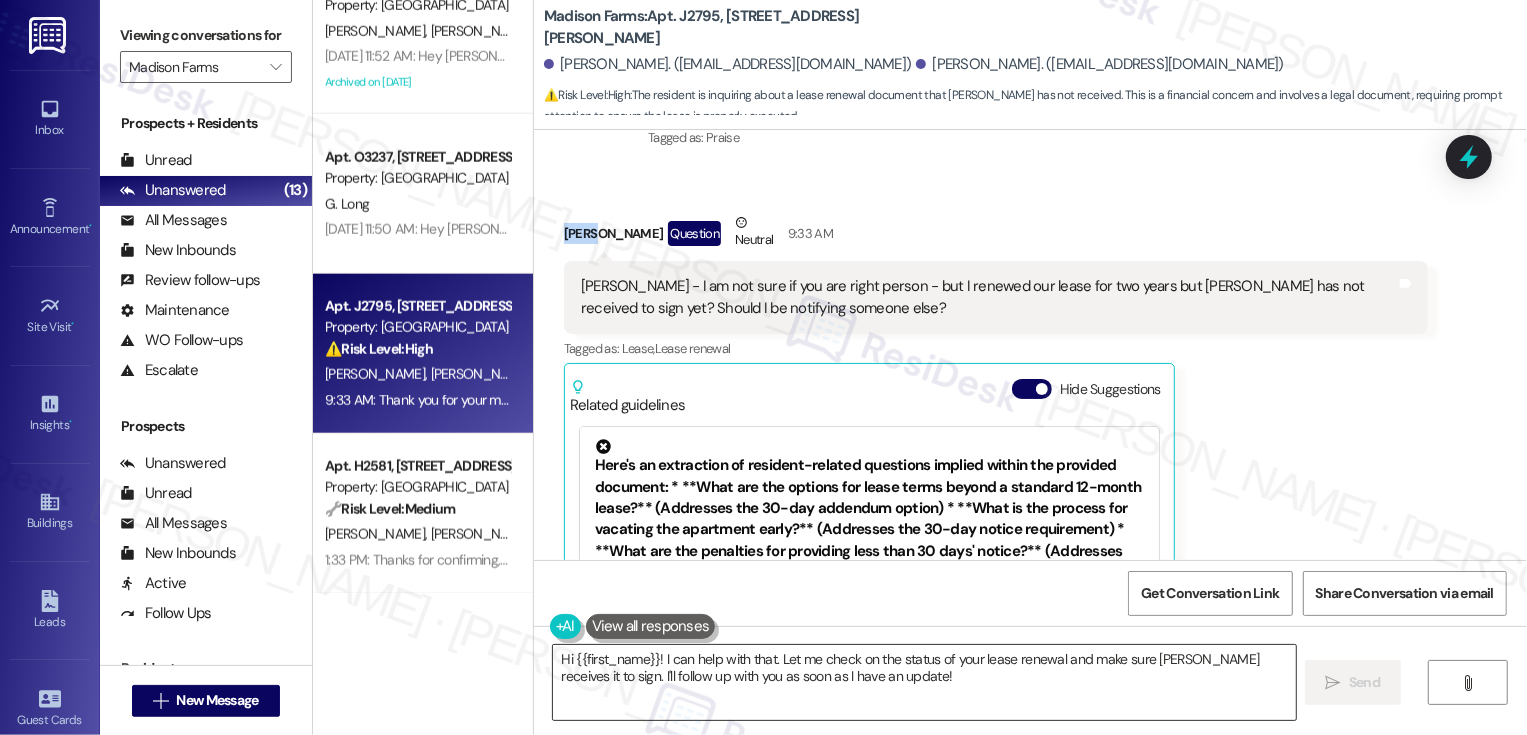 click on "Hi {{first_name}}! I can help with that. Let me check on the status of your lease renewal and make sure [PERSON_NAME] receives it to sign. I'll follow up with you as soon as I have an update!" at bounding box center (924, 682) 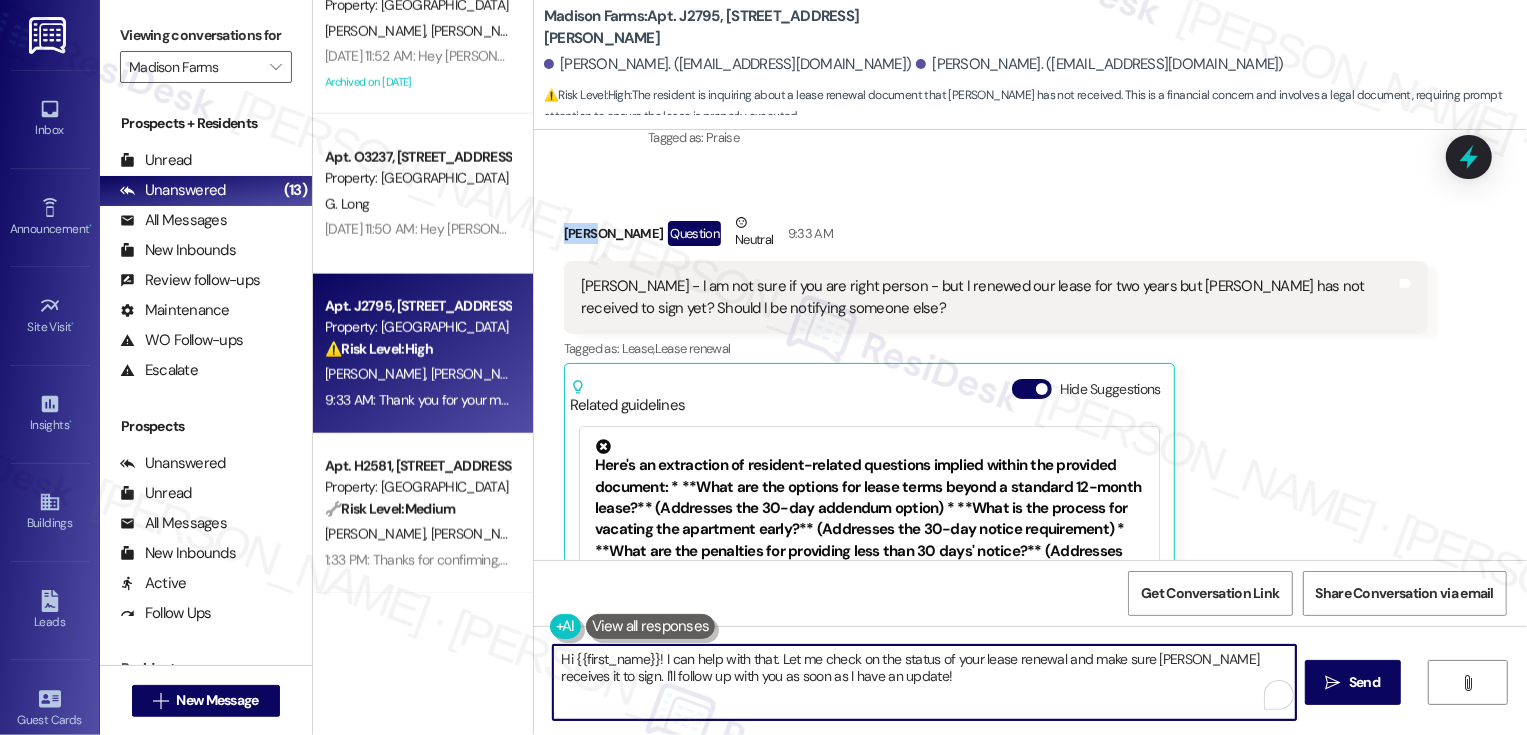 click on "Hi {{first_name}}! I can help with that. Let me check on the status of your lease renewal and make sure [PERSON_NAME] receives it to sign. I'll follow up with you as soon as I have an update!" at bounding box center [924, 682] 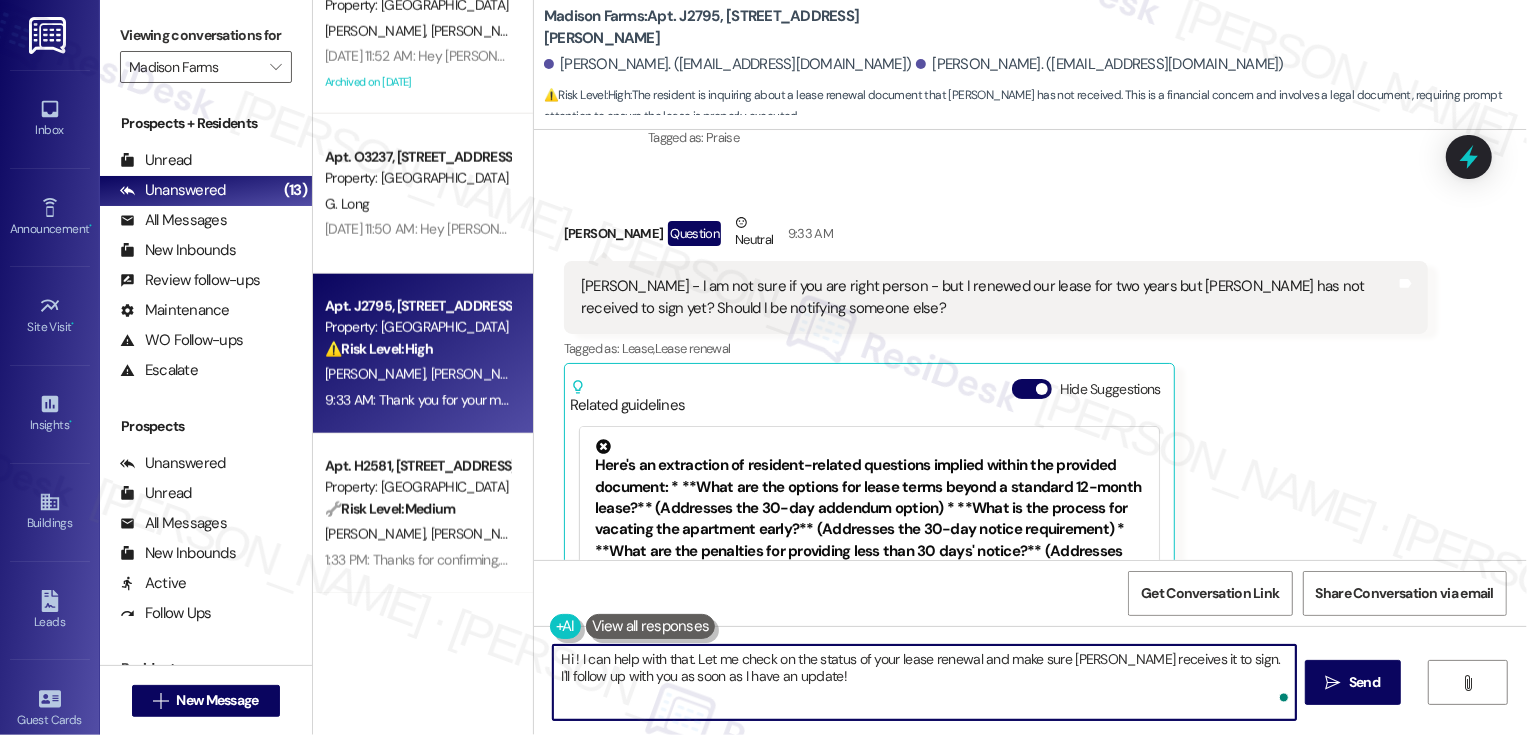 paste on "[PERSON_NAME]" 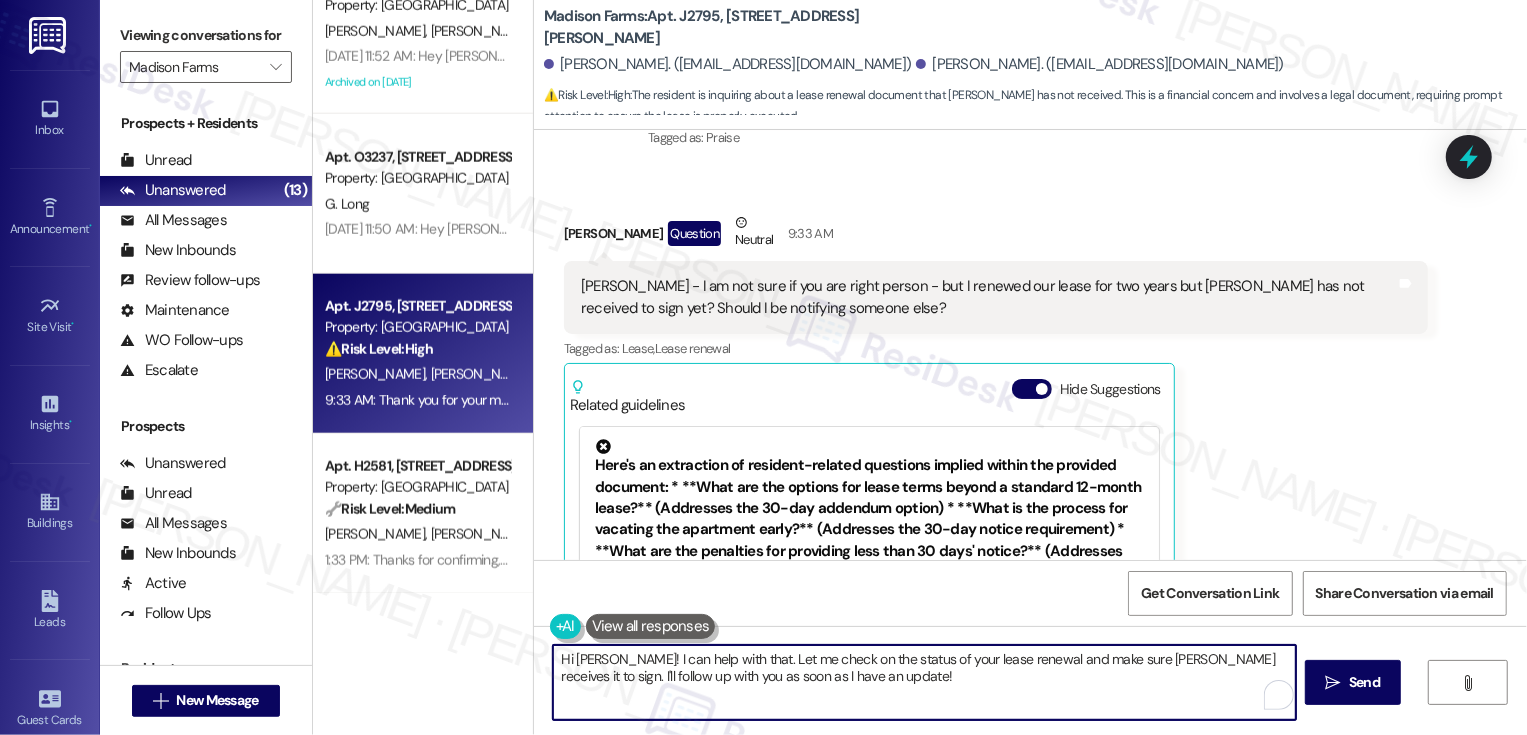 scroll, scrollTop: 1208, scrollLeft: 0, axis: vertical 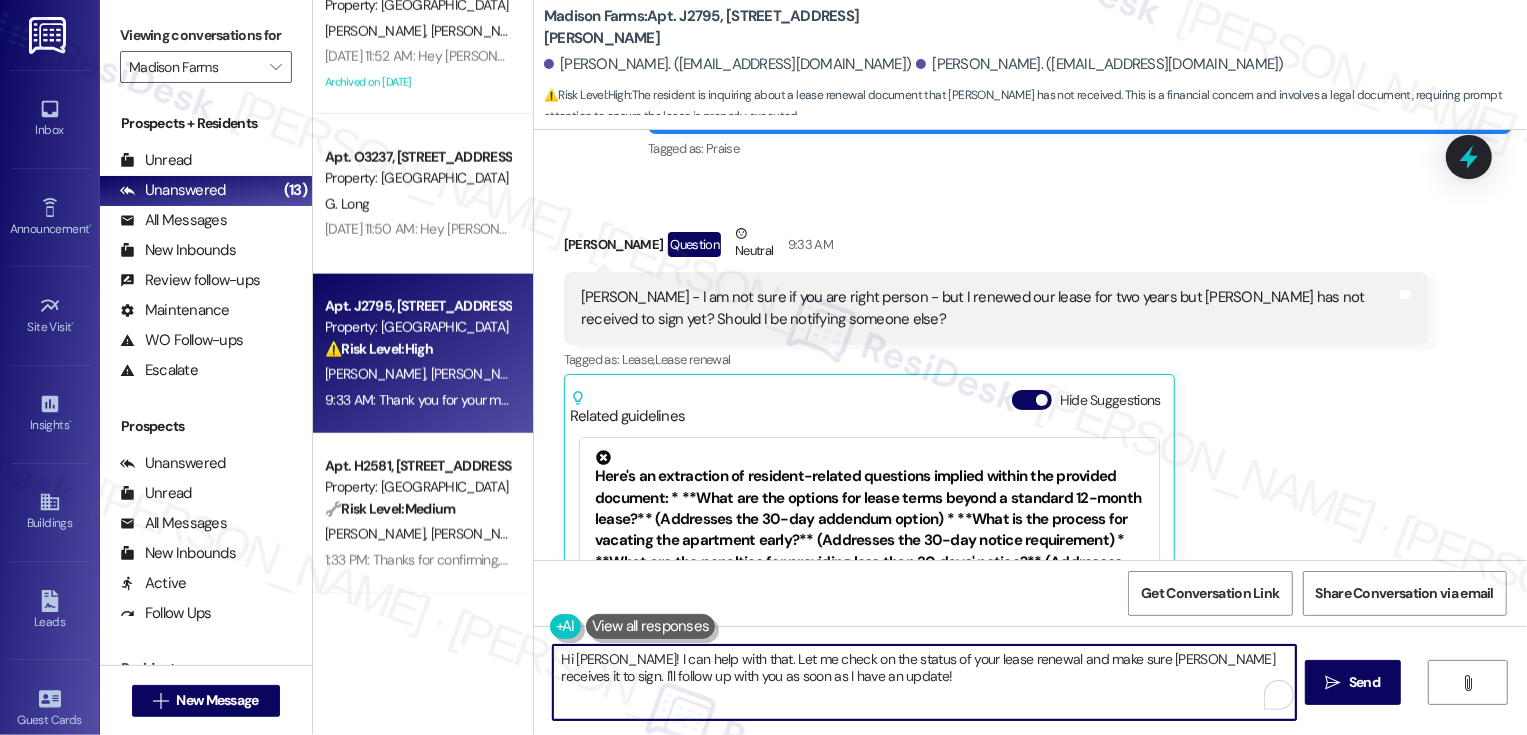type on "Hi [PERSON_NAME]! I can help with that. Let me check on the status of your lease renewal and make sure [PERSON_NAME] receives it to sign. I'll follow up with you as soon as I have an update!" 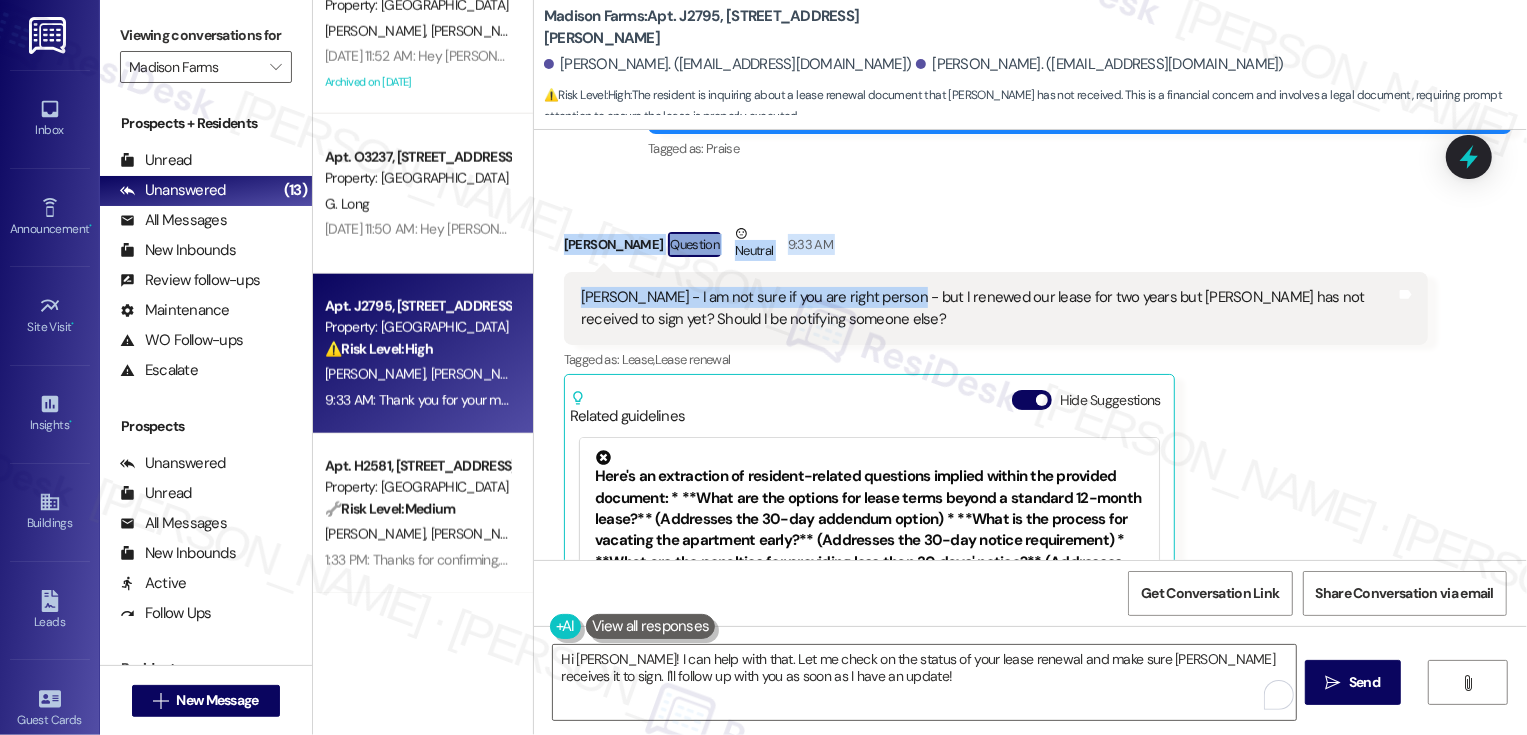 drag, startPoint x: 549, startPoint y: 218, endPoint x: 876, endPoint y: 283, distance: 333.39767 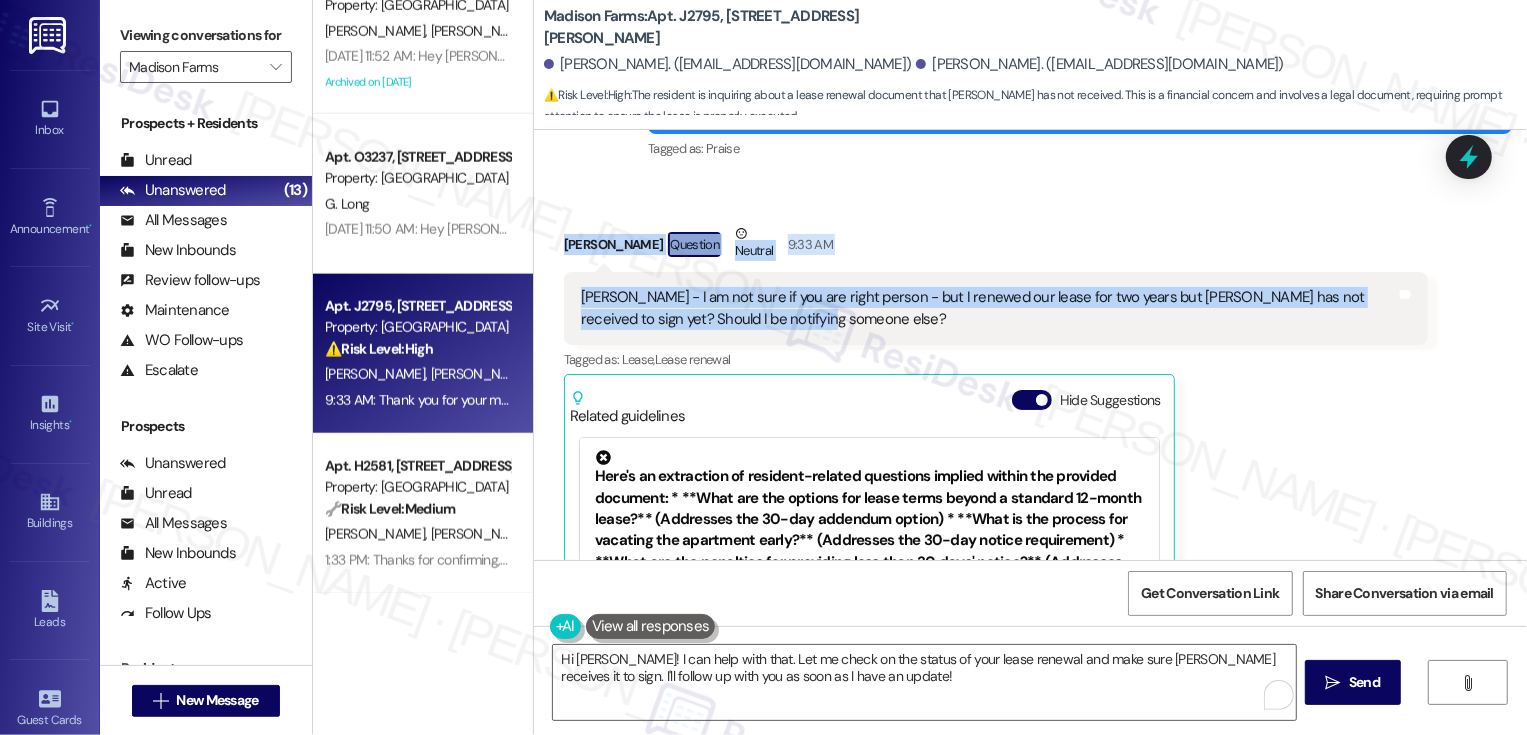 drag, startPoint x: 788, startPoint y: 300, endPoint x: 542, endPoint y: 202, distance: 264.80182 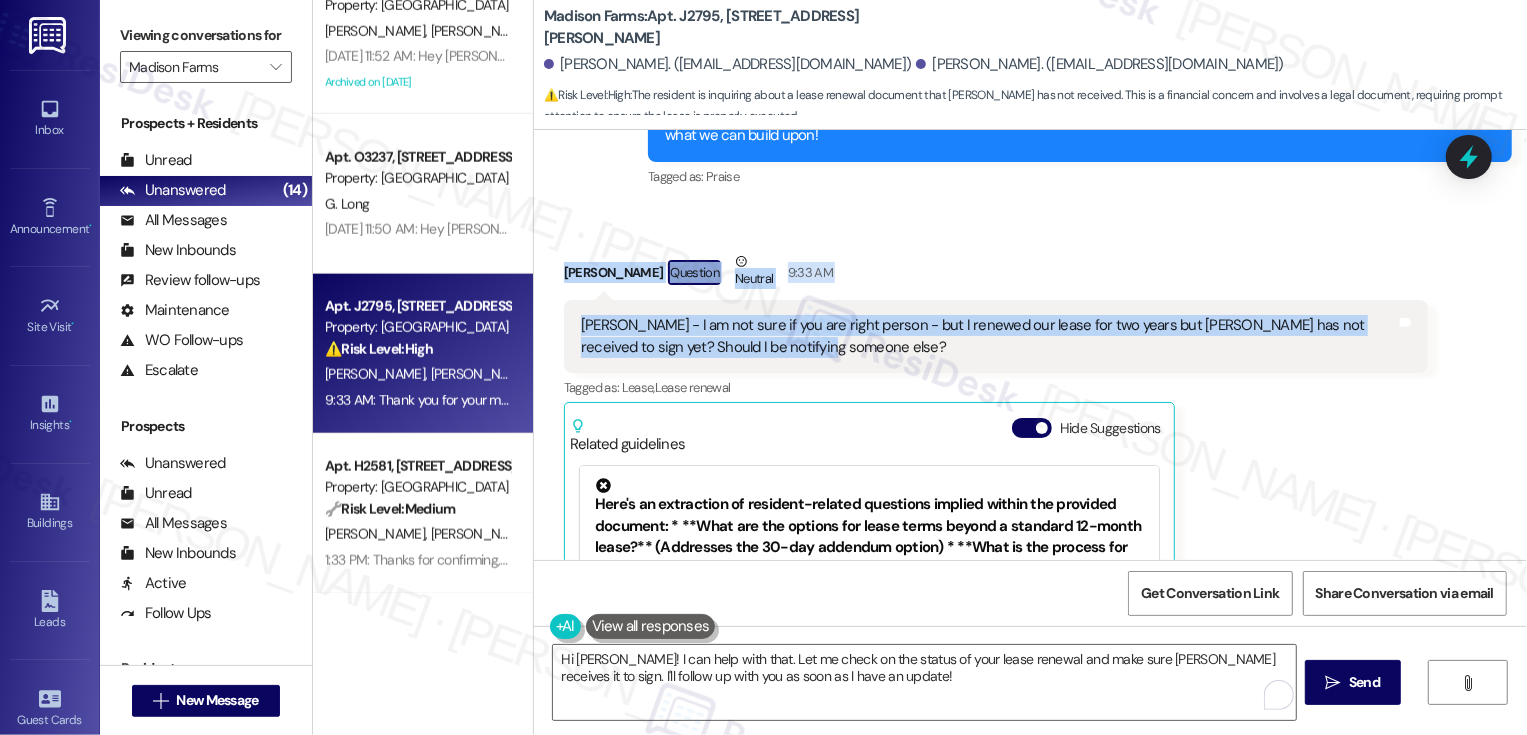 scroll, scrollTop: 1414, scrollLeft: 0, axis: vertical 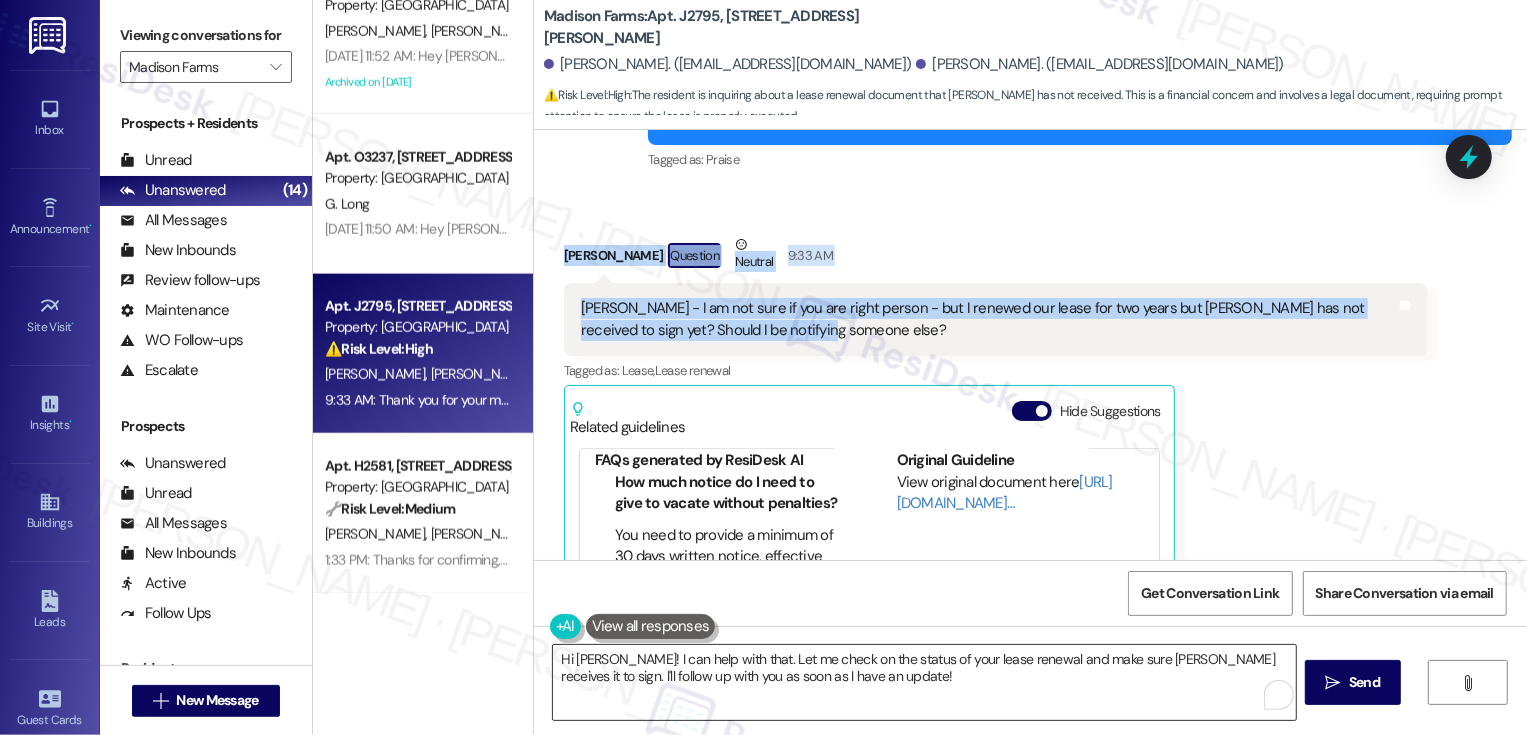 click on "Hi [PERSON_NAME]! I can help with that. Let me check on the status of your lease renewal and make sure [PERSON_NAME] receives it to sign. I'll follow up with you as soon as I have an update!" at bounding box center [924, 682] 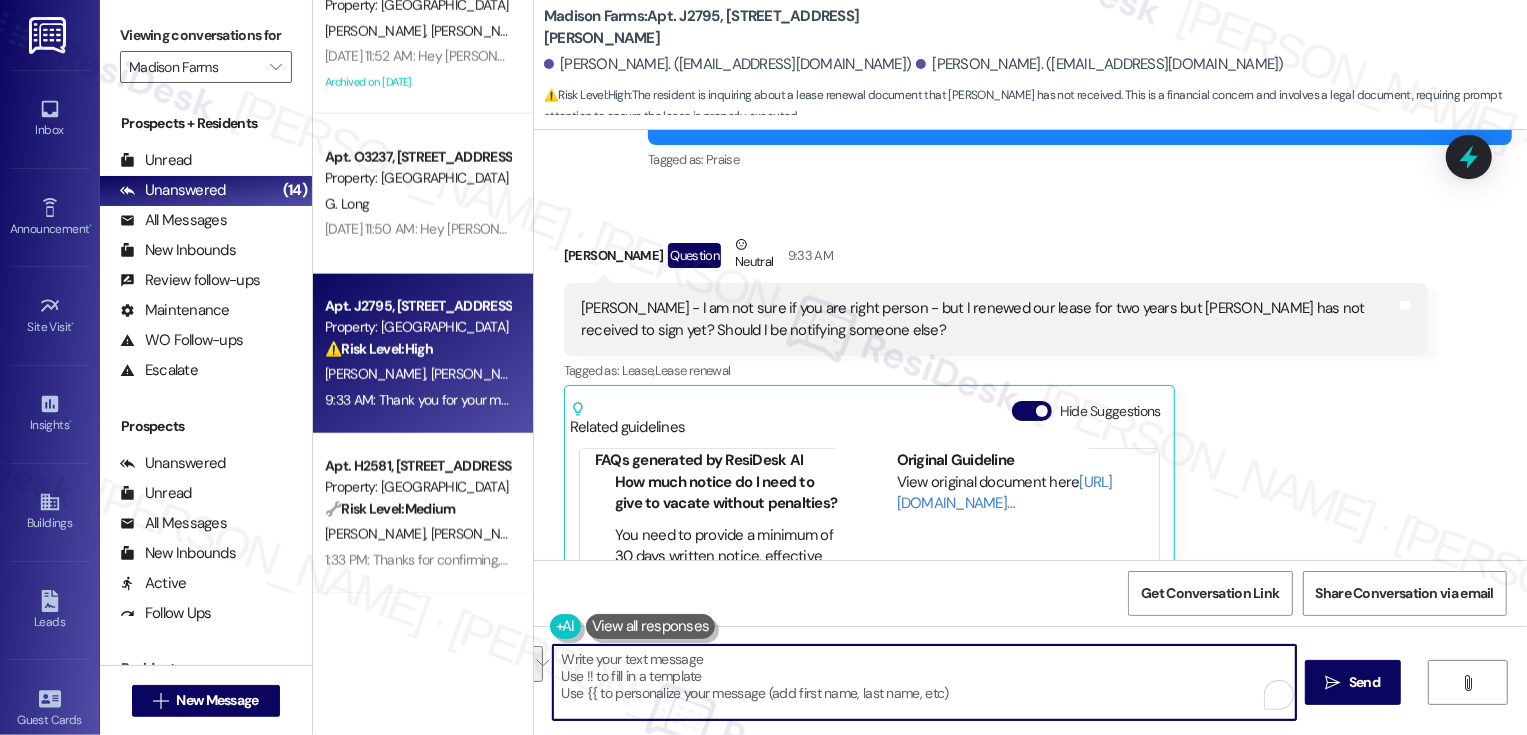 paste on "Hi [PERSON_NAME],
Thank you so much for renewing your lease — we’re glad to have you staying with us!
Just to confirm, it sounds like you’ve completed the two-year renewal, but [PERSON_NAME] hasn’t received her copy to sign yet, is that right?" 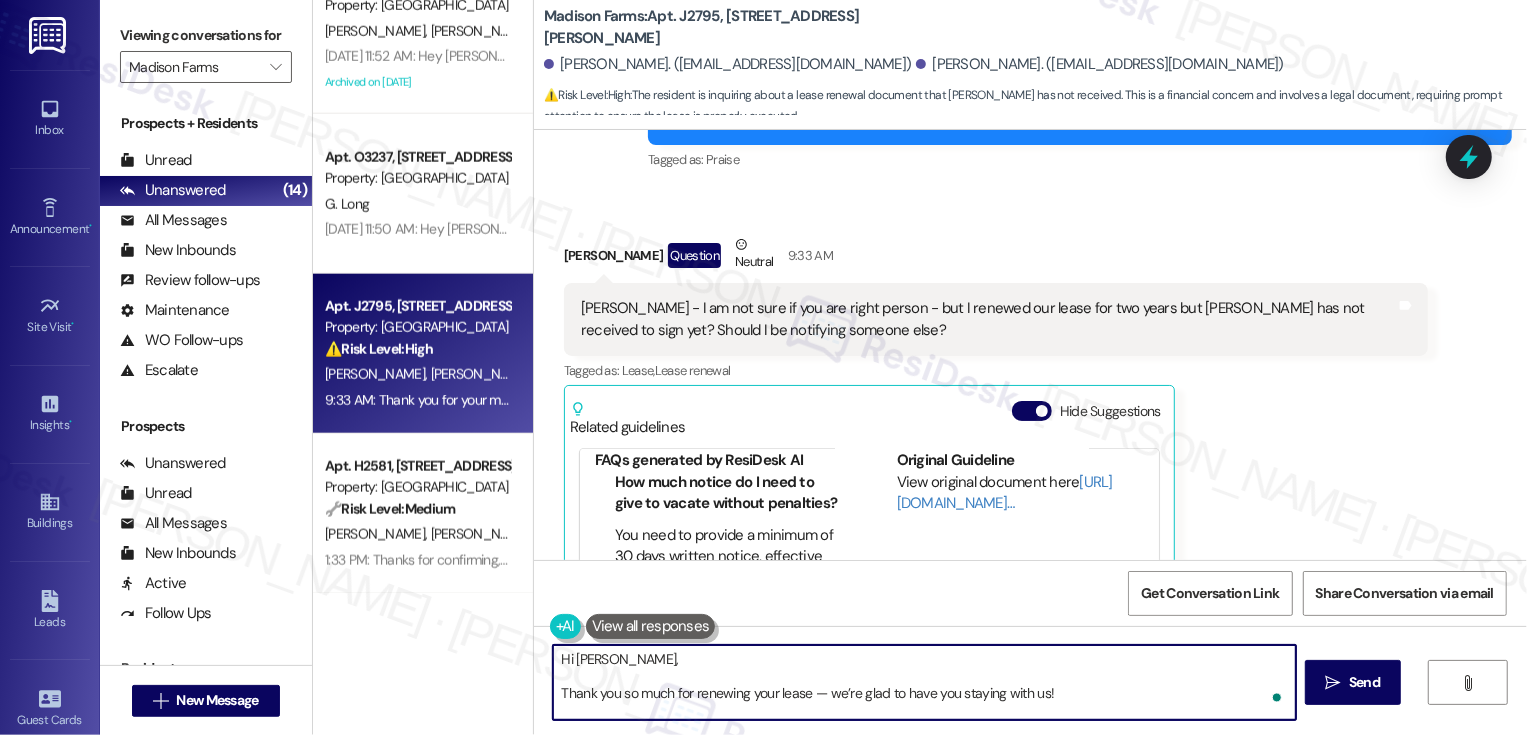 scroll, scrollTop: 34, scrollLeft: 0, axis: vertical 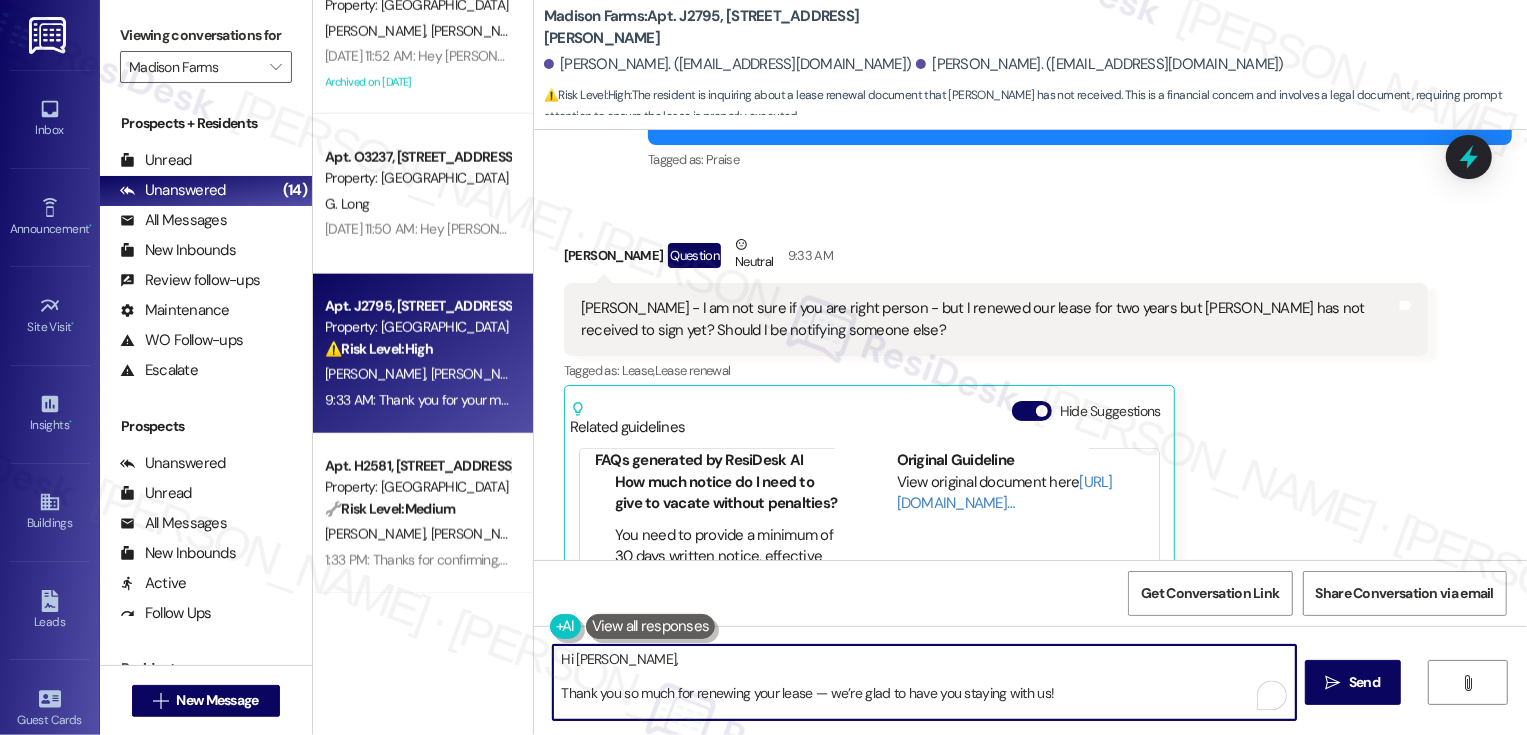 click on "Hi [PERSON_NAME],
Thank you so much for renewing your lease — we’re glad to have you staying with us!
Just to confirm, it sounds like you’ve completed the two-year renewal, but [PERSON_NAME] hasn’t received her copy to sign yet, is that right?" at bounding box center [924, 682] 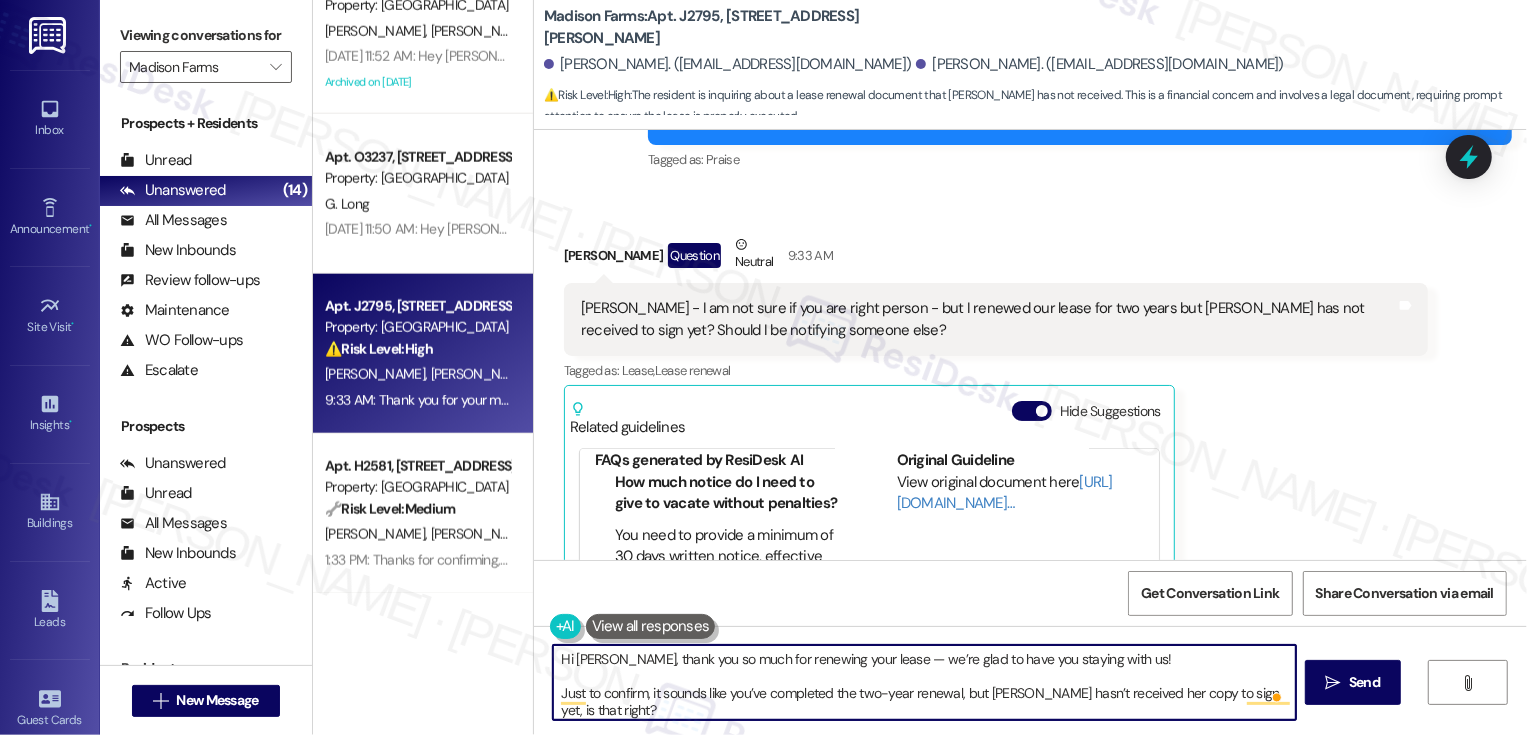 click on "Hi [PERSON_NAME], thank you so much for renewing your lease — we’re glad to have you staying with us!
Just to confirm, it sounds like you’ve completed the two-year renewal, but [PERSON_NAME] hasn’t received her copy to sign yet, is that right?" at bounding box center [924, 682] 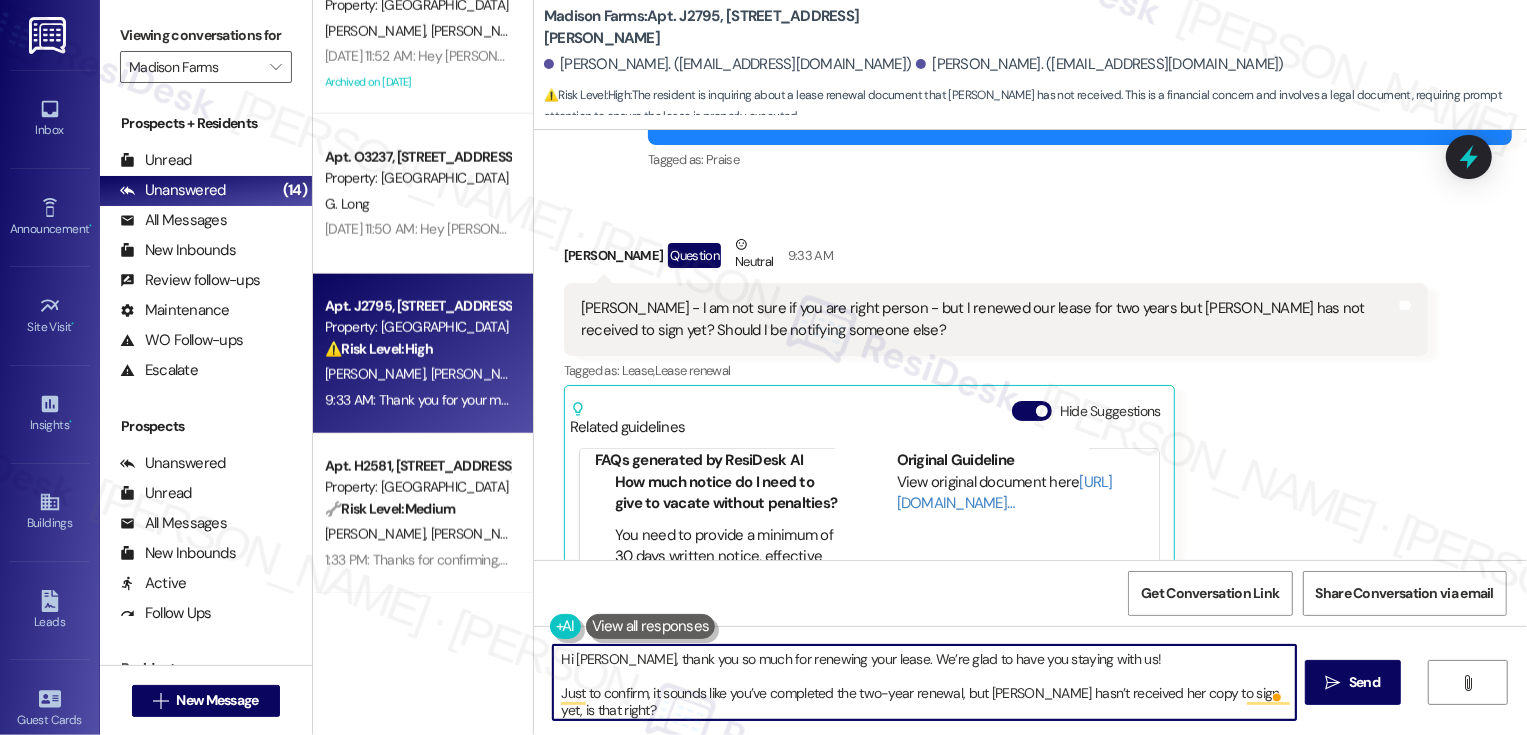 click on "Hi [PERSON_NAME], thank you so much for renewing your lease. We’re glad to have you staying with us!
Just to confirm, it sounds like you’ve completed the two-year renewal, but [PERSON_NAME] hasn’t received her copy to sign yet, is that right?" at bounding box center (924, 682) 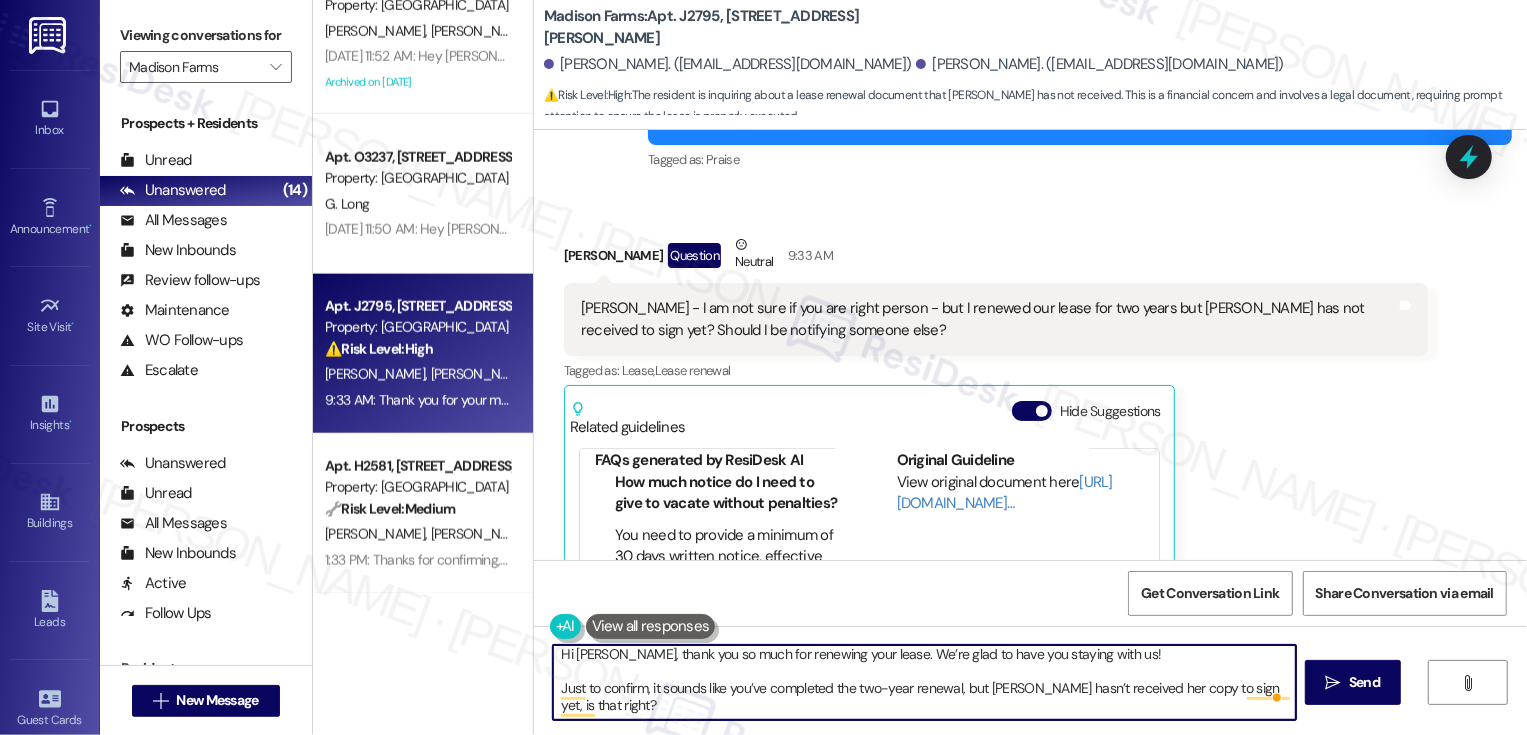 scroll, scrollTop: 0, scrollLeft: 0, axis: both 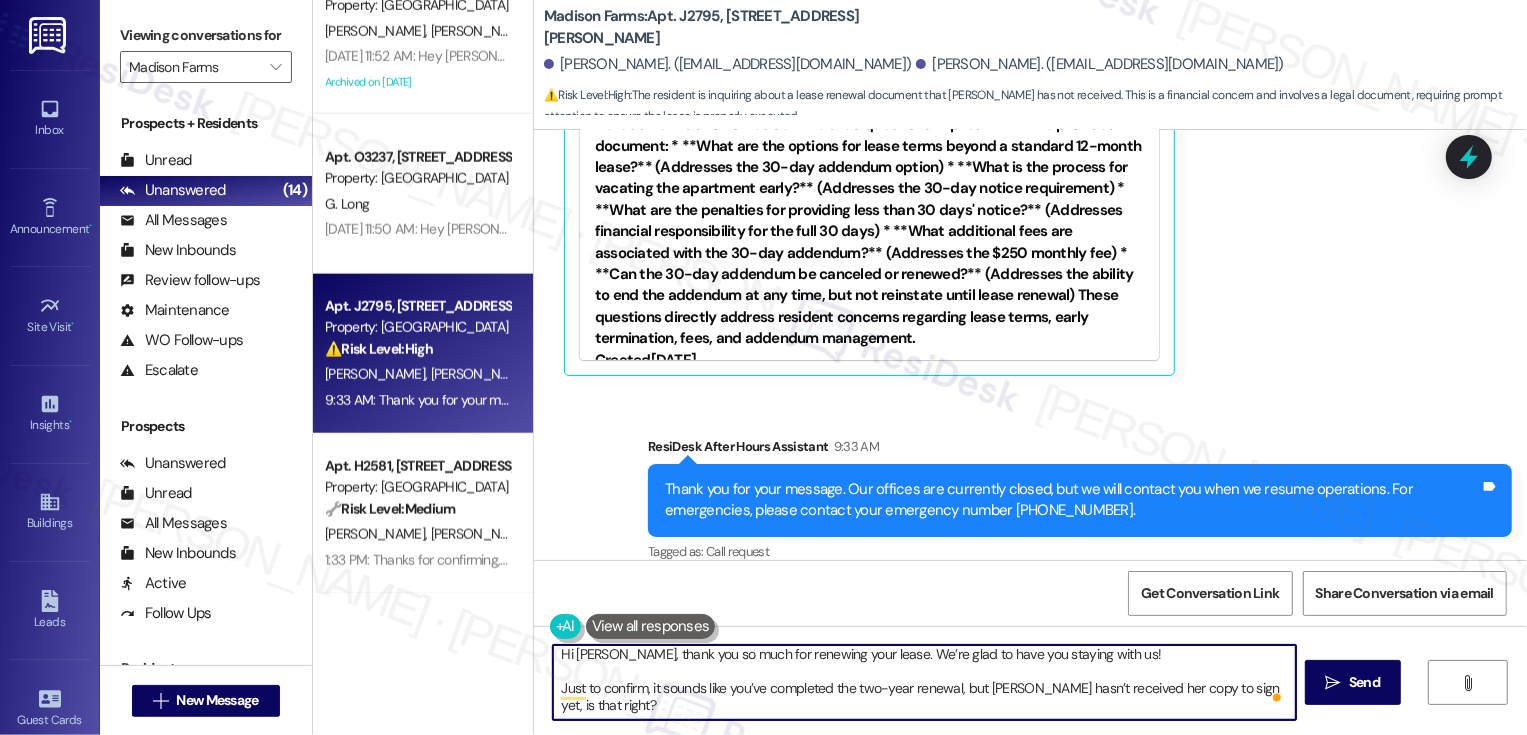 click on "Hi [PERSON_NAME], thank you so much for renewing your lease. We’re glad to have you staying with us!
Just to confirm, it sounds like you’ve completed the two-year renewal, but [PERSON_NAME] hasn’t received her copy to sign yet, is that right?" at bounding box center (924, 682) 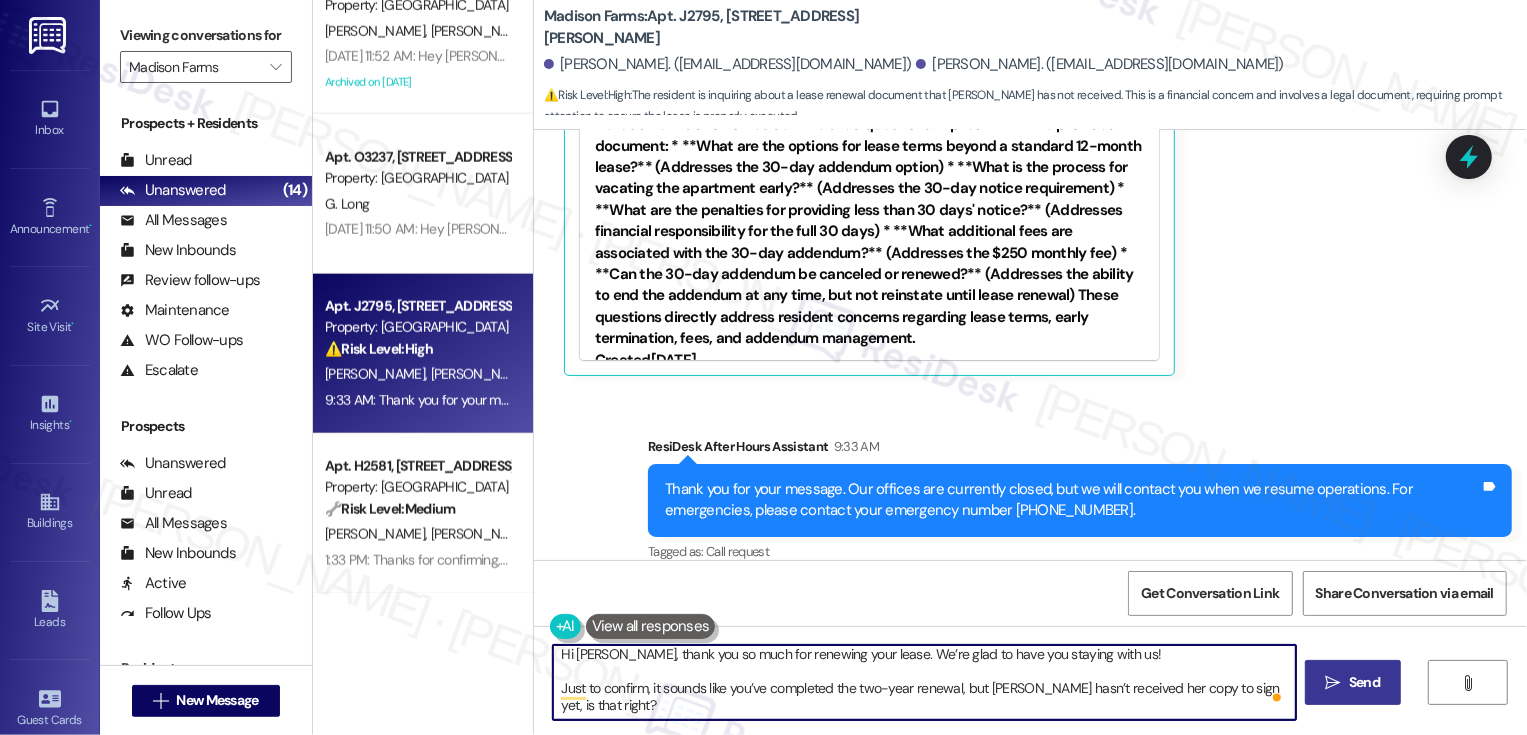 type on "Hi [PERSON_NAME], thank you so much for renewing your lease. We’re glad to have you staying with us!
Just to confirm, it sounds like you’ve completed the two-year renewal, but [PERSON_NAME] hasn’t received her copy to sign yet, is that right?" 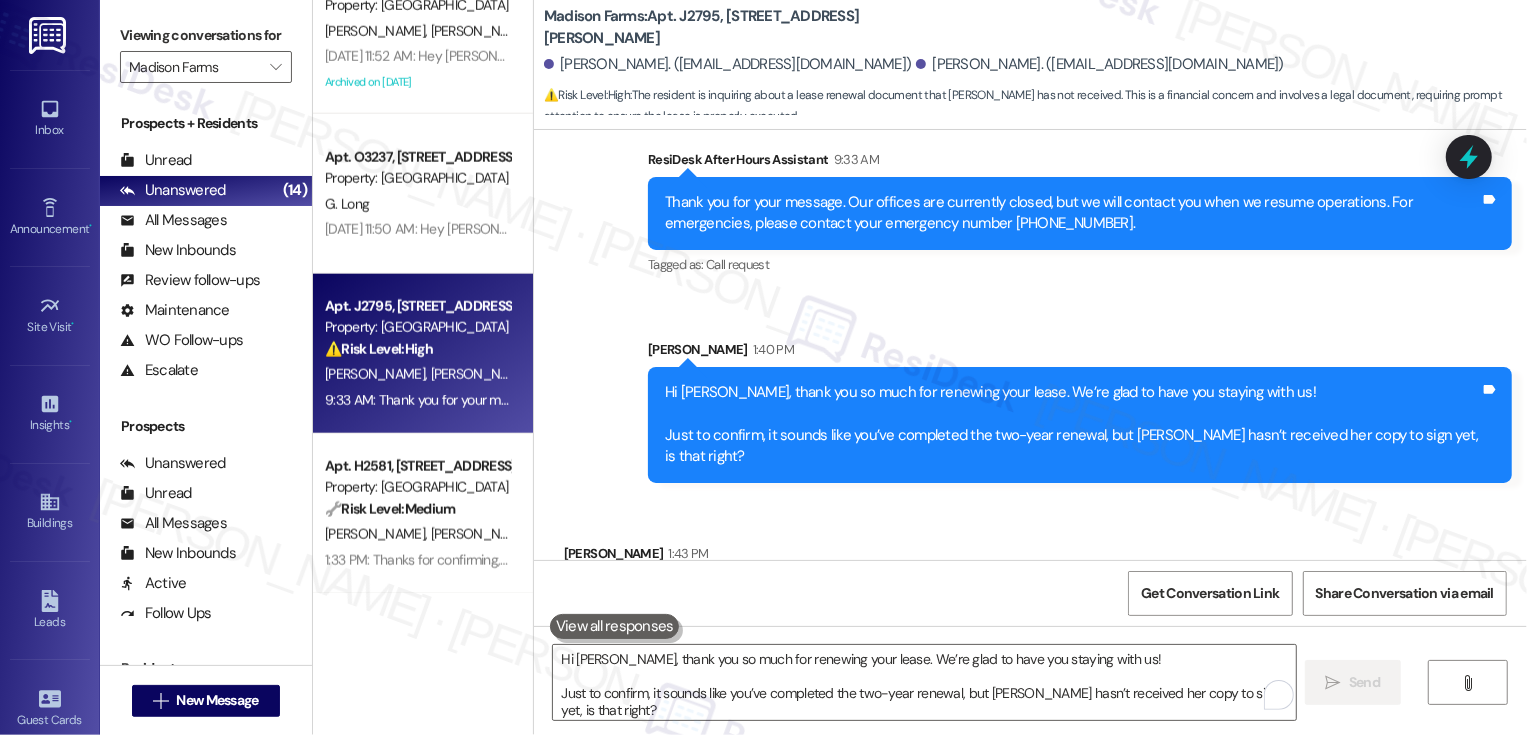 scroll, scrollTop: 1881, scrollLeft: 0, axis: vertical 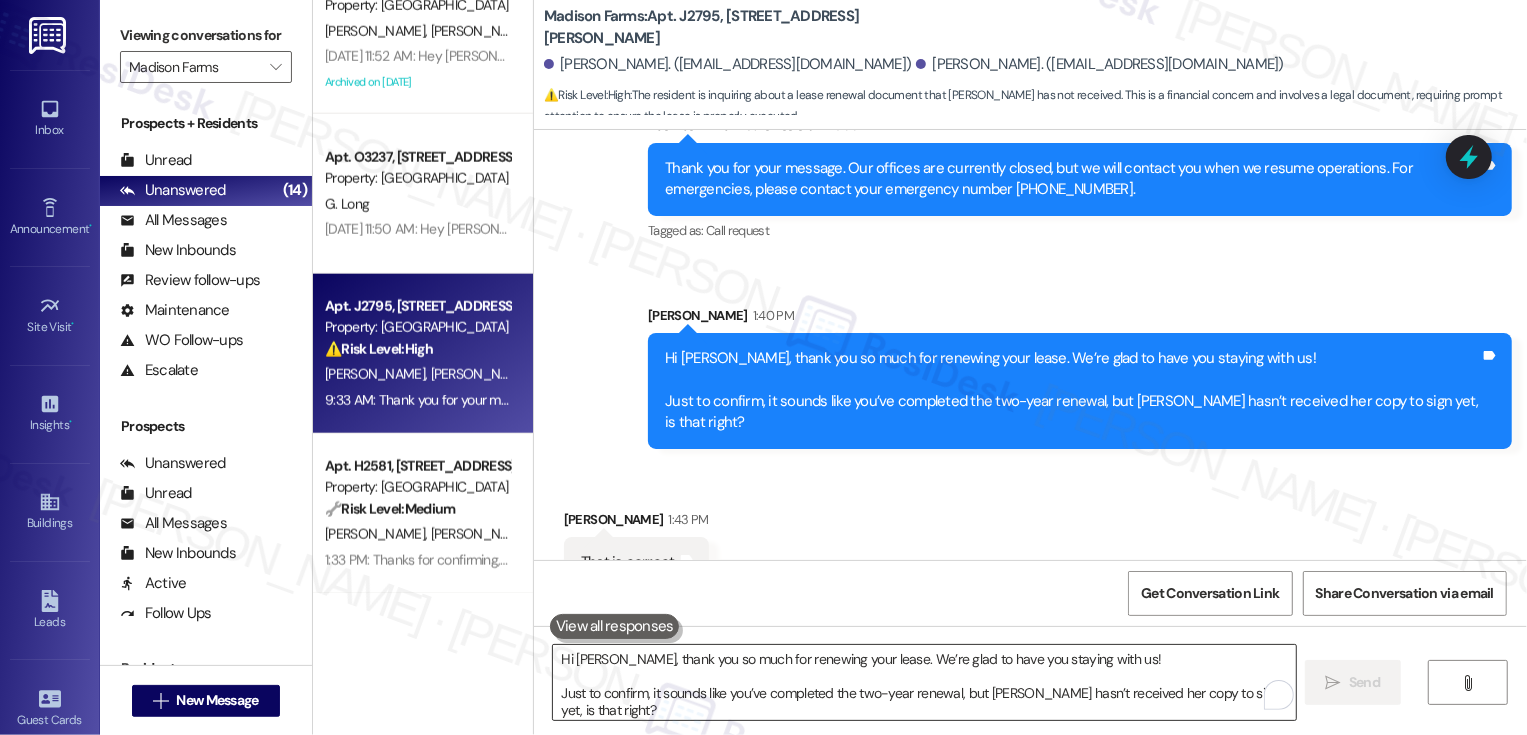 click on "Hi [PERSON_NAME], thank you so much for renewing your lease. We’re glad to have you staying with us!
Just to confirm, it sounds like you’ve completed the two-year renewal, but [PERSON_NAME] hasn’t received her copy to sign yet, is that right?" at bounding box center (924, 682) 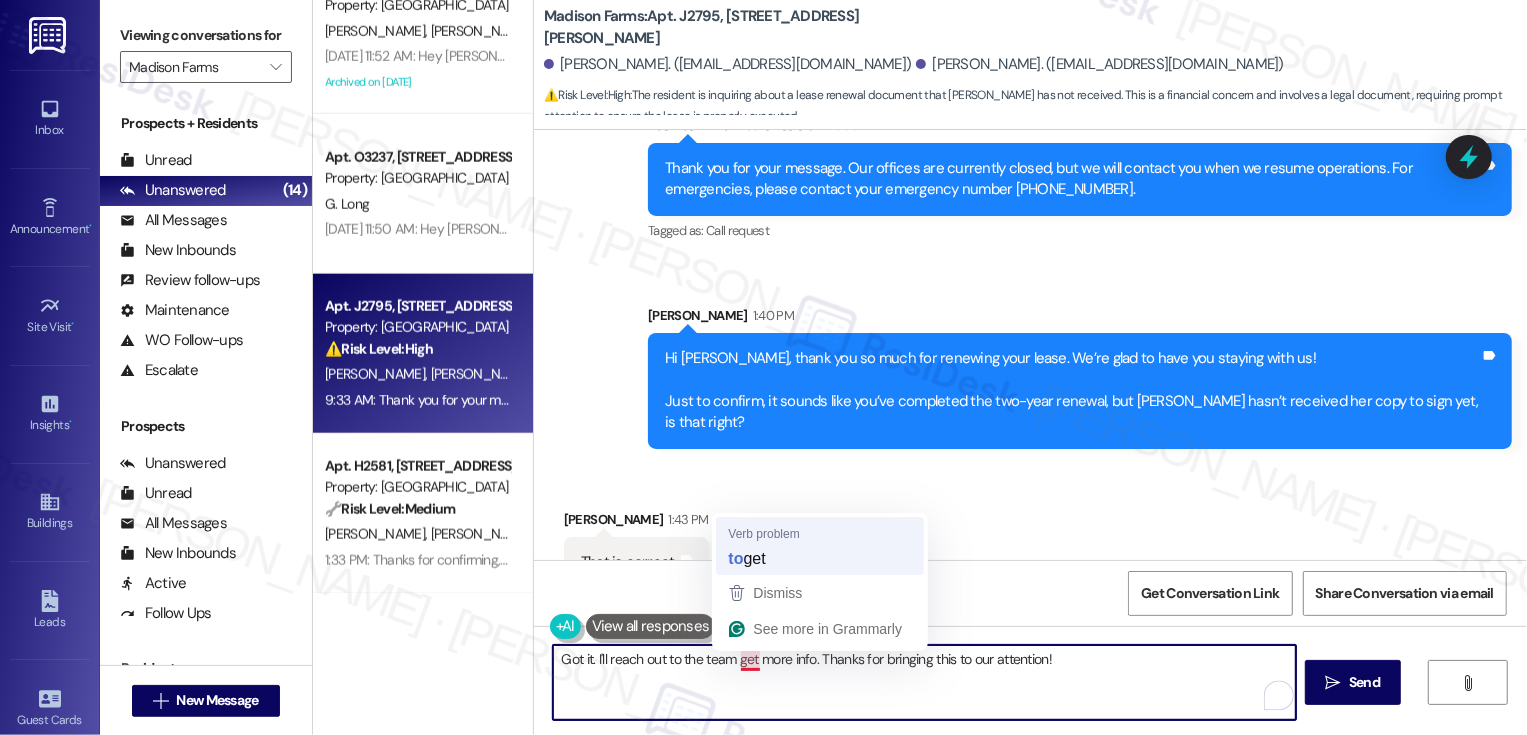 type on "Got it. I'll reach out to the team to get more info. Thanks for bringing this to our attention!" 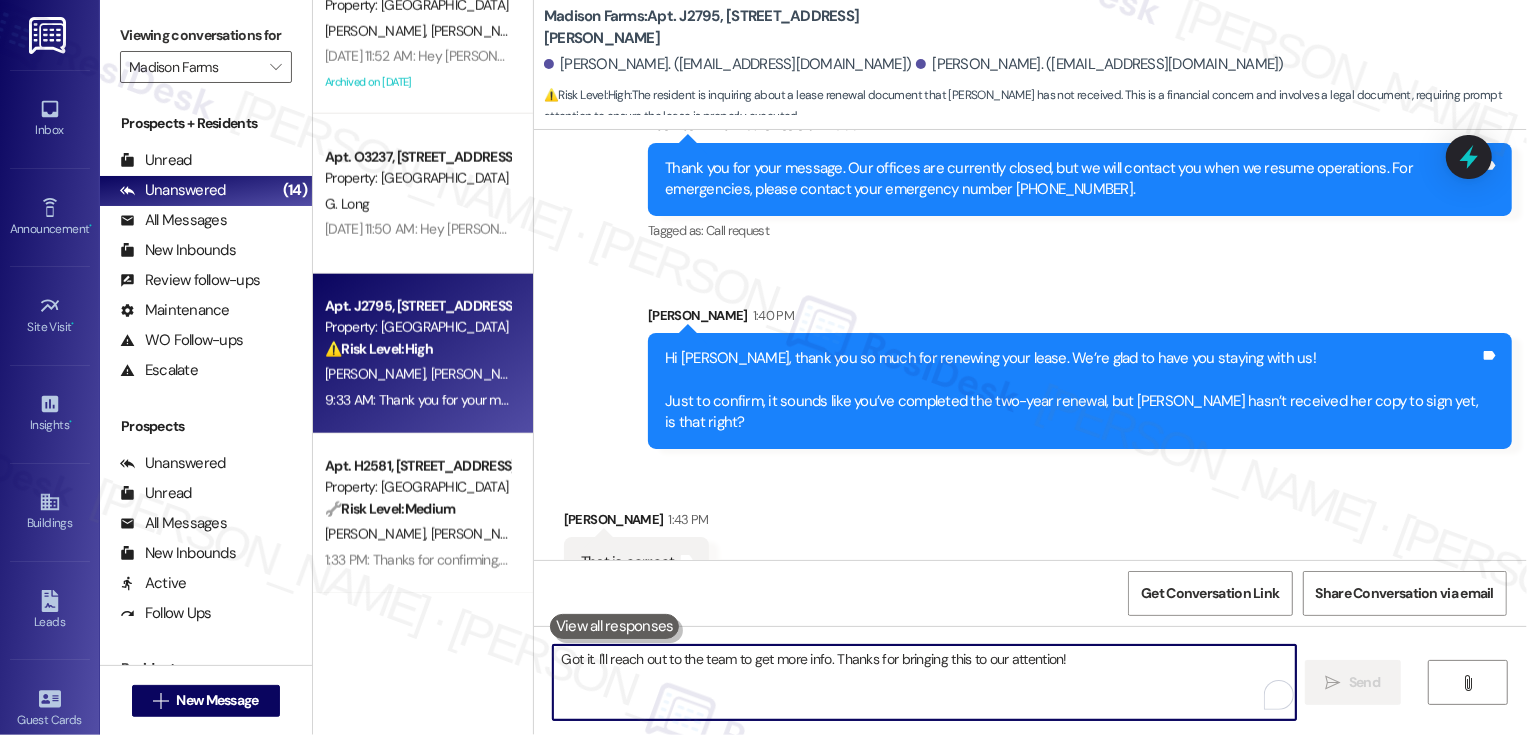 scroll, scrollTop: 1880, scrollLeft: 0, axis: vertical 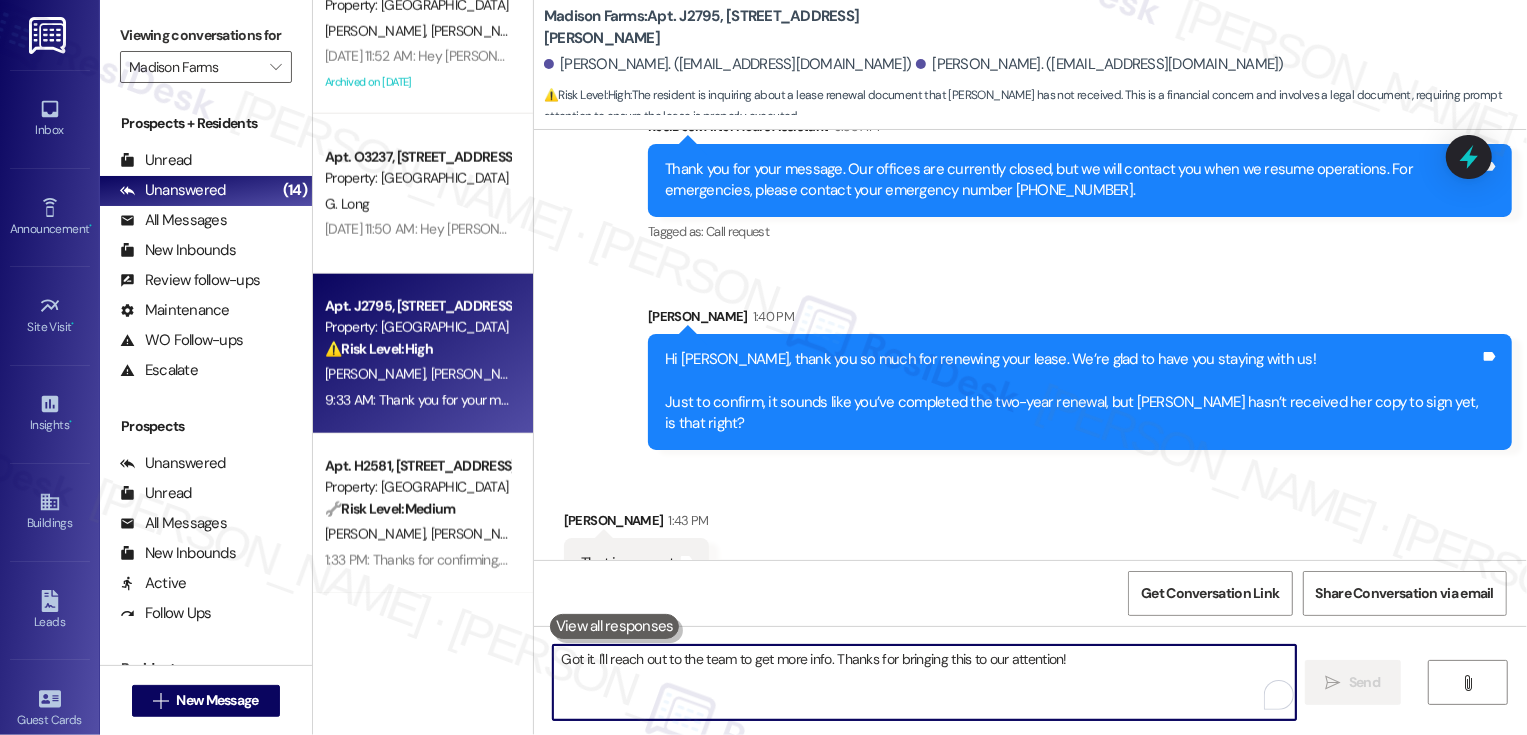type 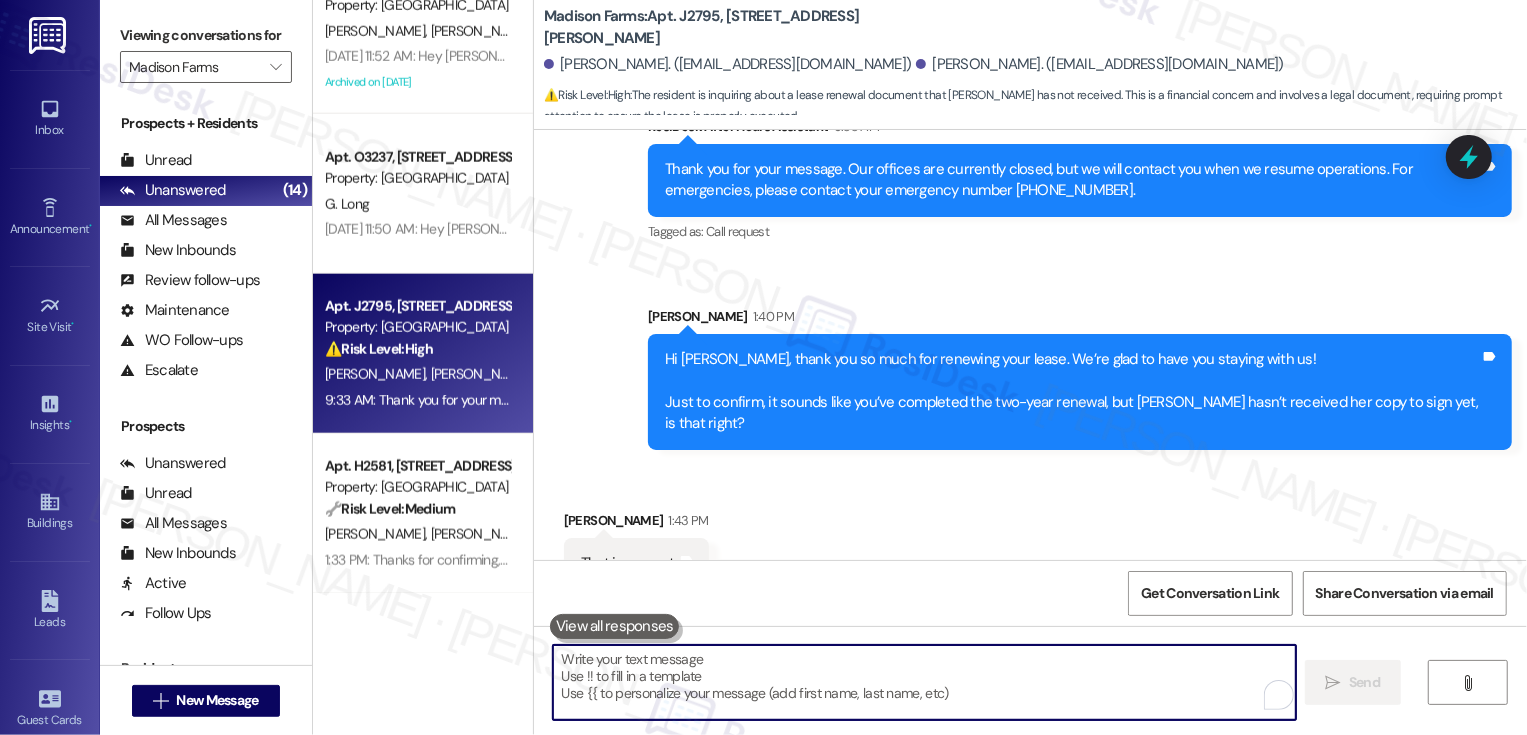 click on "Hi [PERSON_NAME], thank you so much for renewing your lease. We’re glad to have you staying with us!
Just to confirm, it sounds like you’ve completed the two-year renewal, but [PERSON_NAME] hasn’t received her copy to sign yet, is that right?" at bounding box center (1072, 392) 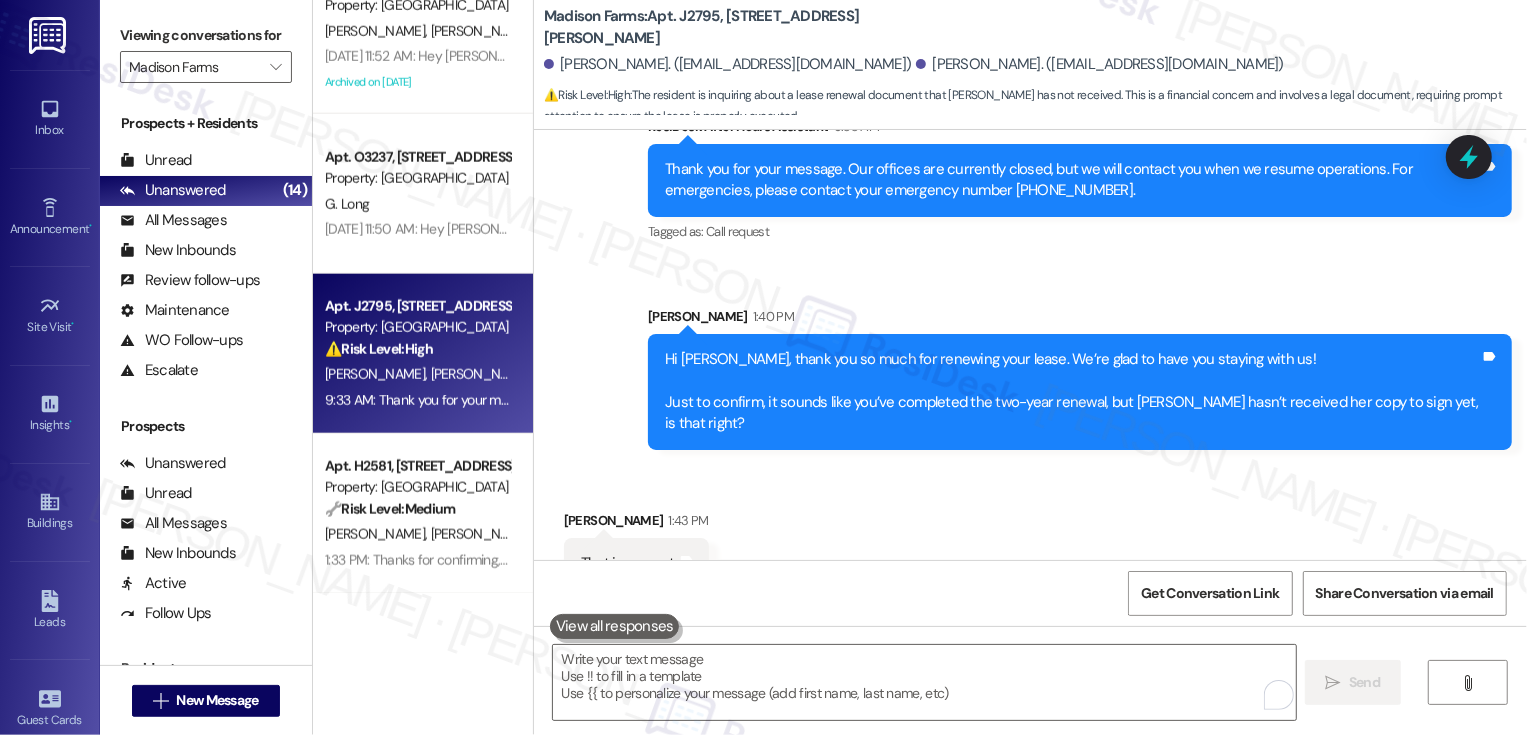 click on "Hi [PERSON_NAME], thank you so much for renewing your lease. We’re glad to have you staying with us!
Just to confirm, it sounds like you’ve completed the two-year renewal, but [PERSON_NAME] hasn’t received her copy to sign yet, is that right?" at bounding box center (1072, 392) 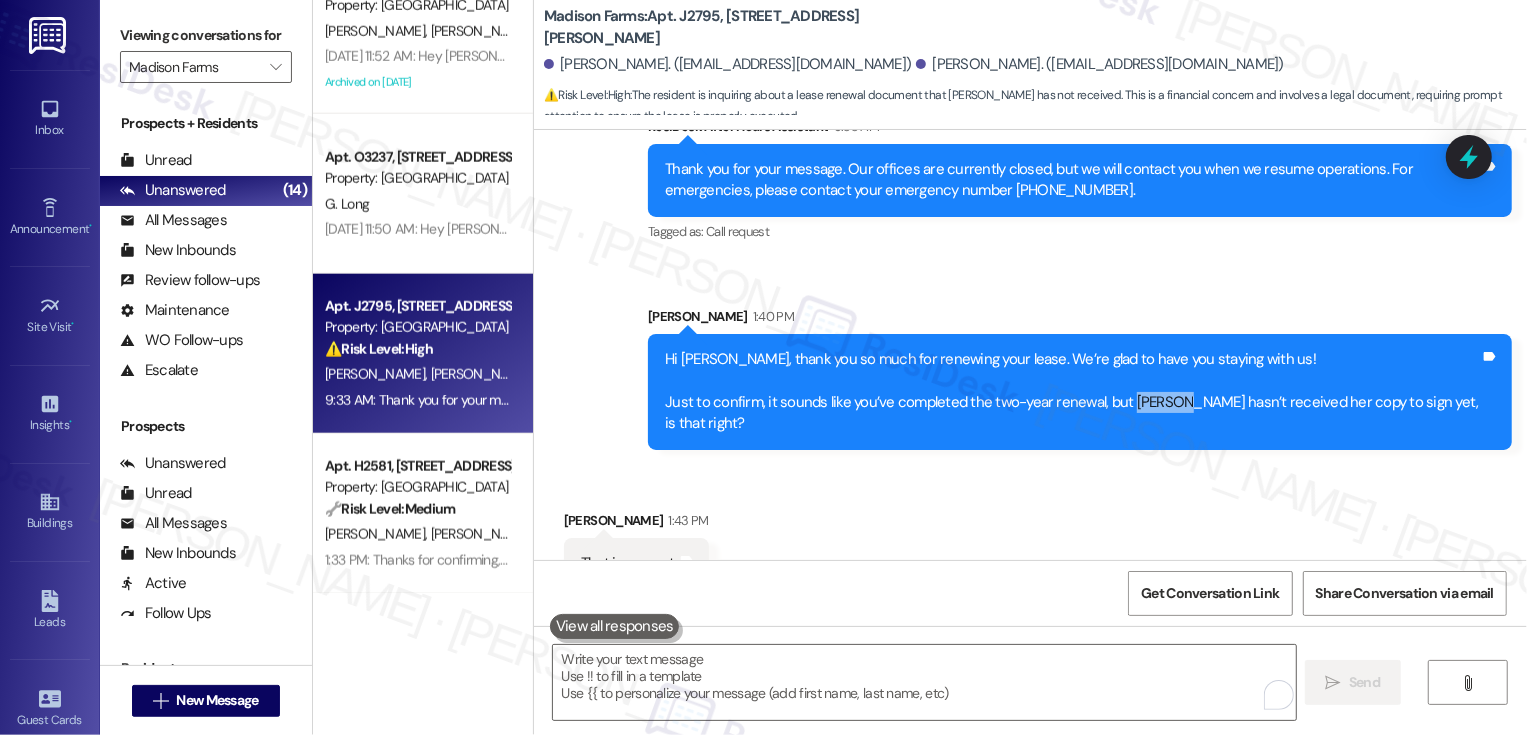 copy on "[PERSON_NAME]" 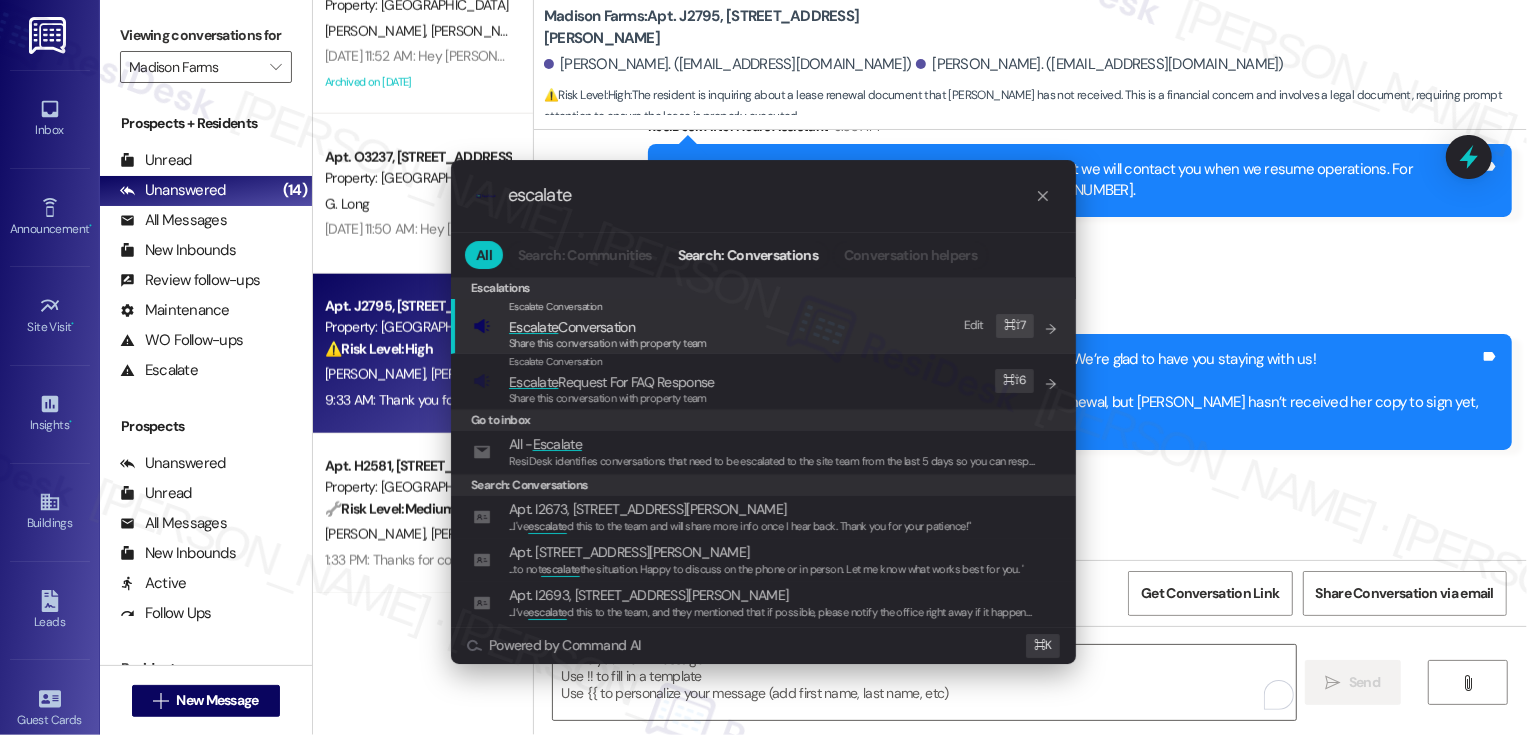 type on "escalate" 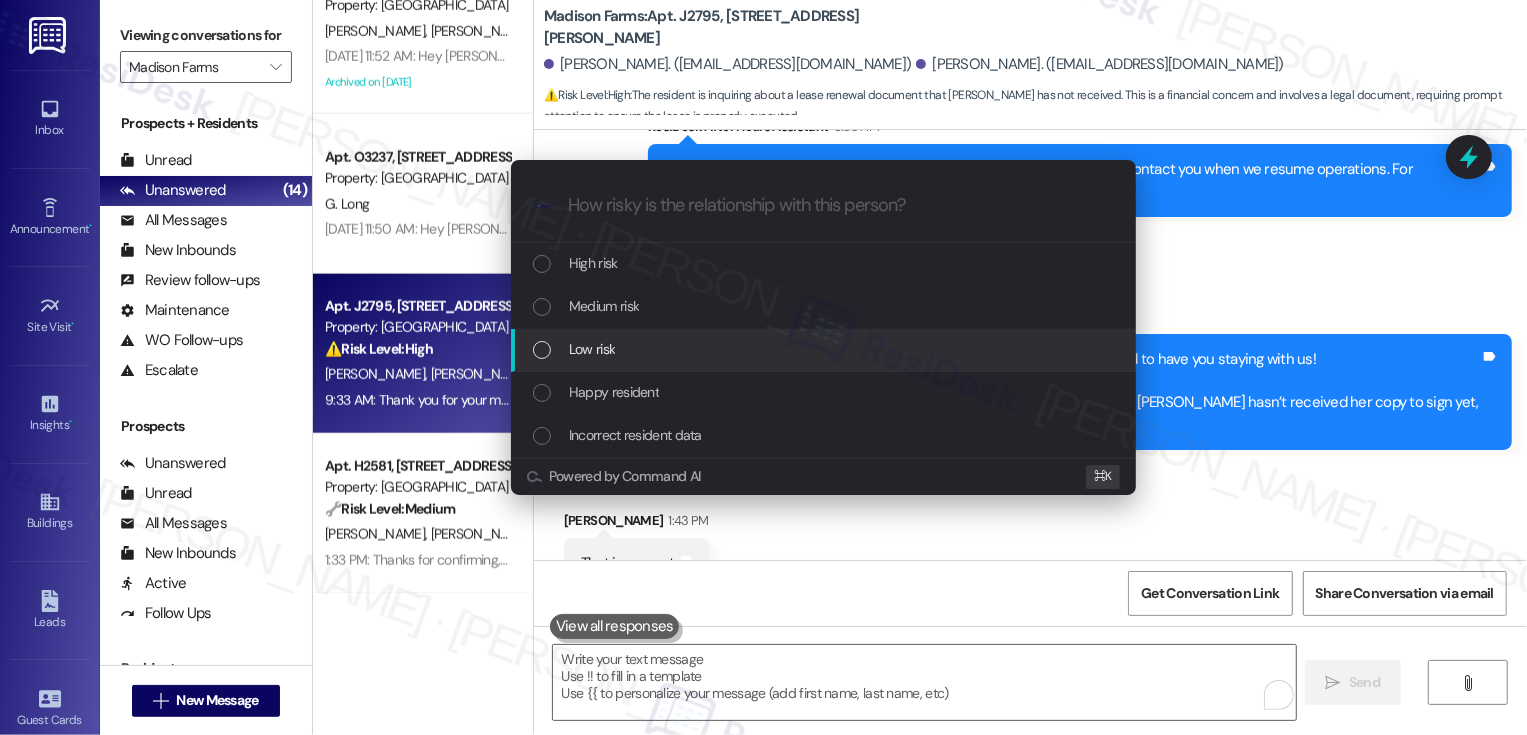click on "Low risk" at bounding box center [592, 349] 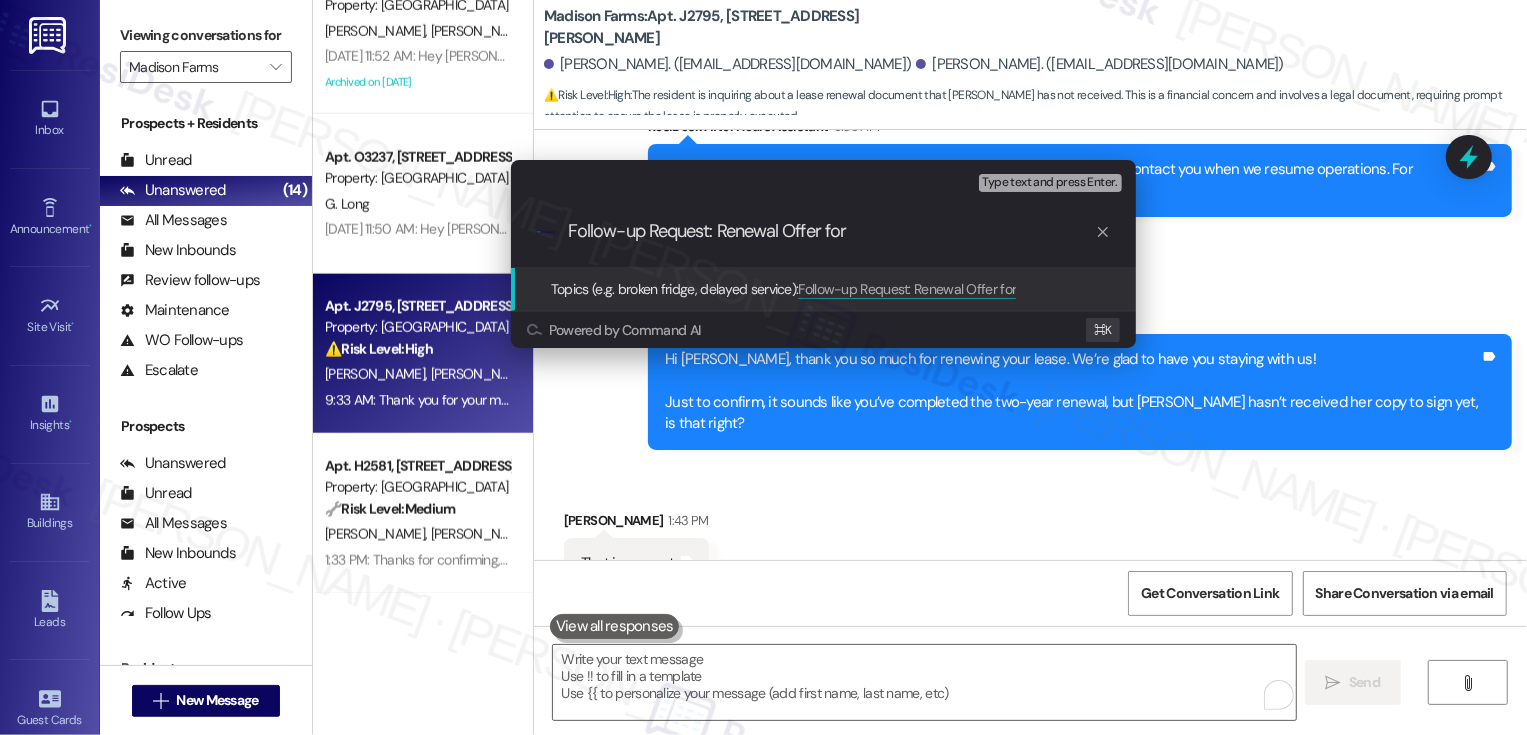 paste on "[PERSON_NAME]" 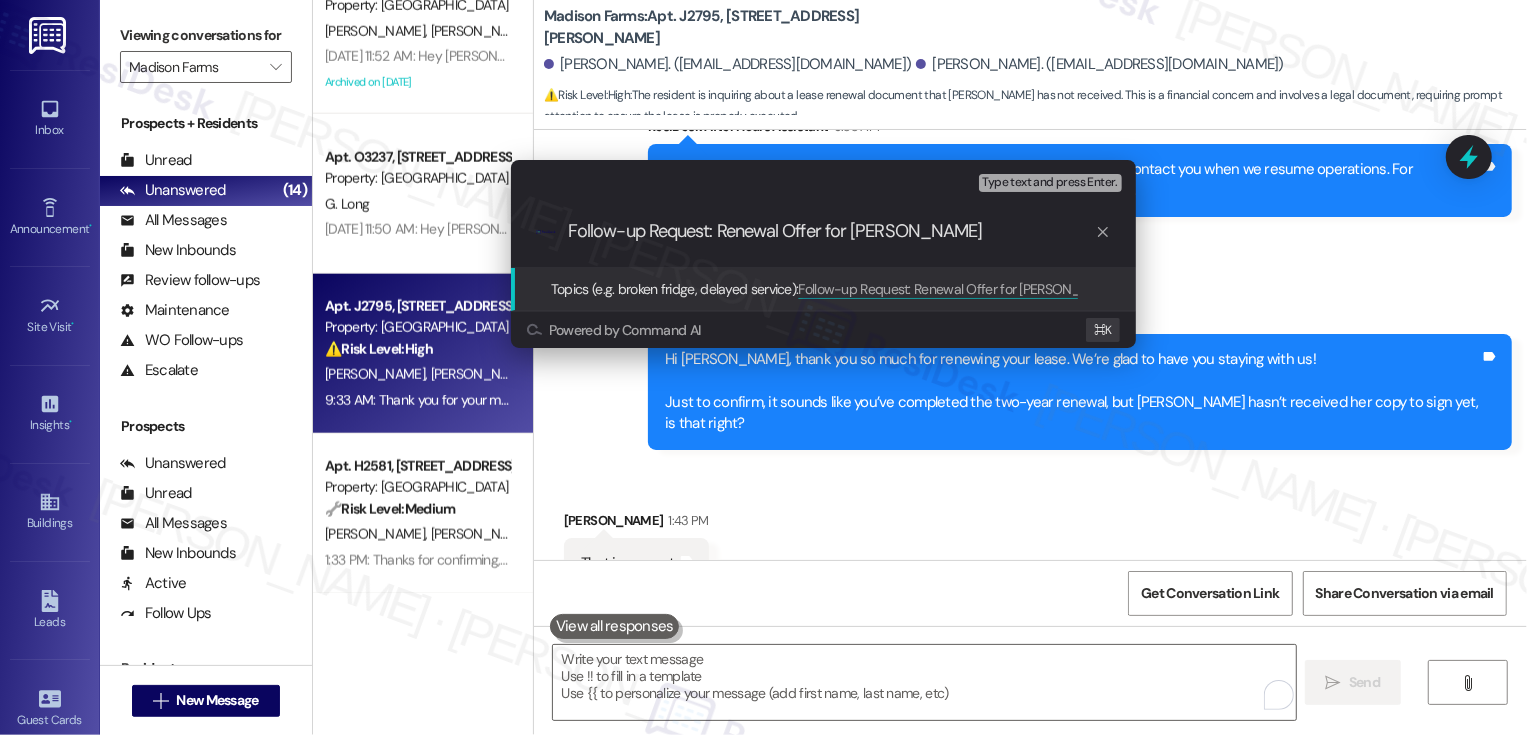 type 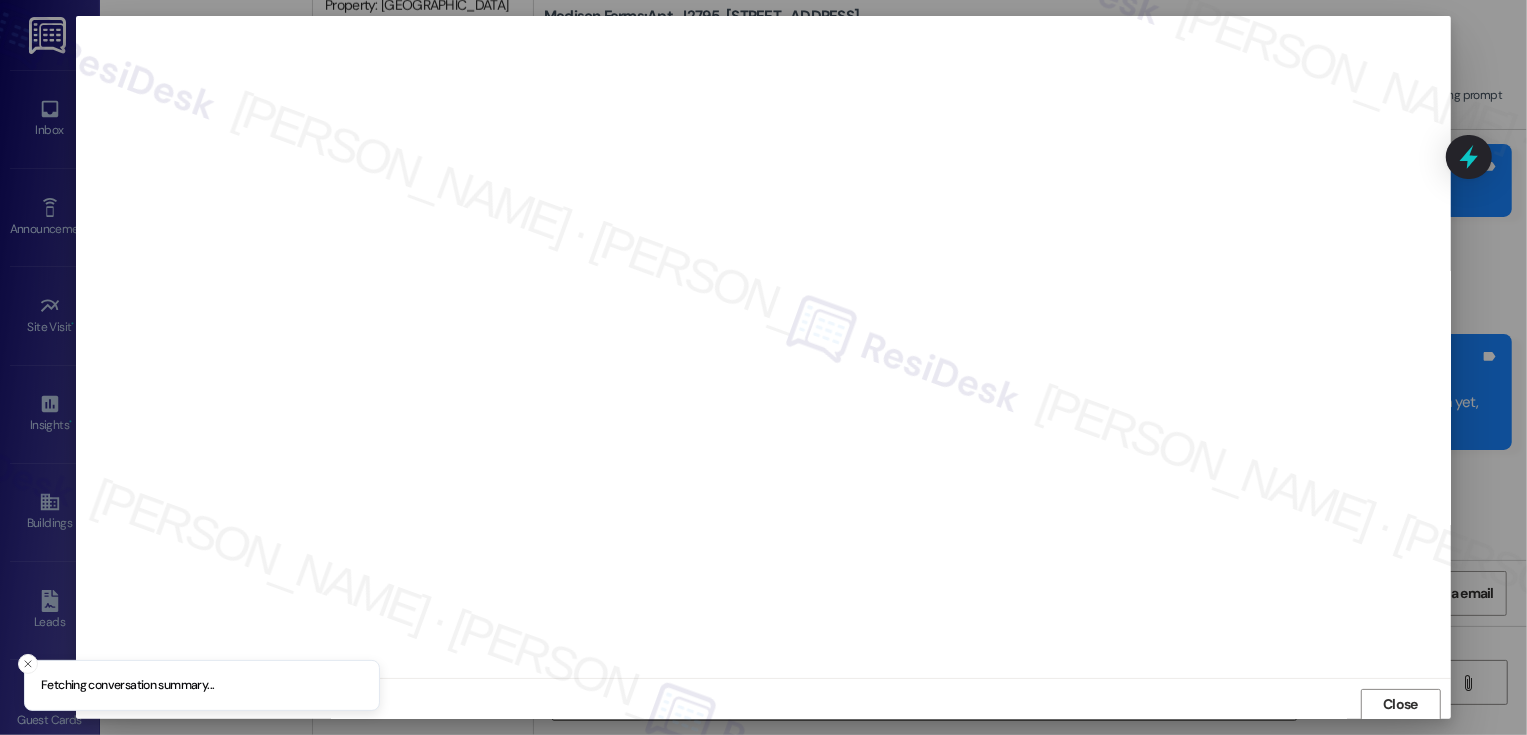 scroll, scrollTop: 1, scrollLeft: 0, axis: vertical 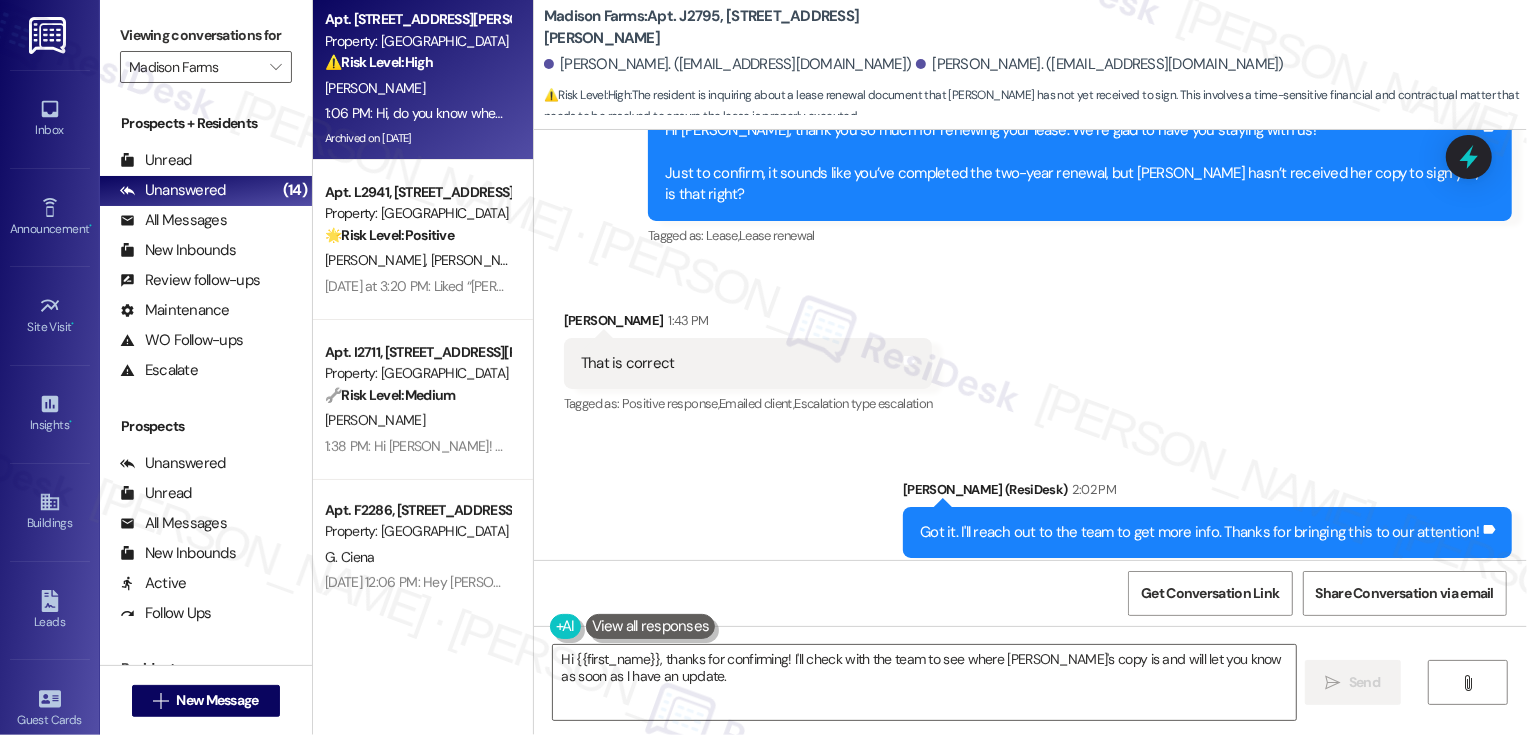 click on "[PERSON_NAME]" at bounding box center [417, 88] 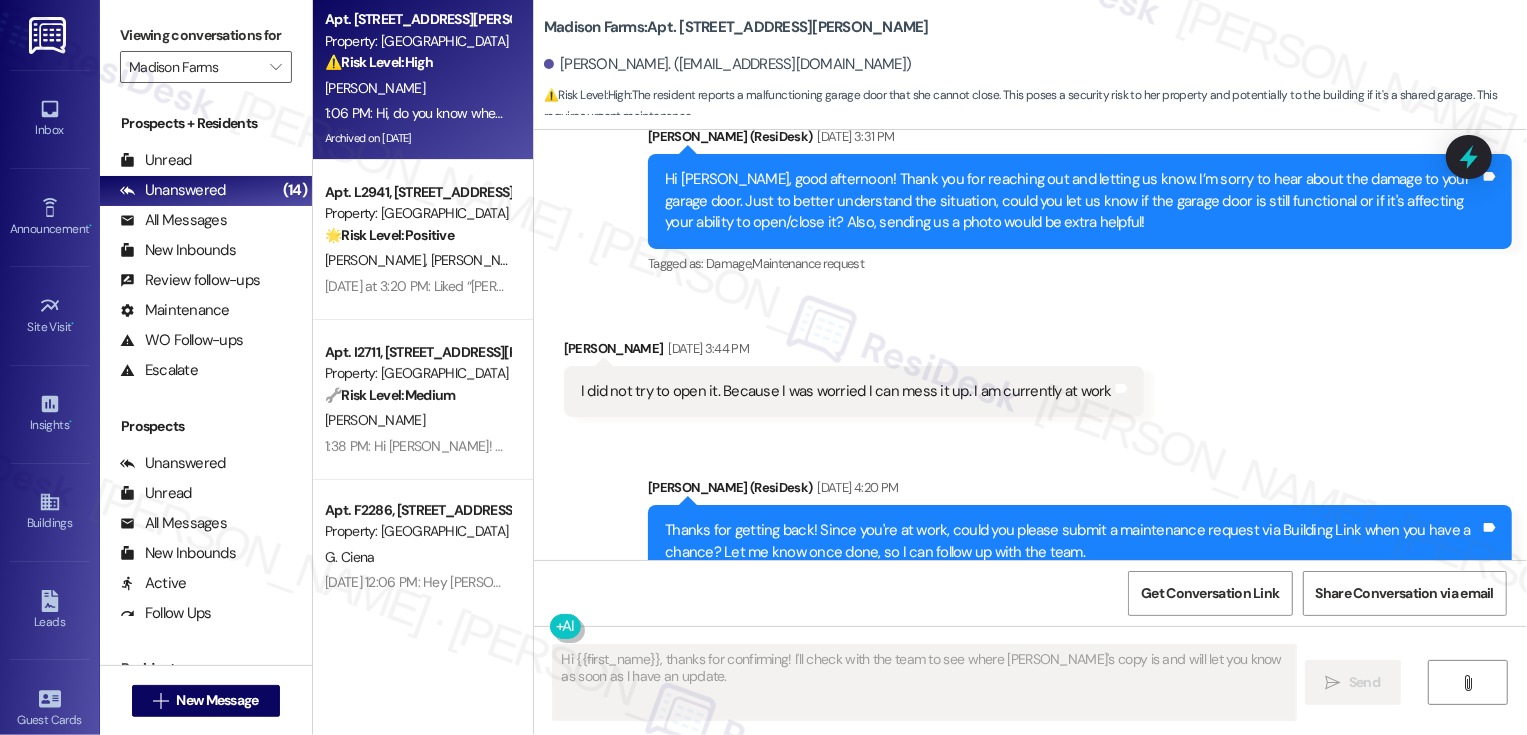click on "[PERSON_NAME]" at bounding box center (417, 88) 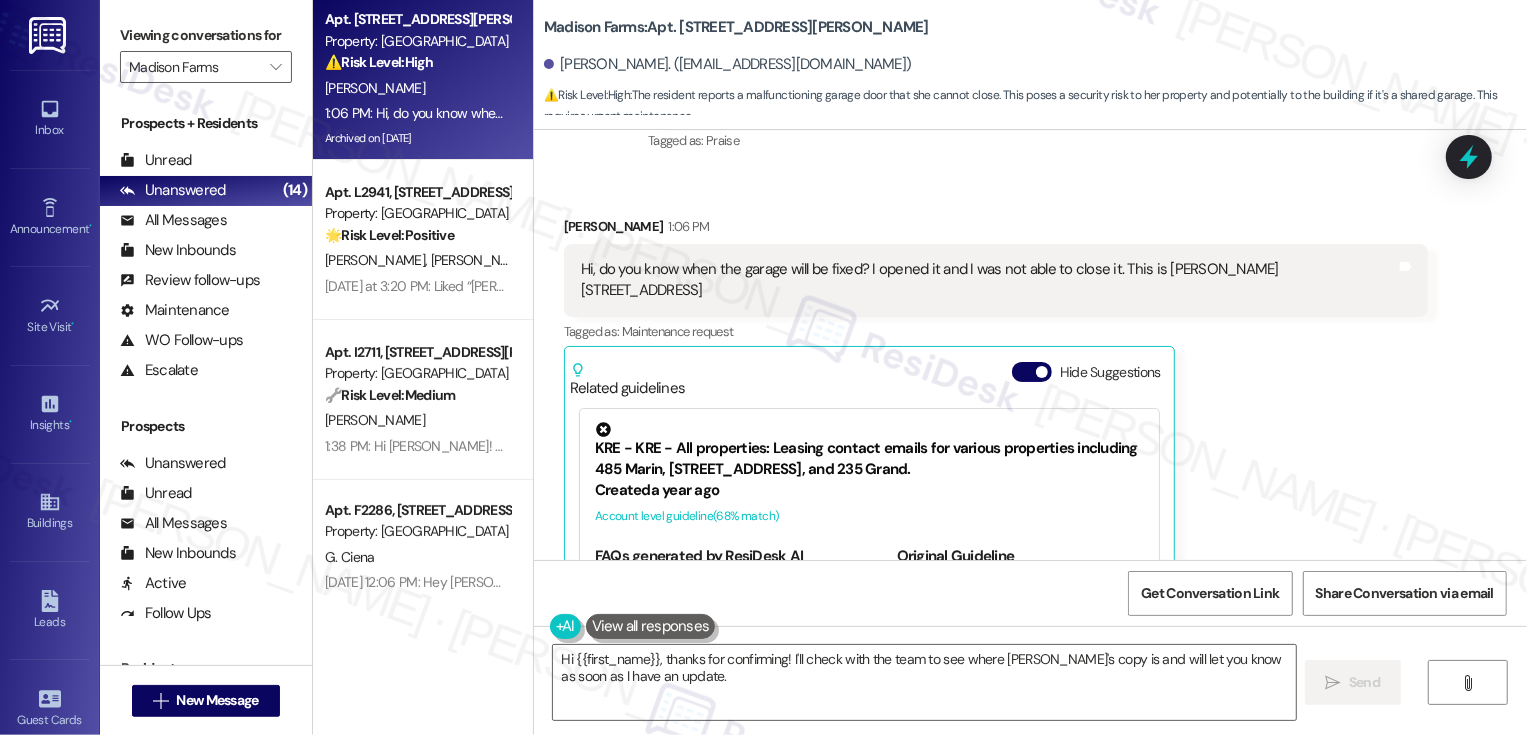 scroll, scrollTop: 4464, scrollLeft: 0, axis: vertical 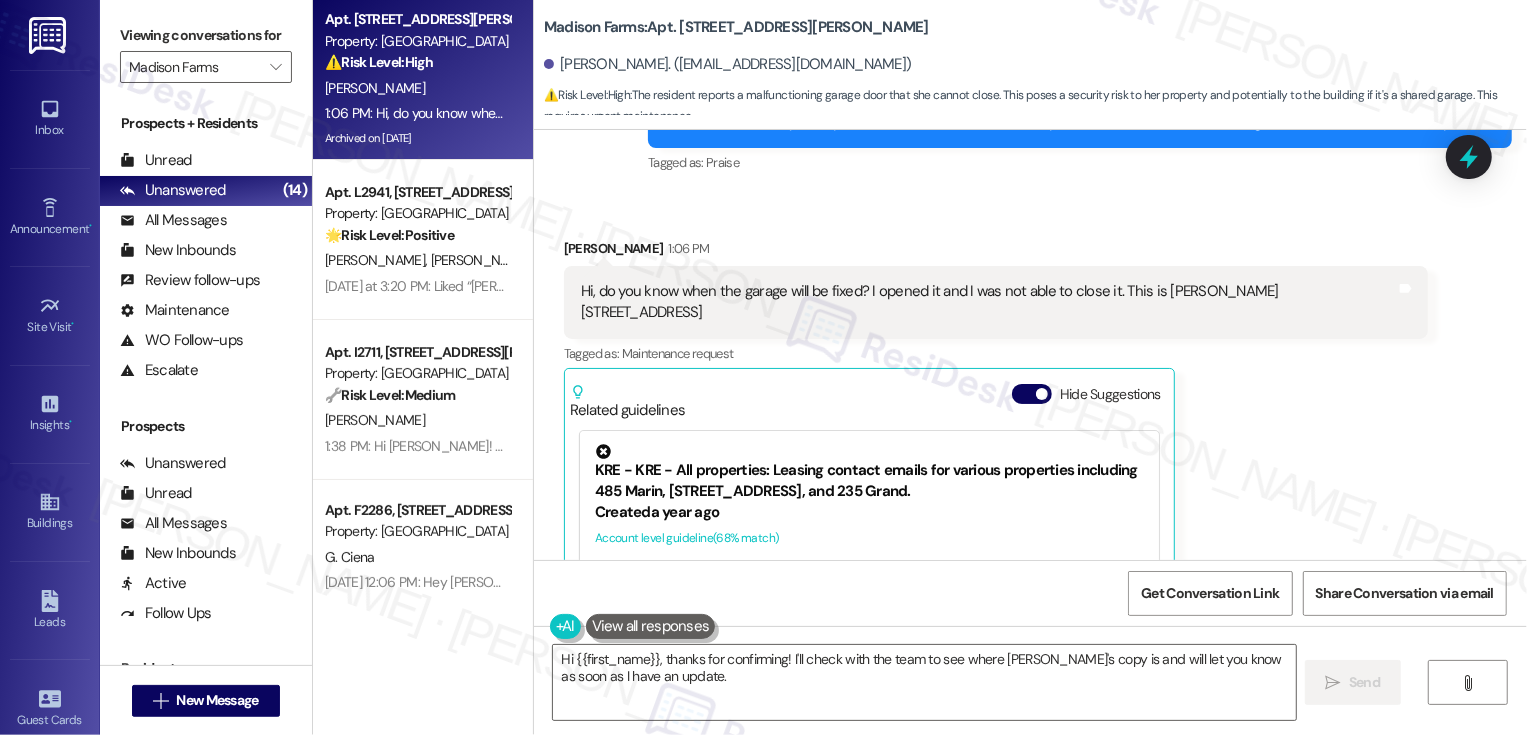 click on "Madison Farms:  Apt. [STREET_ADDRESS][PERSON_NAME]" at bounding box center (736, 27) 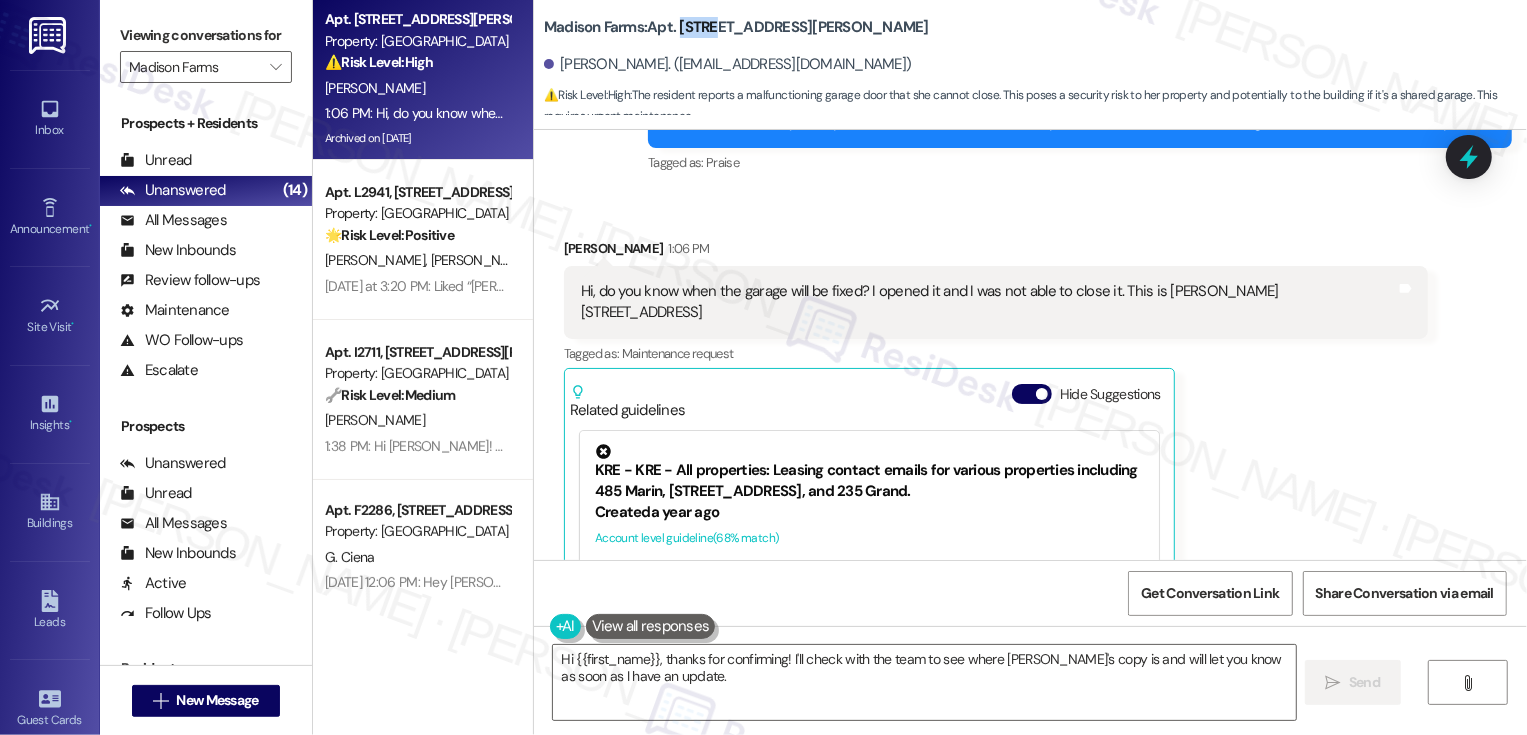copy on "O3215" 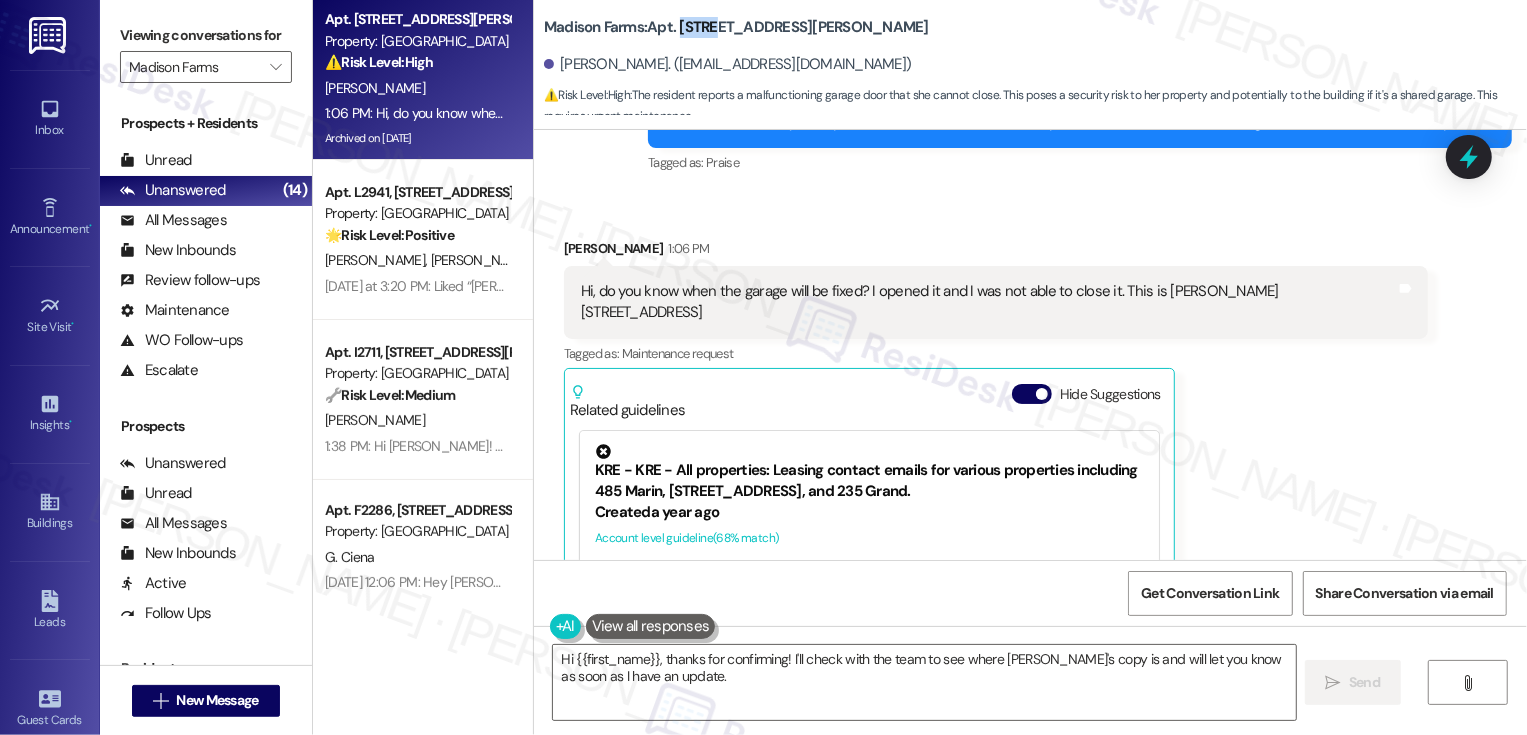 copy on "O3215" 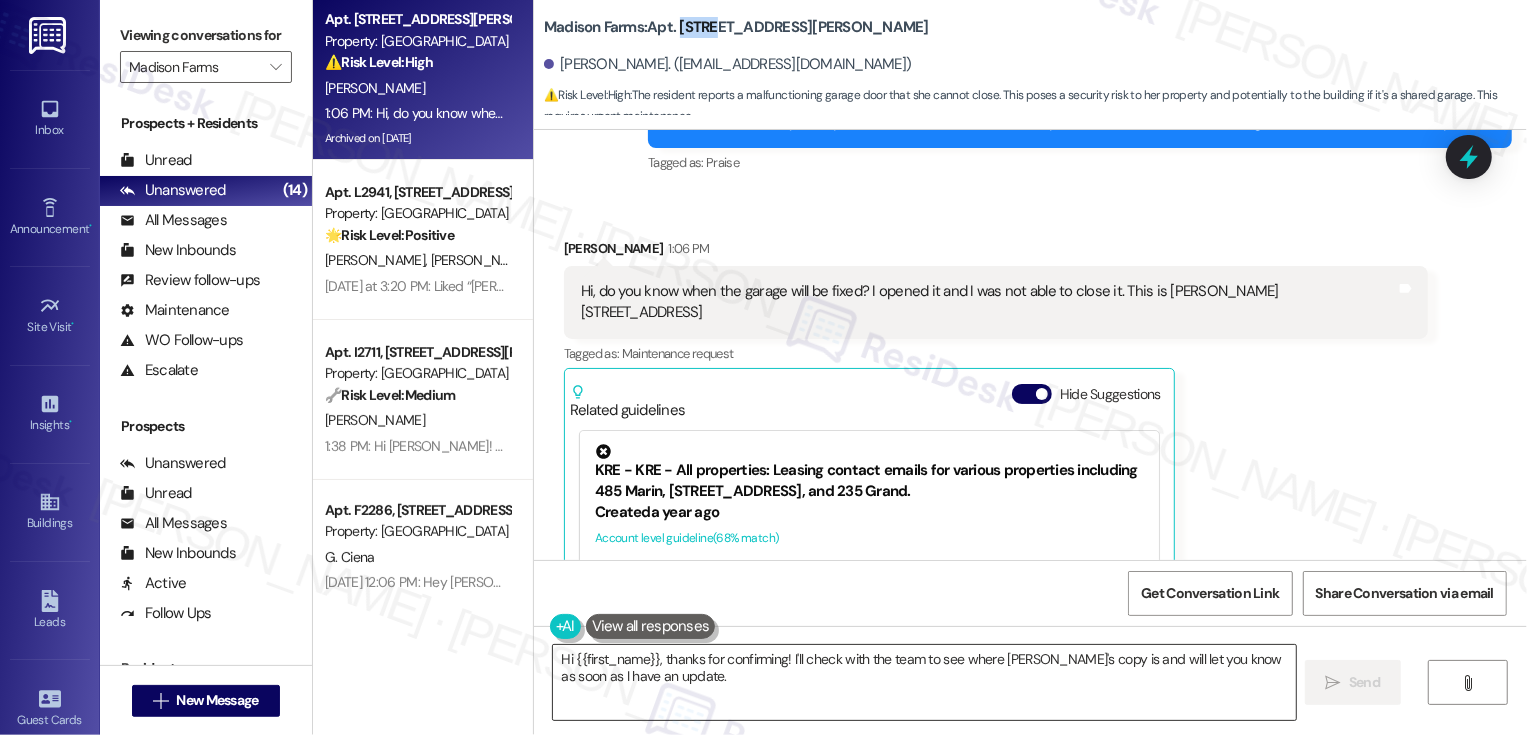 click on "Hi {{first_name}}, I understand your garage door is stuck open. I'll check on the status of the work order right away and see if I can get an ETA for you. I'll update you as soon as possible." at bounding box center (924, 682) 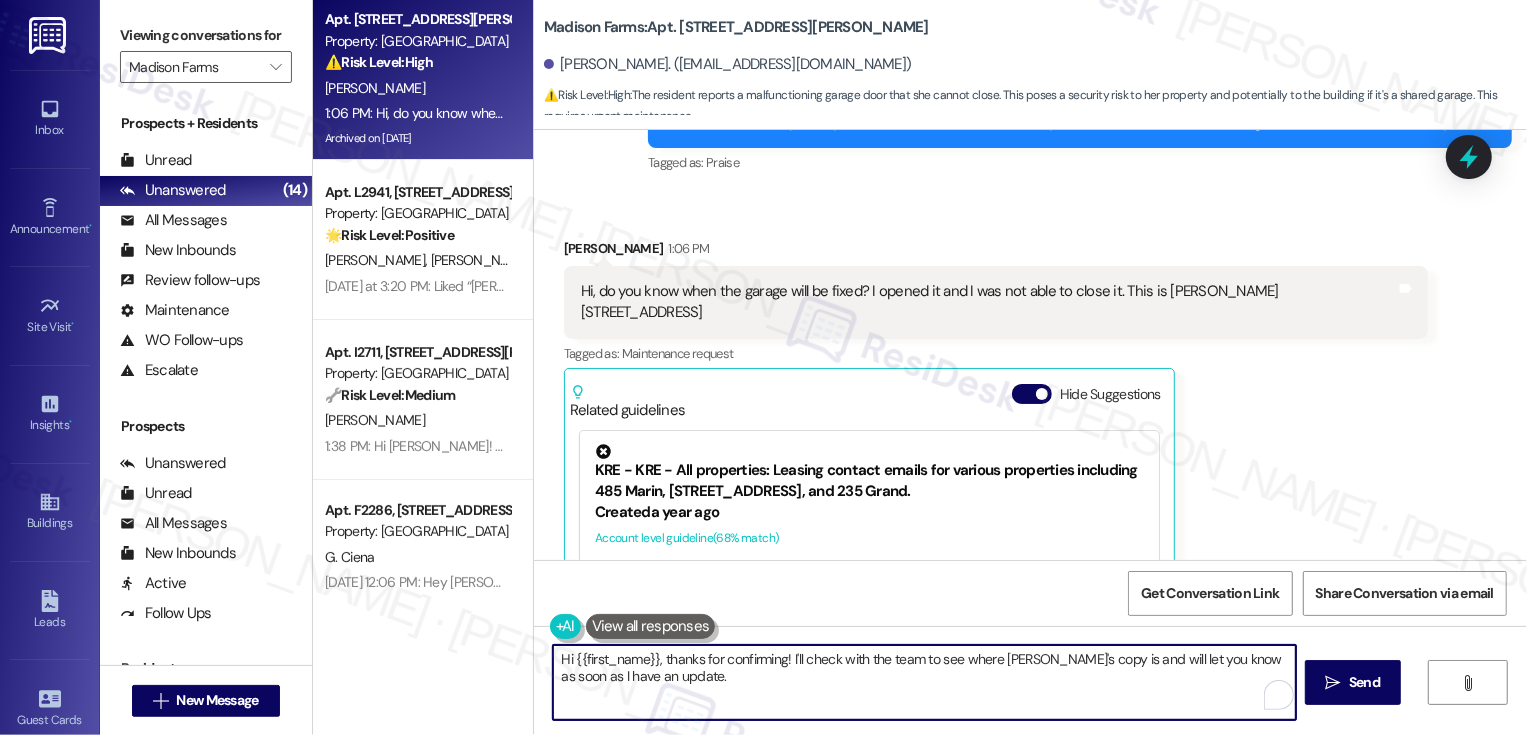 click on "[PERSON_NAME] 1:06 PM" at bounding box center (996, 252) 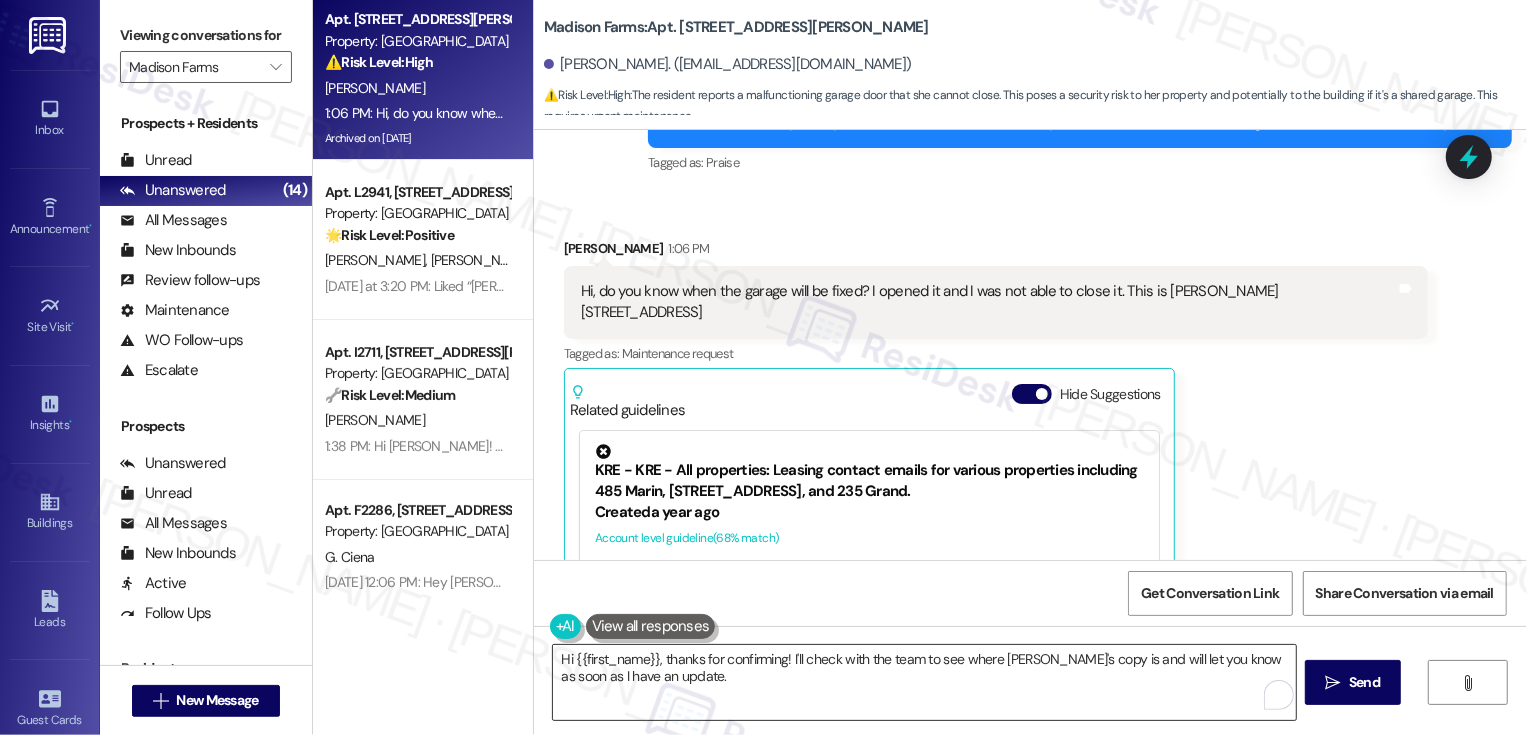 click on "Hi {{first_name}}, I understand your garage door is stuck open. I'll check on the status of the work order right away and see if I can get an ETA for you. I'll update you as soon as possible." at bounding box center [924, 682] 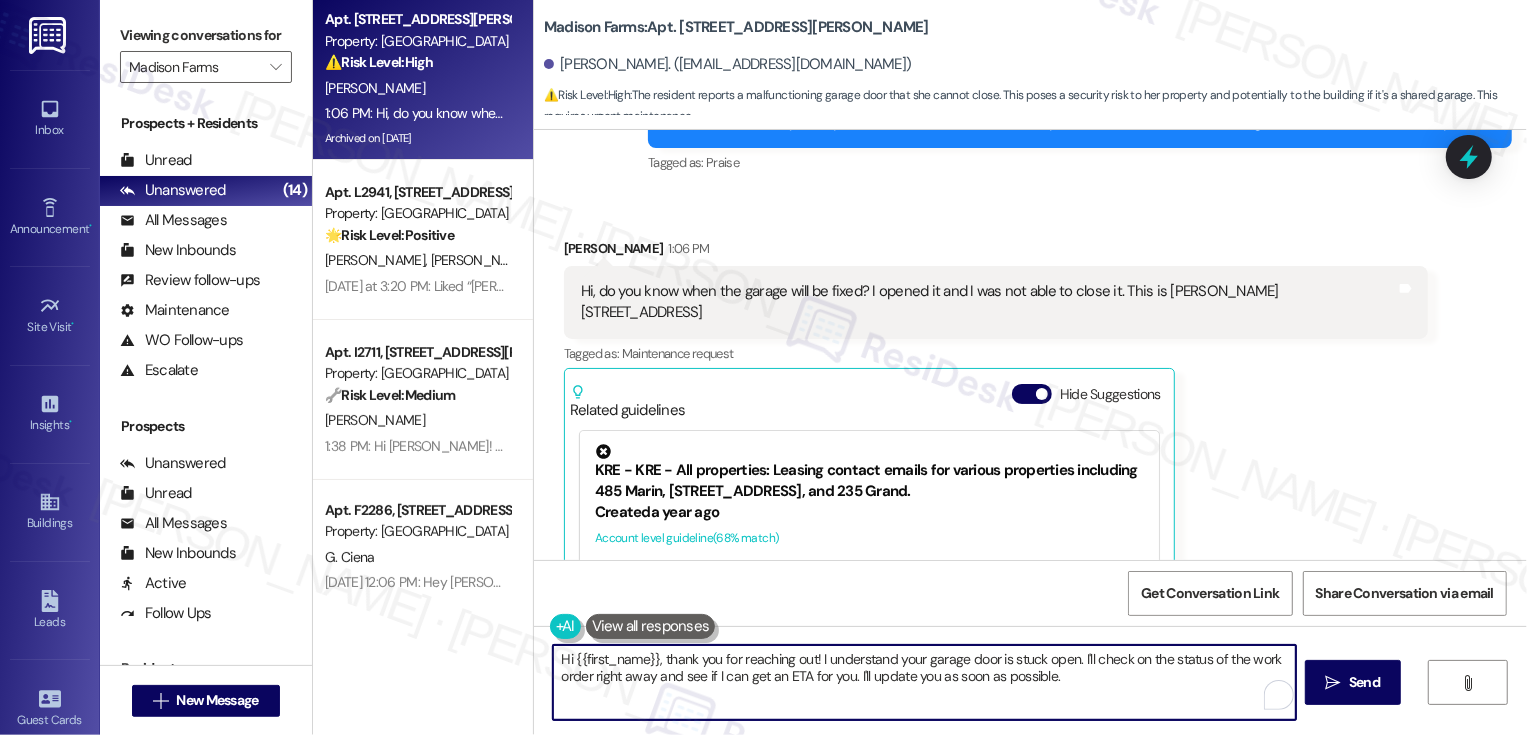 drag, startPoint x: 1074, startPoint y: 657, endPoint x: 1075, endPoint y: 667, distance: 10.049875 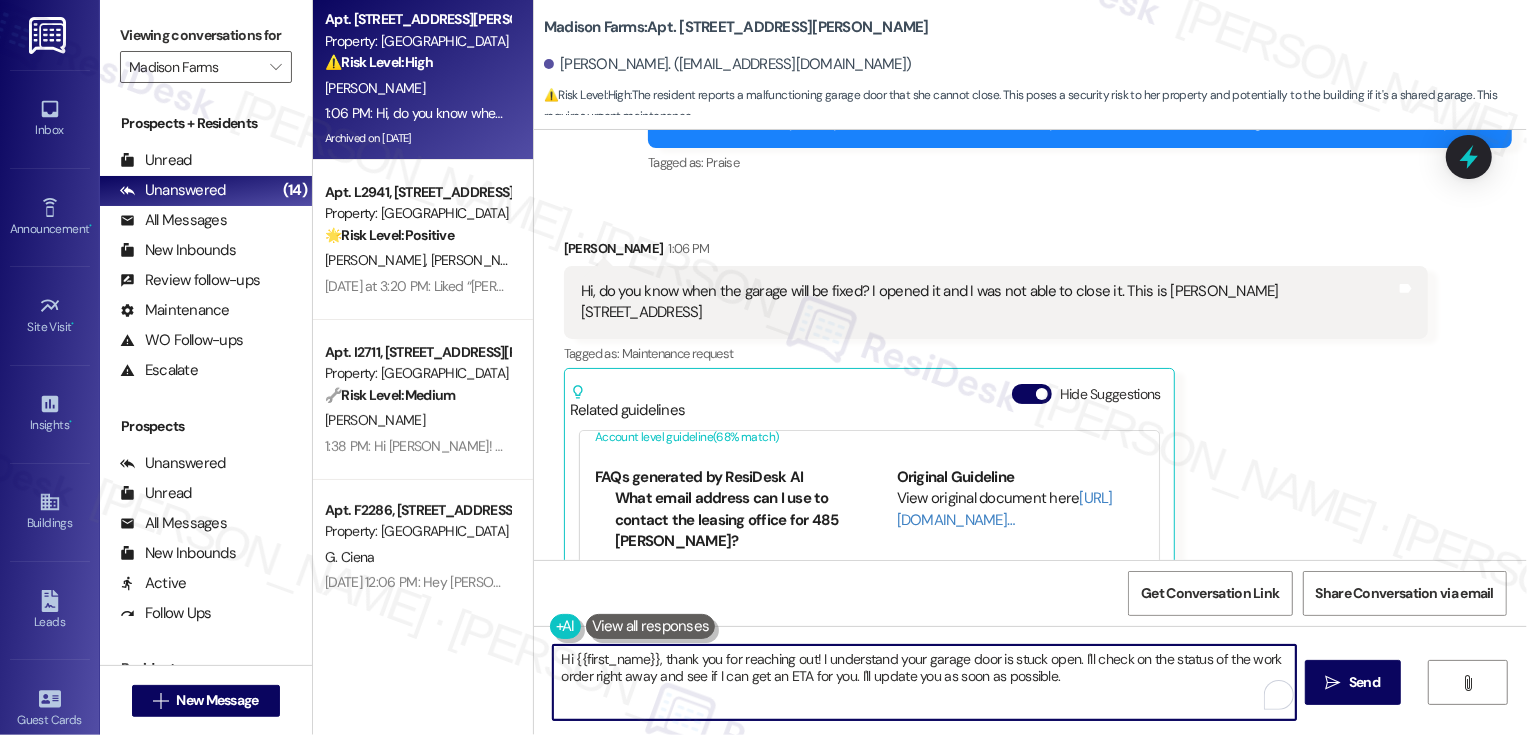 scroll, scrollTop: 114, scrollLeft: 0, axis: vertical 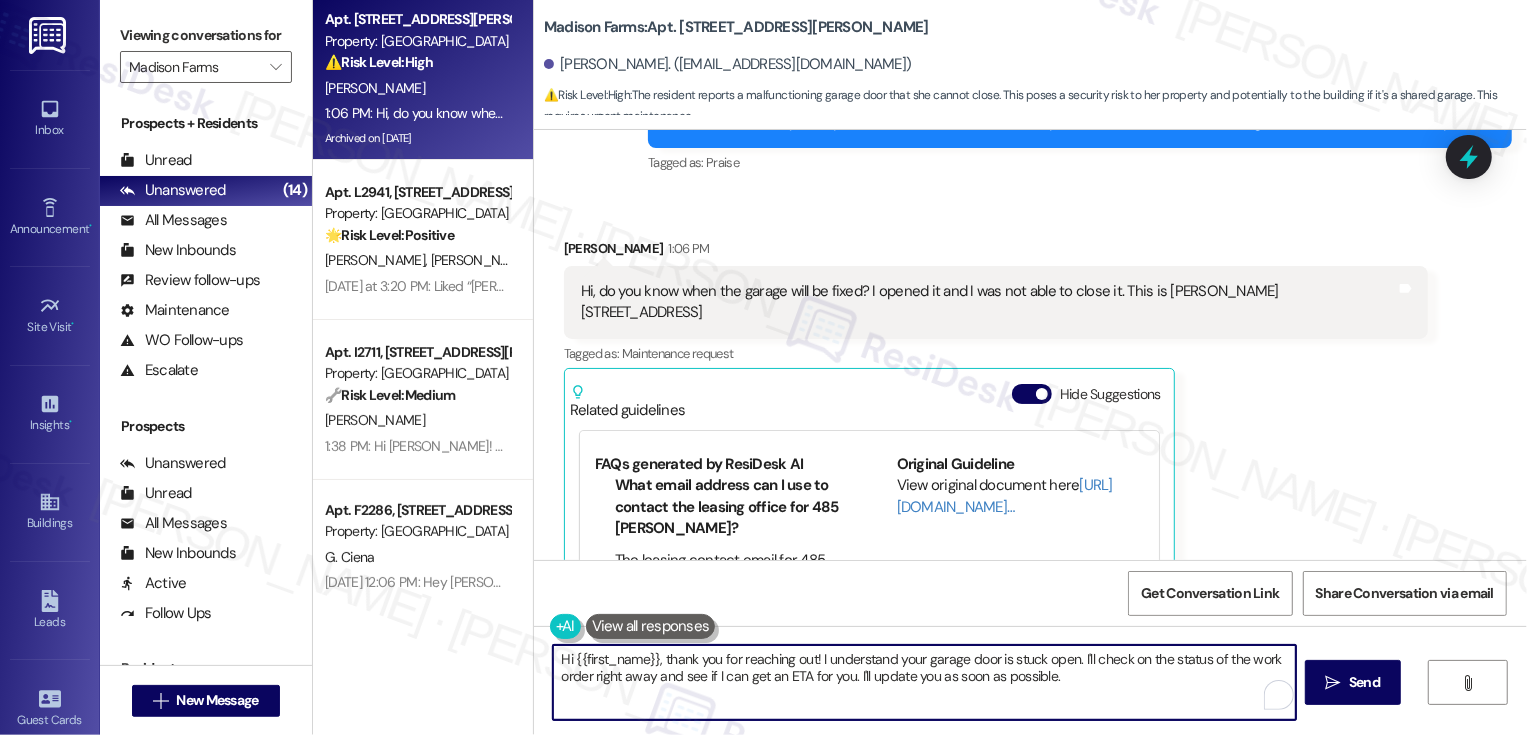 drag, startPoint x: 1070, startPoint y: 657, endPoint x: 1106, endPoint y: 700, distance: 56.0803 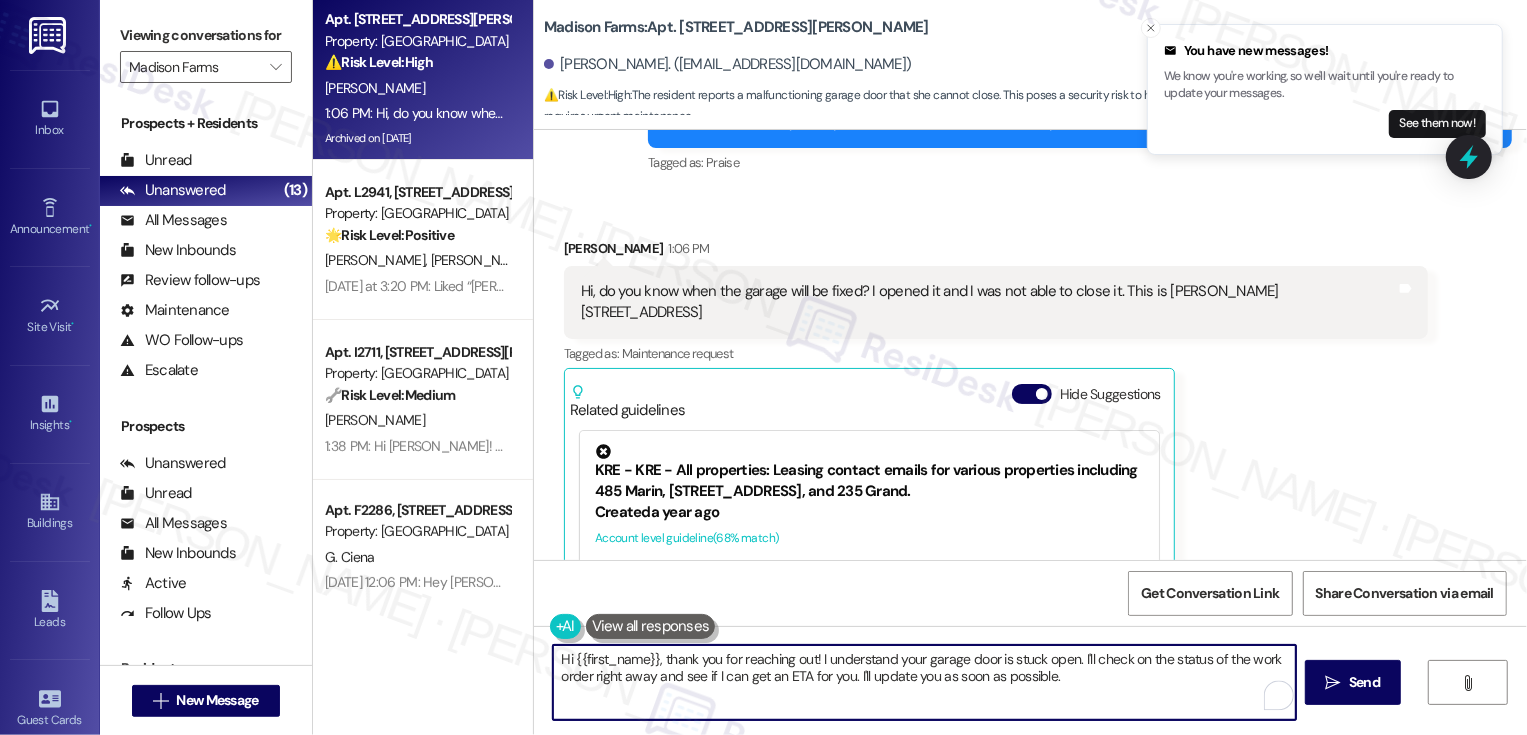 click on "Hi {{first_name}}, thank you for reaching out! I understand your garage door is stuck open. I'll check on the status of the work order right away and see if I can get an ETA for you. I'll update you as soon as possible." at bounding box center (924, 682) 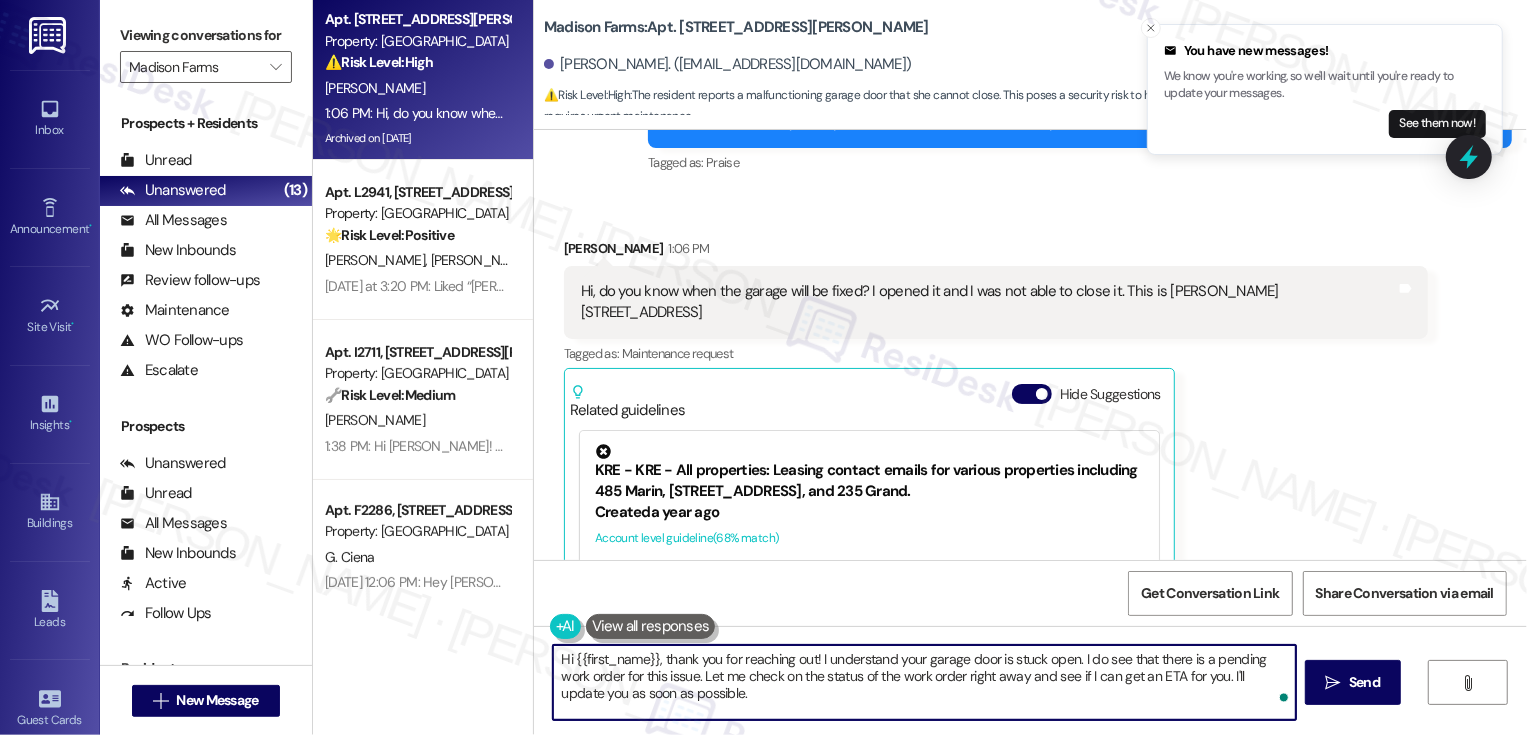 click on "Hi {{first_name}}, thank you for reaching out! I understand your garage door is stuck open. I do see that there is a pending work order for this issue. Let me check on the status of the work order right away and see if I can get an ETA for you. I'll update you as soon as possible." at bounding box center [924, 682] 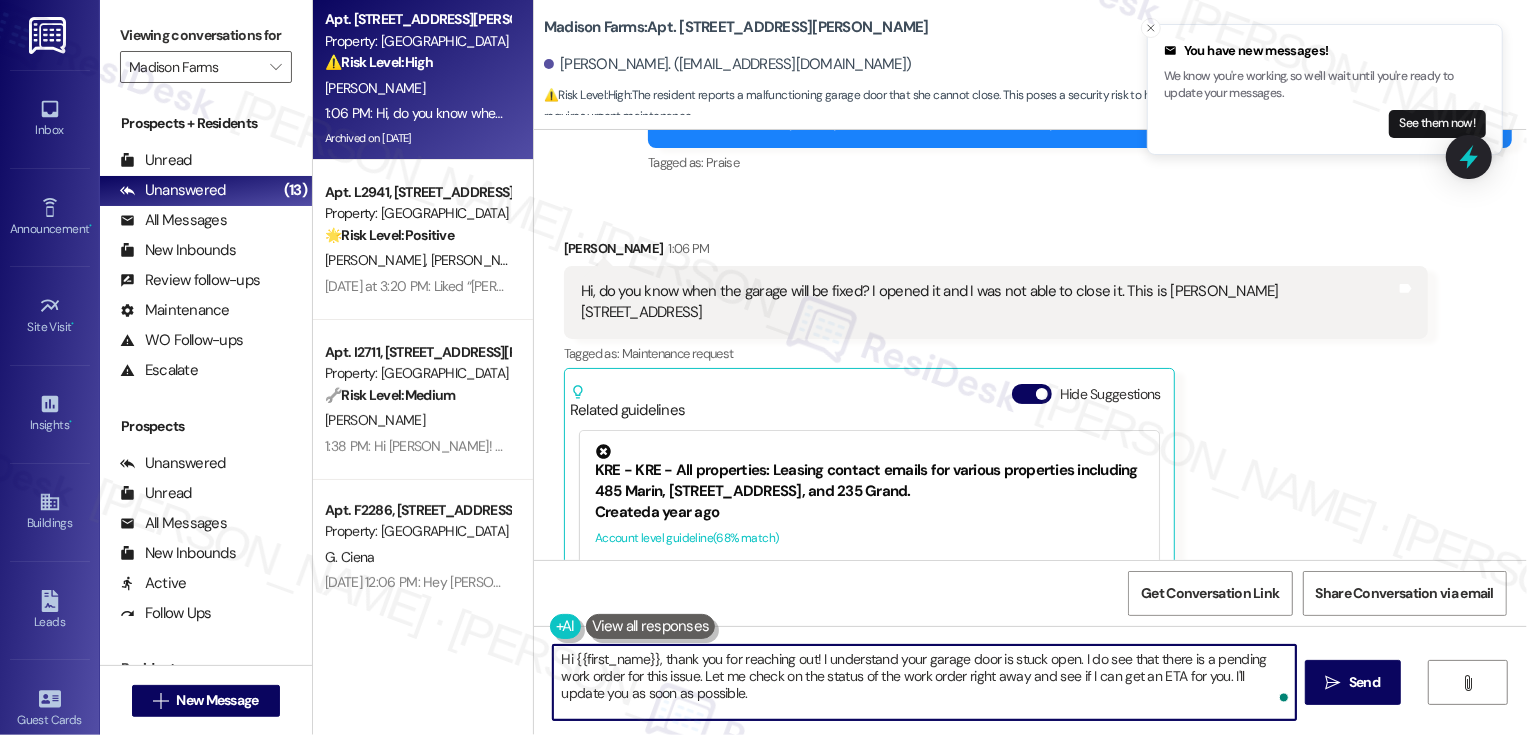 drag, startPoint x: 745, startPoint y: 677, endPoint x: 763, endPoint y: 712, distance: 39.357338 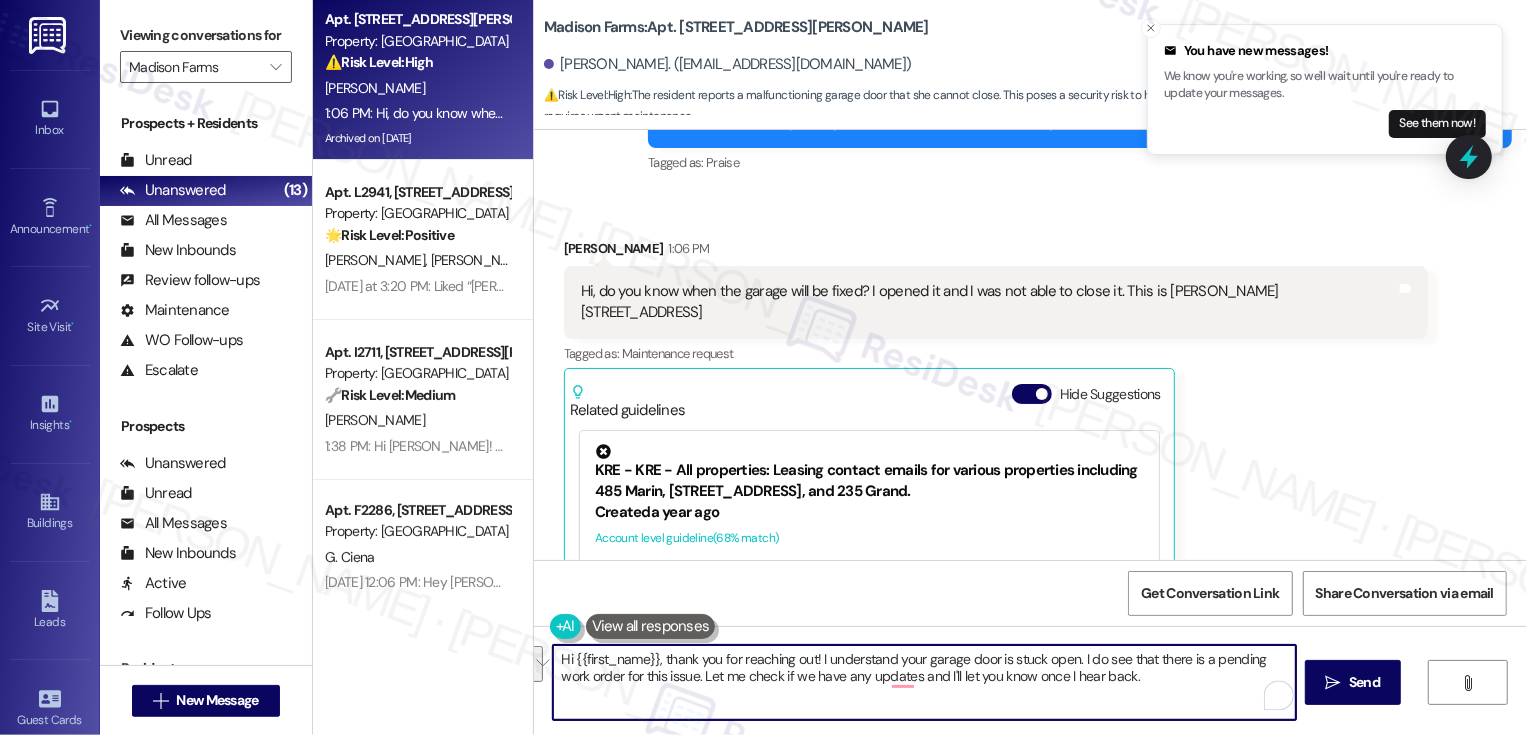click on "Madison Farms:  Apt. [STREET_ADDRESS][PERSON_NAME]" at bounding box center (736, 27) 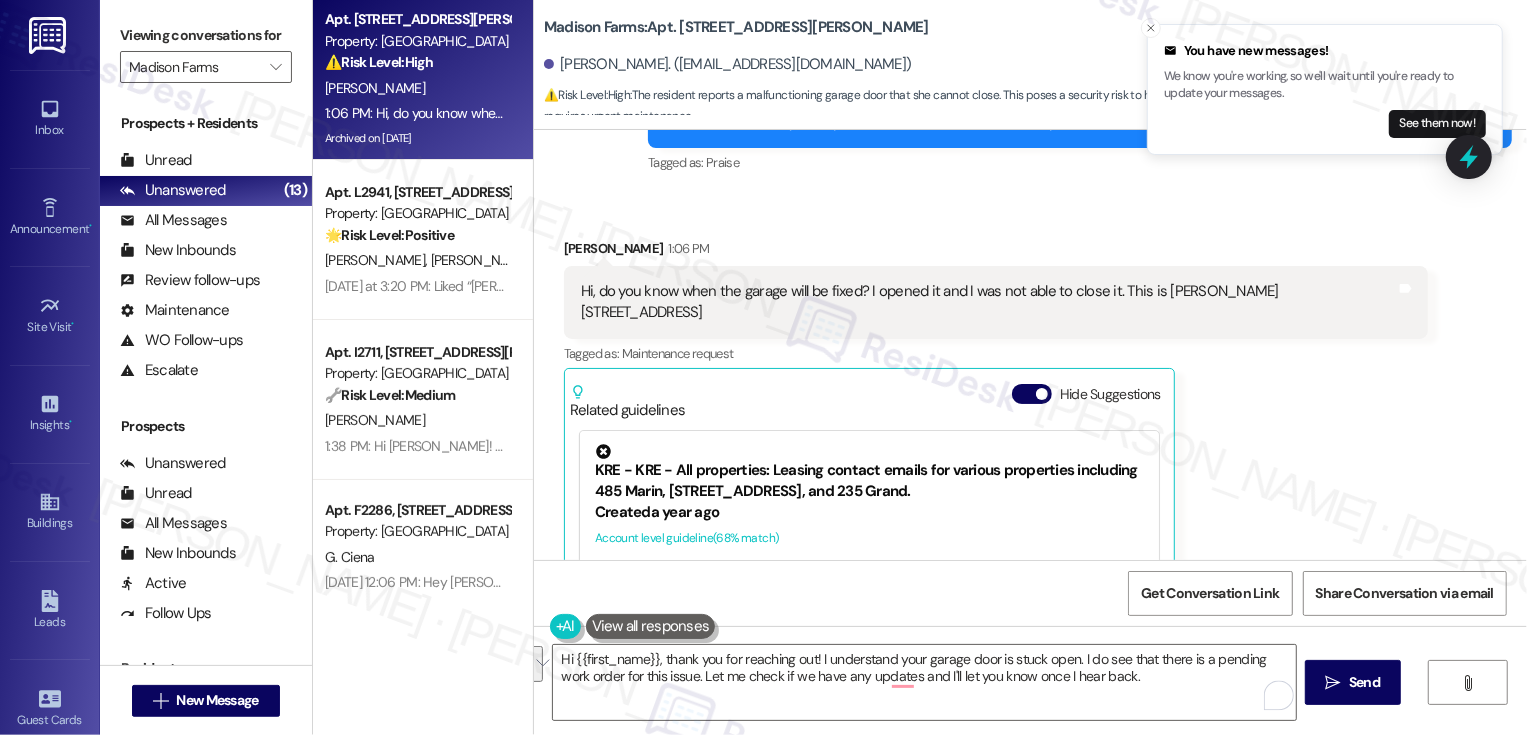 click on "Madison Farms:  Apt. [STREET_ADDRESS][PERSON_NAME]" at bounding box center (736, 27) 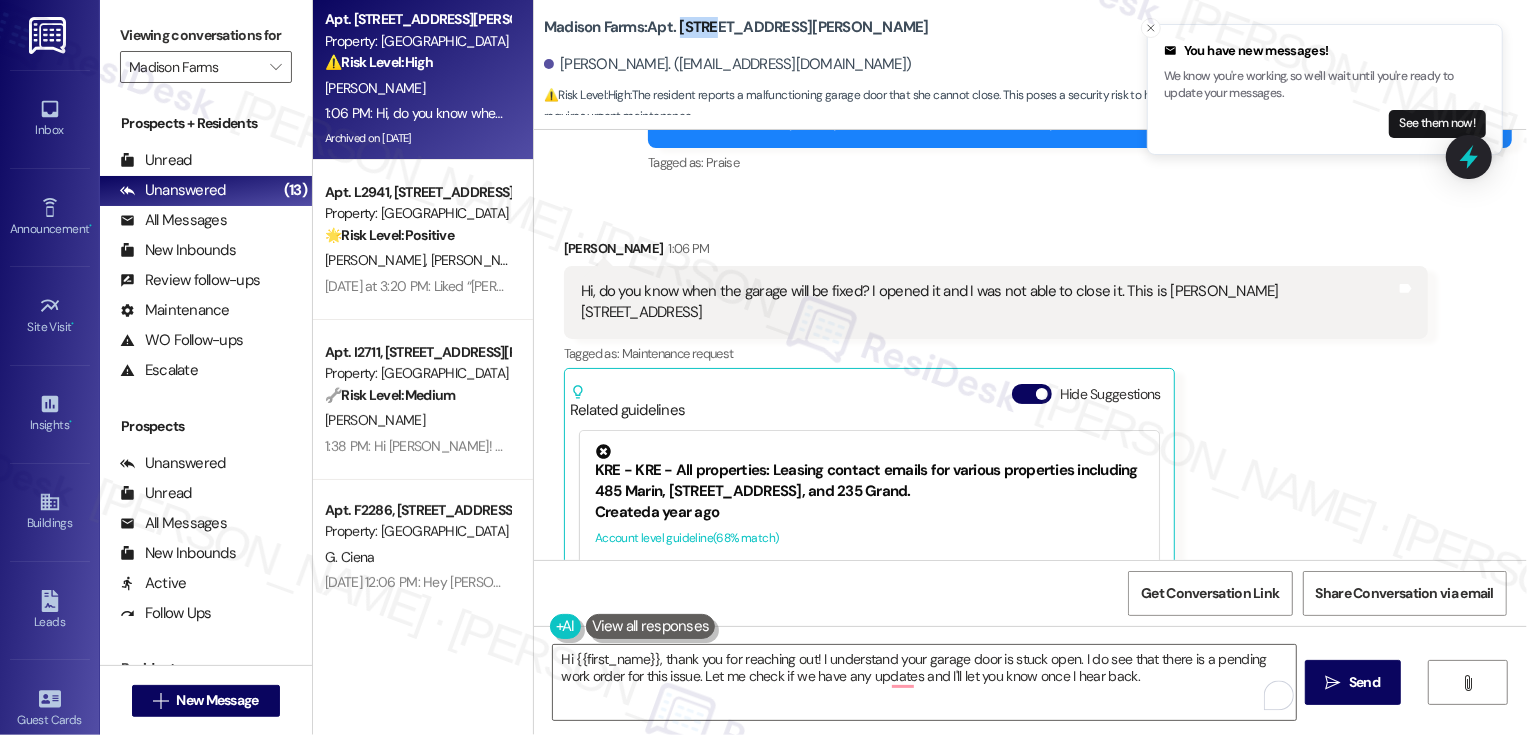 copy on "O3215" 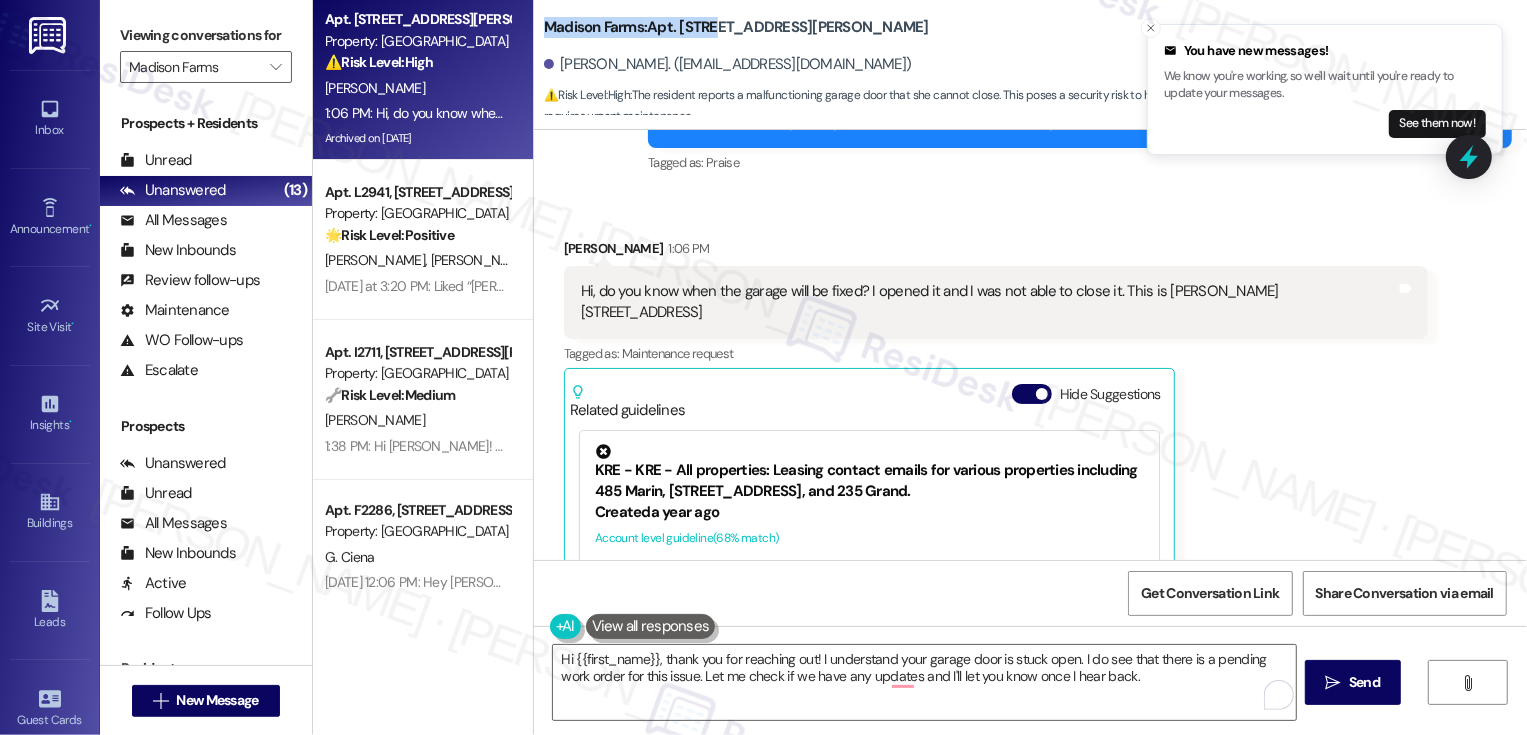 drag, startPoint x: 533, startPoint y: 27, endPoint x: 704, endPoint y: 33, distance: 171.10522 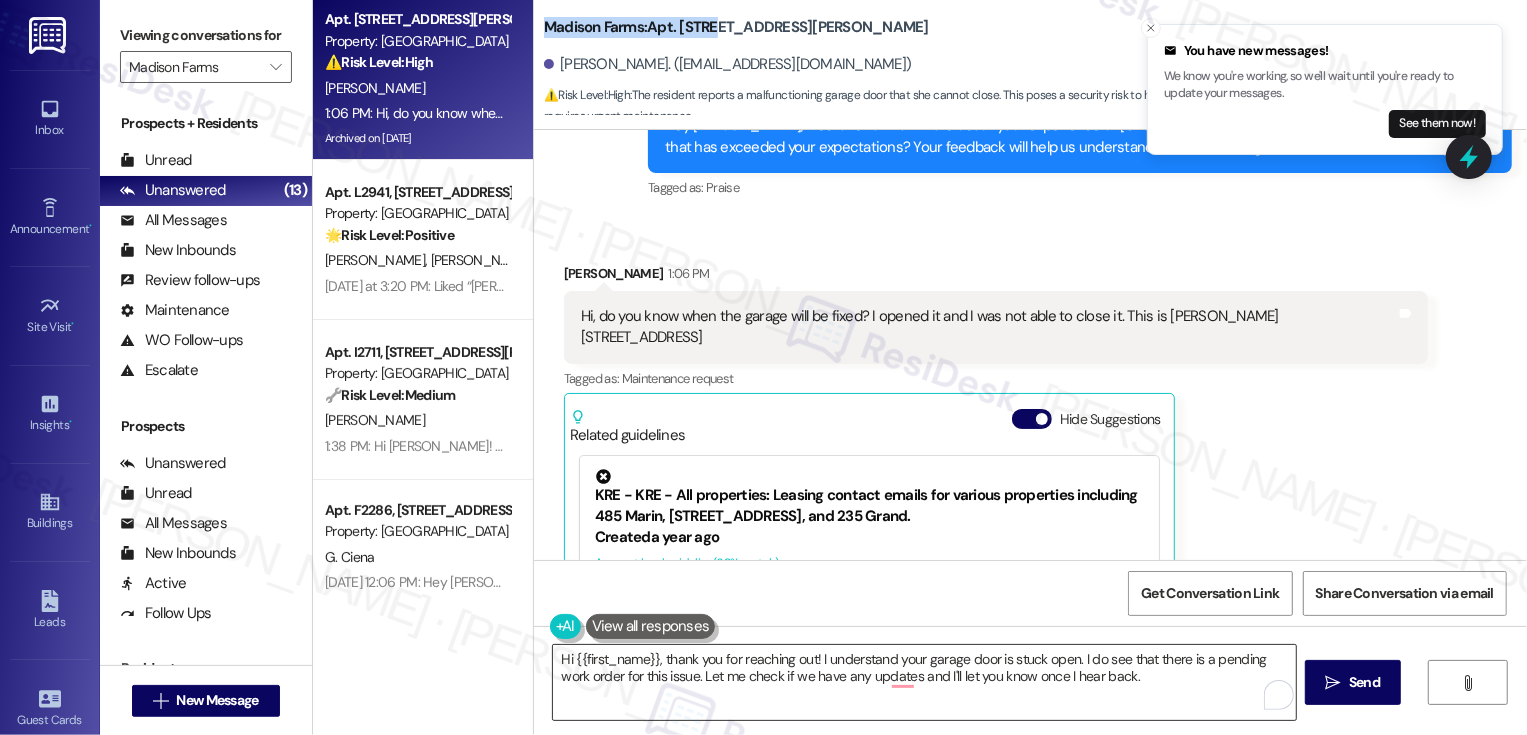 scroll, scrollTop: 4415, scrollLeft: 0, axis: vertical 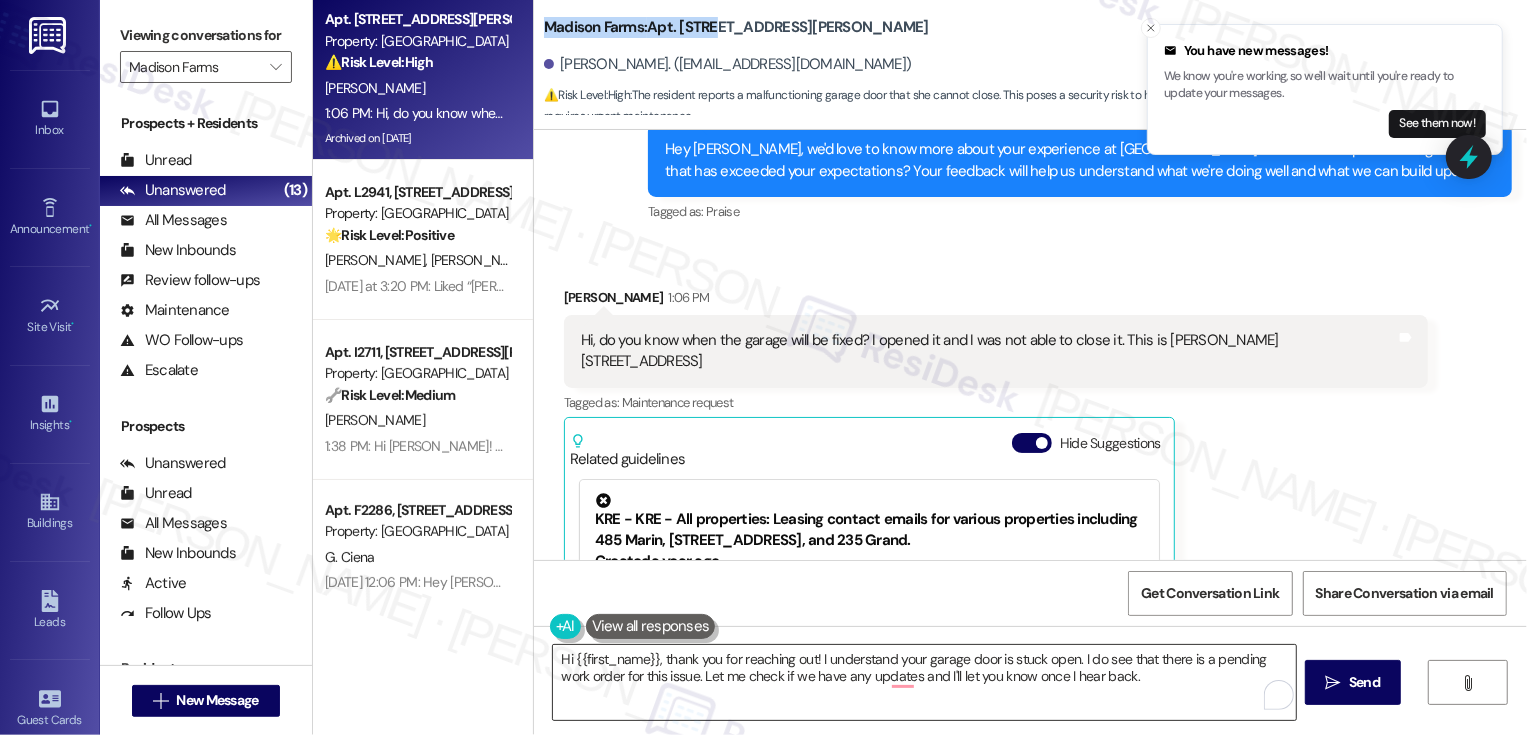 click on "Hi {{first_name}}, thank you for reaching out! I understand your garage door is stuck open. I do see that there is a pending work order for this issue. Let me check if we have any updates and I'll let you know once I hear back." at bounding box center [924, 682] 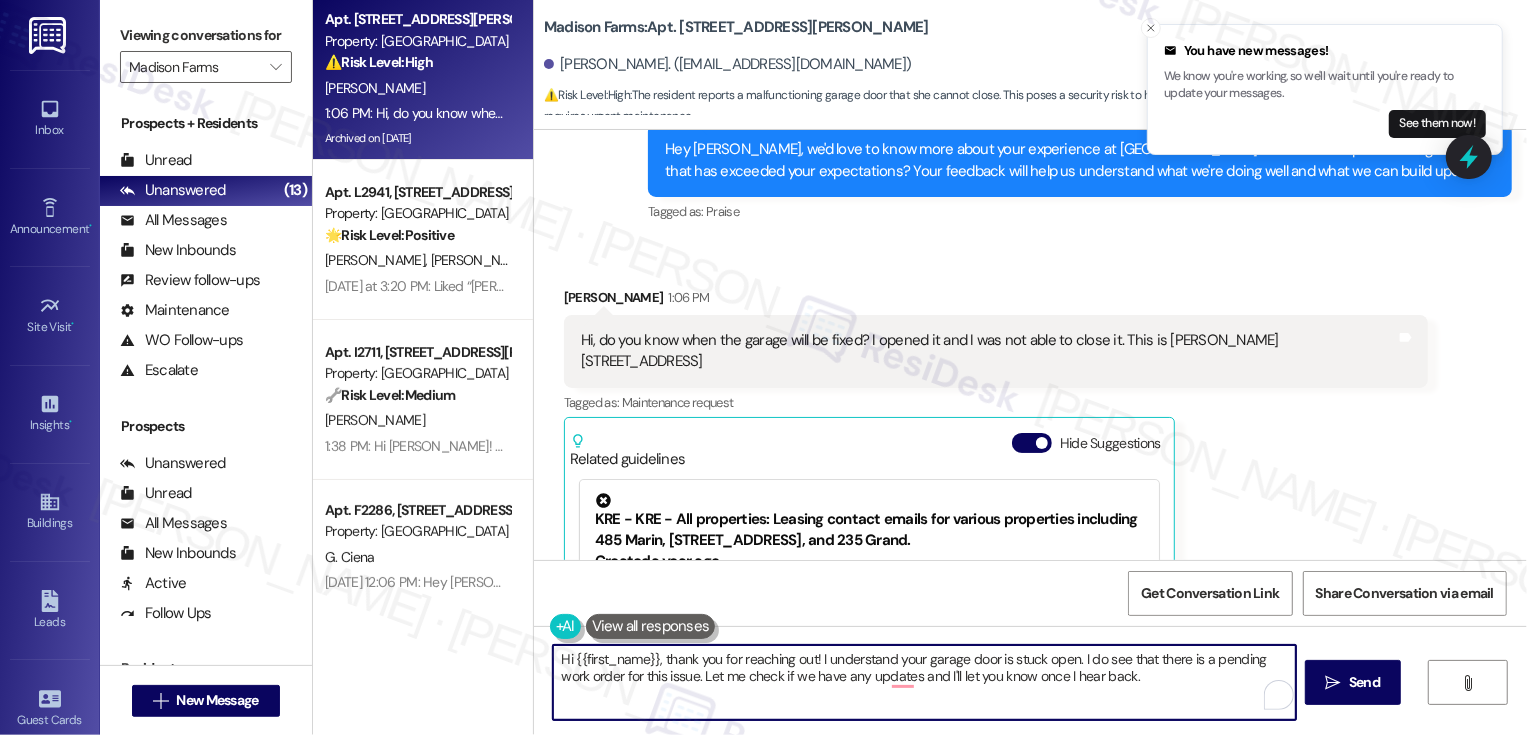 click on "Hi {{first_name}}, thank you for reaching out! I understand your garage door is stuck open. I do see that there is a pending work order for this issue. Let me check if we have any updates and I'll let you know once I hear back." at bounding box center (924, 682) 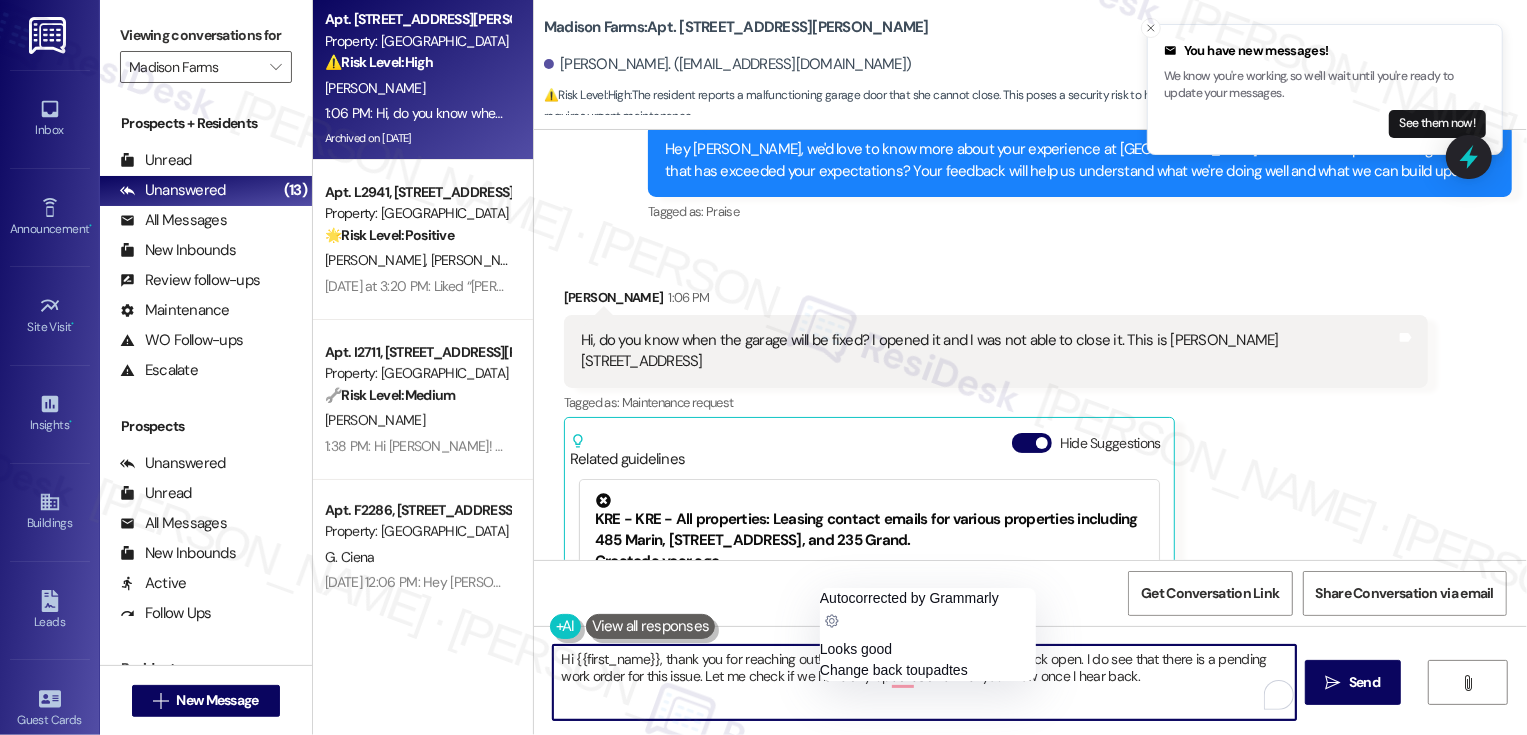 click on "Hi {{first_name}}, thank you for reaching out! I understand your garage door is stuck open. I do see that there is a pending work order for this issue. Let me check if we have any updates and I'll let you know once I hear back." at bounding box center (924, 682) 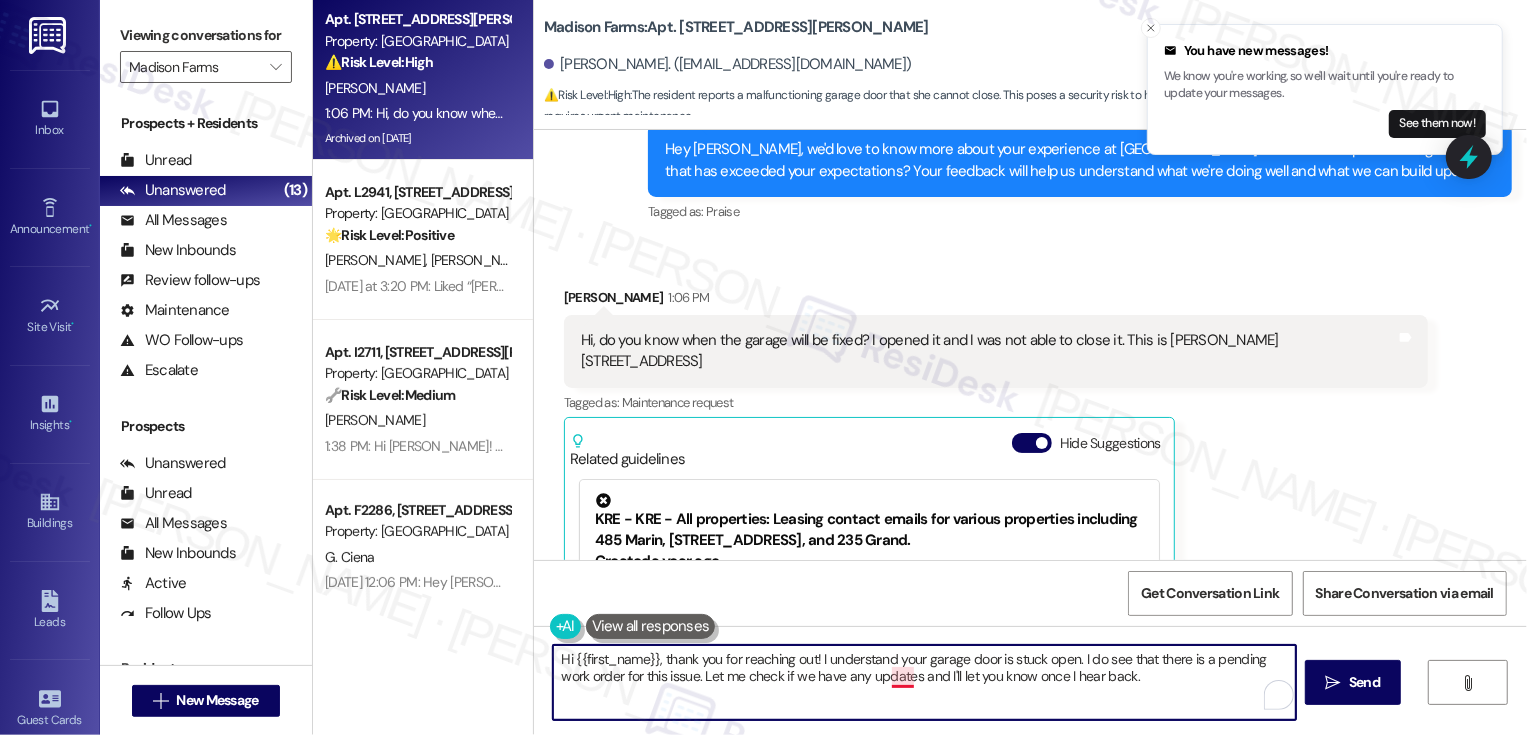 click on "Hi {{first_name}}, thank you for reaching out! I understand your garage door is stuck open. I do see that there is a pending work order for this issue. Let me check if we have any updates and I'll let you know once I hear back." at bounding box center [924, 682] 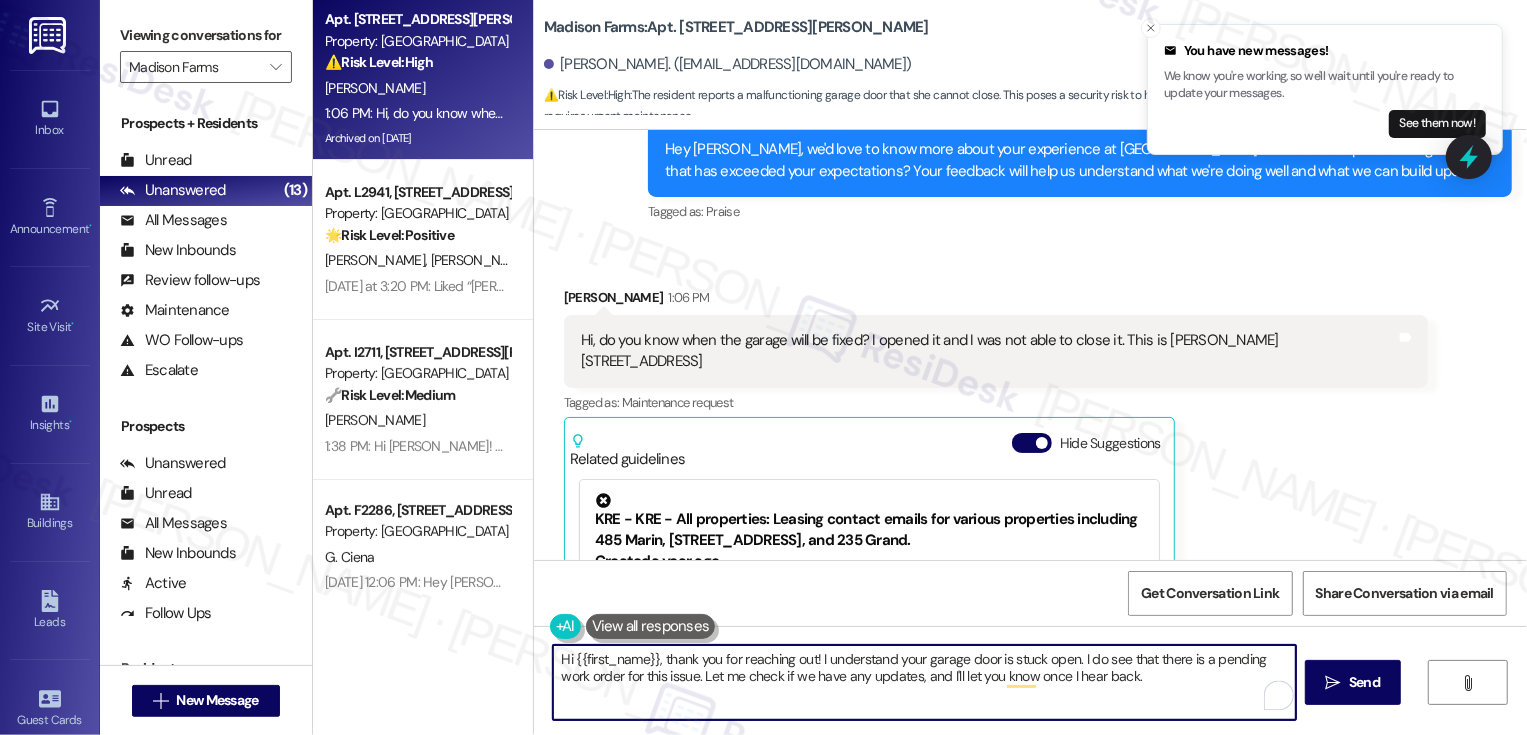 click on "Hi {{first_name}}, thank you for reaching out! I understand your garage door is stuck open. I do see that there is a pending work order for this issue. Let me check if we have any updates, and I'll let you know once I hear back." at bounding box center [924, 682] 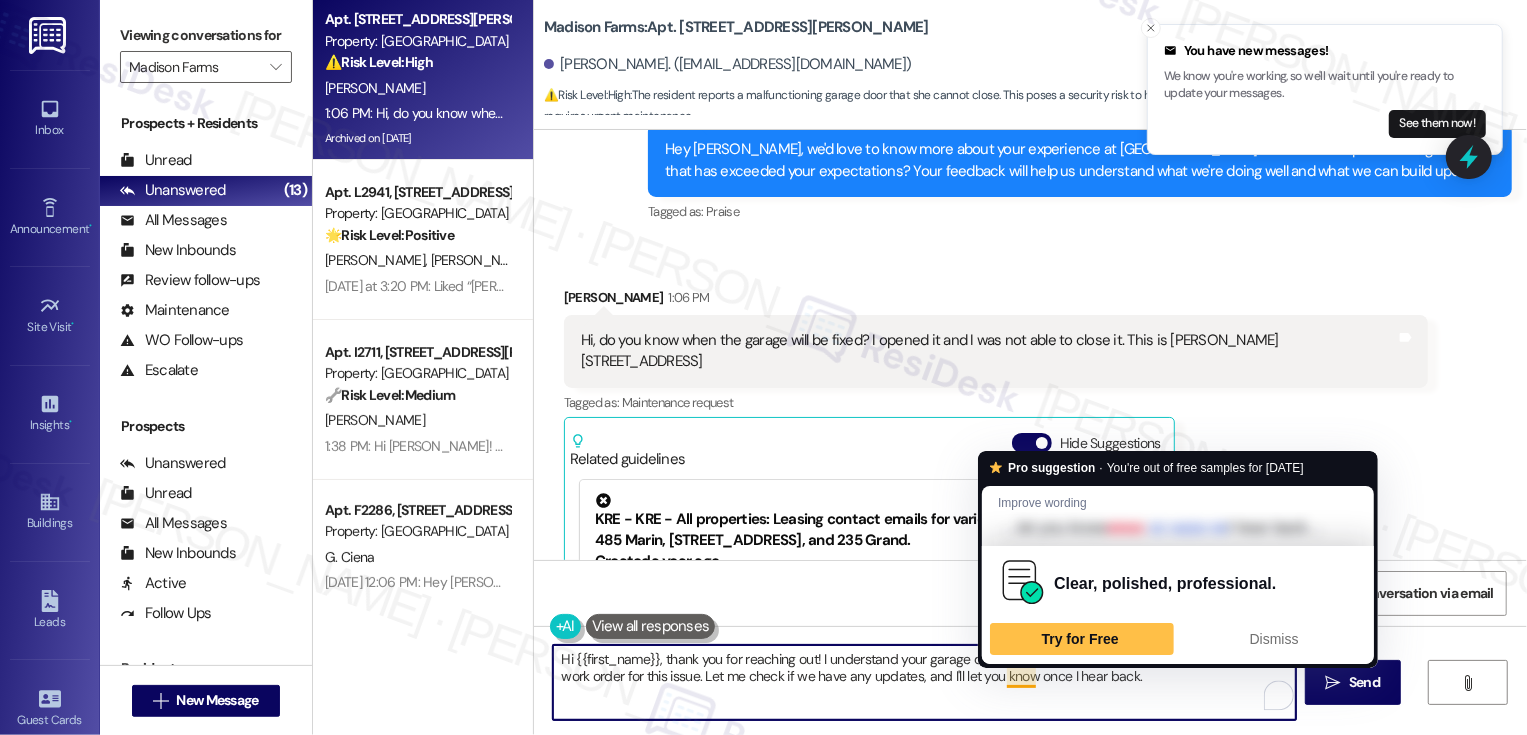 click on "Hi {{first_name}}, thank you for reaching out! I understand your garage door is stuck open. I do see that there is a pending work order for this issue. Let me check if we have any updates, and I'll let you know once I hear back." at bounding box center (924, 682) 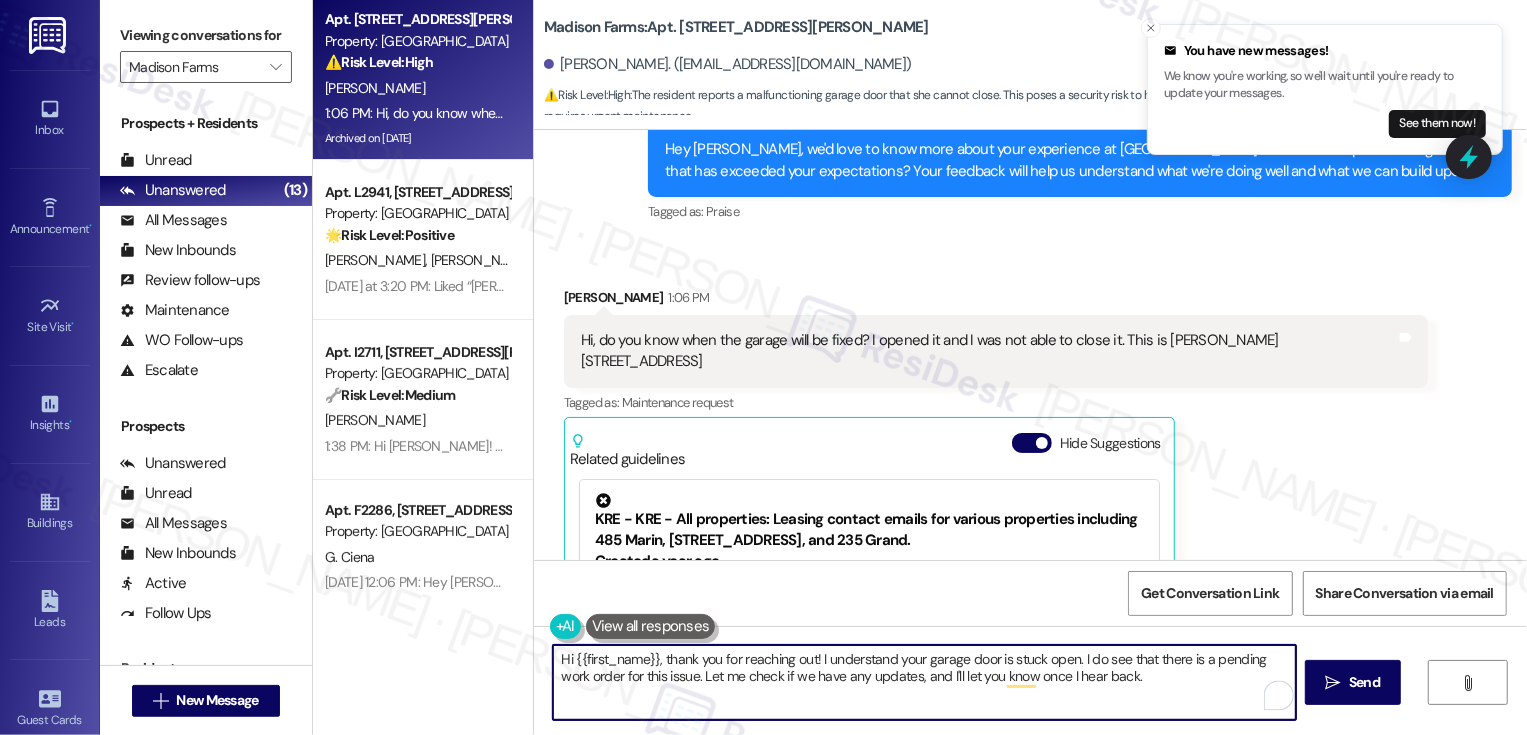 click on "Hi {{first_name}}, thank you for reaching out! I understand your garage door is stuck open. I do see that there is a pending work order for this issue. Let me check if we have any updates, and I'll let you know once I hear back." at bounding box center [924, 682] 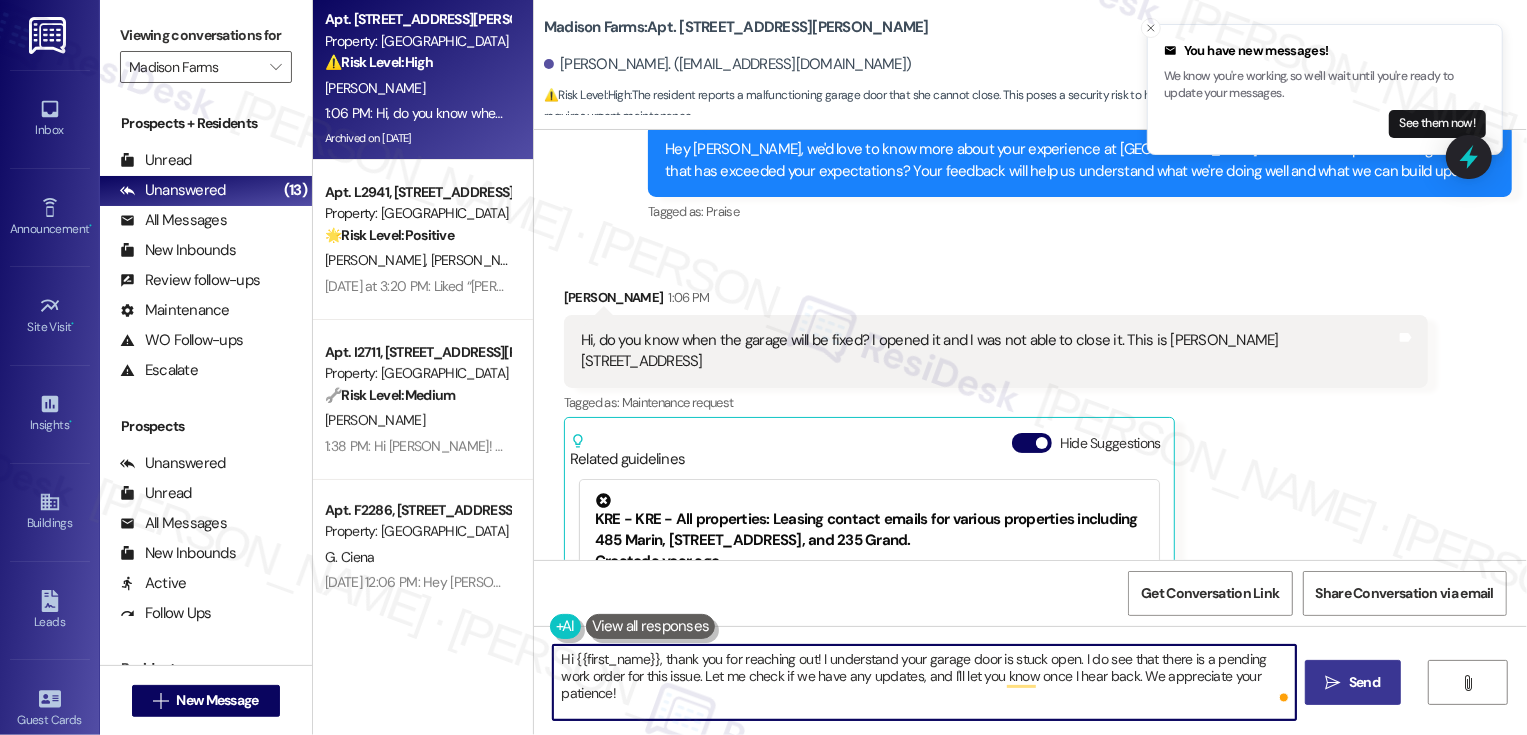 type on "Hi {{first_name}}, thank you for reaching out! I understand your garage door is stuck open. I do see that there is a pending work order for this issue. Let me check if we have any updates, and I'll let you know once I hear back. We appreciate your patience!" 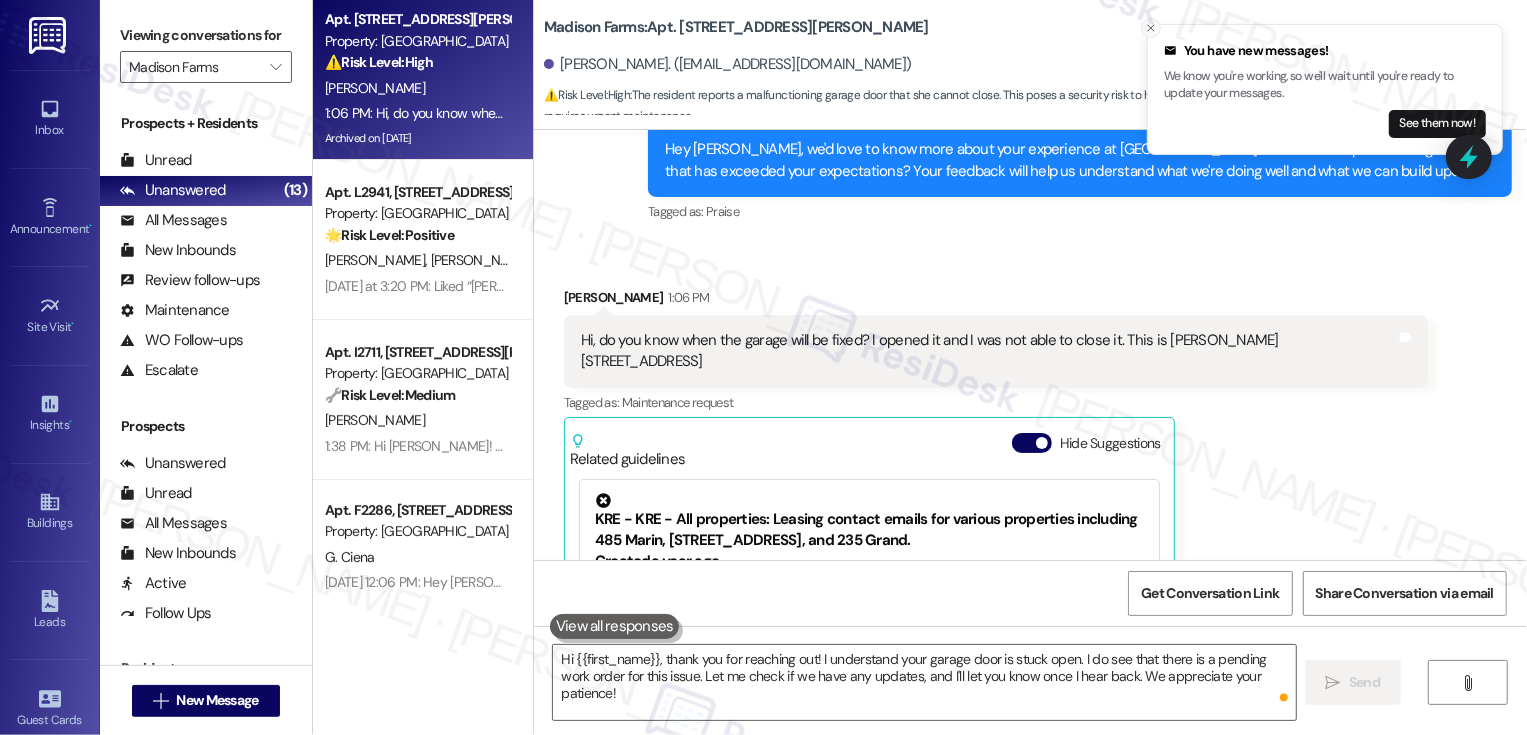 scroll, scrollTop: 4618, scrollLeft: 0, axis: vertical 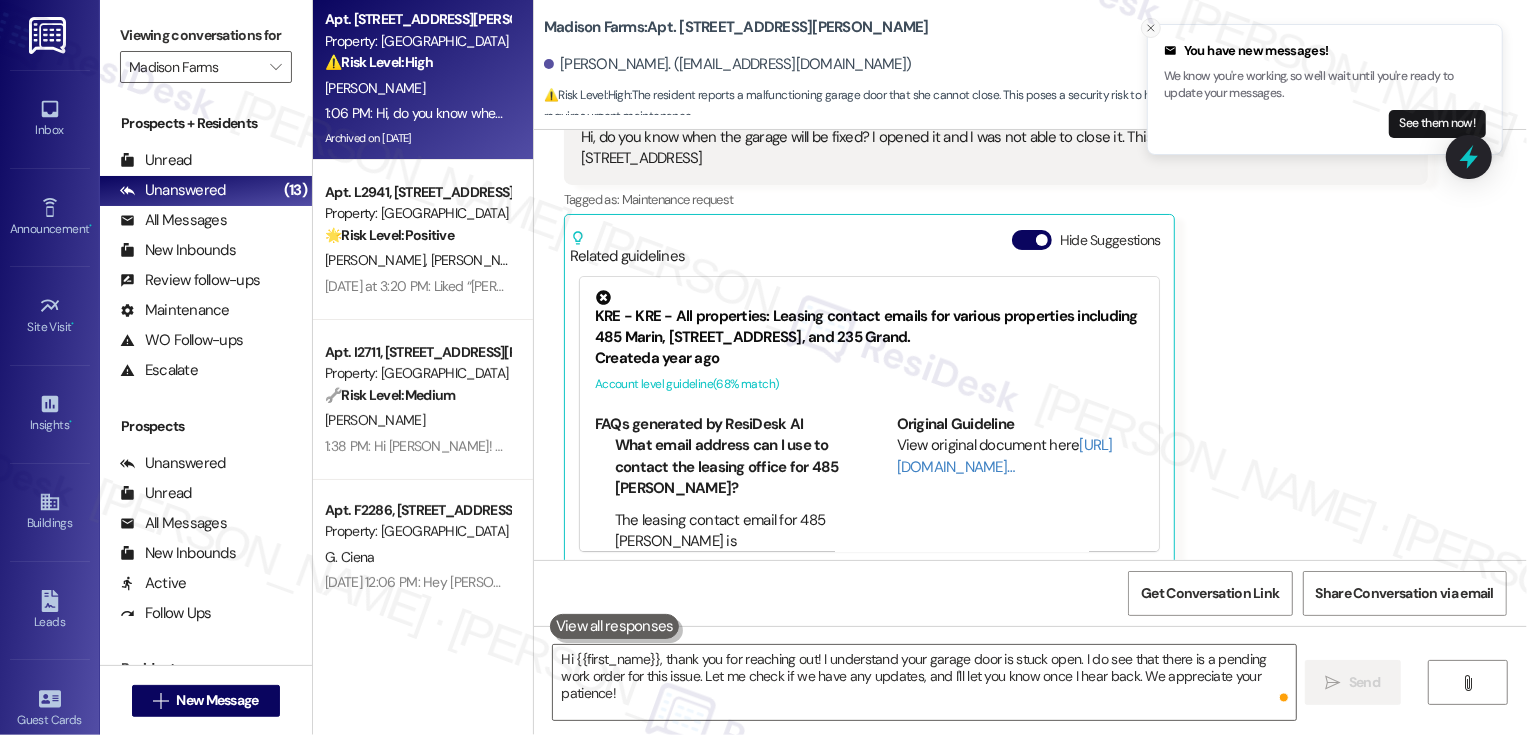 click 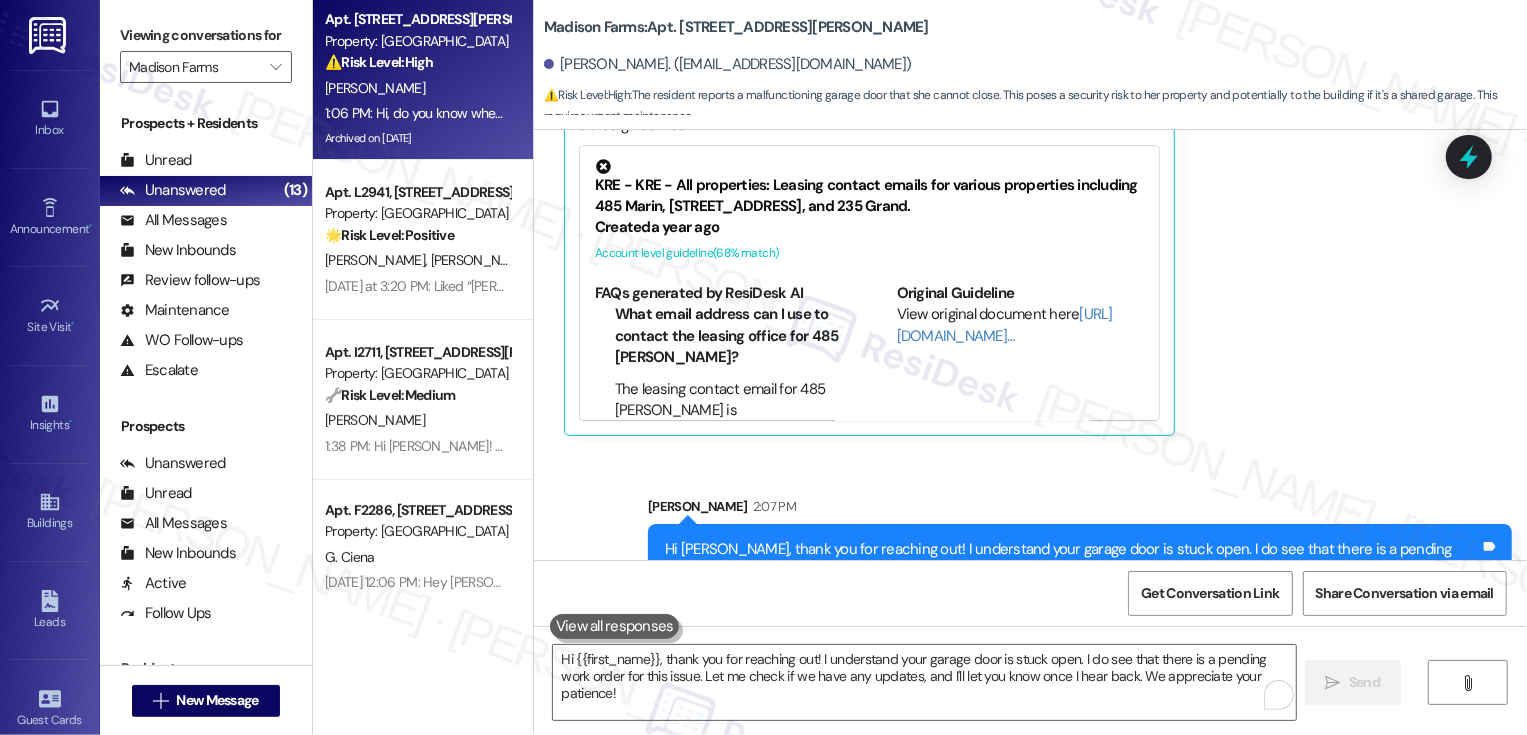 scroll, scrollTop: 4780, scrollLeft: 0, axis: vertical 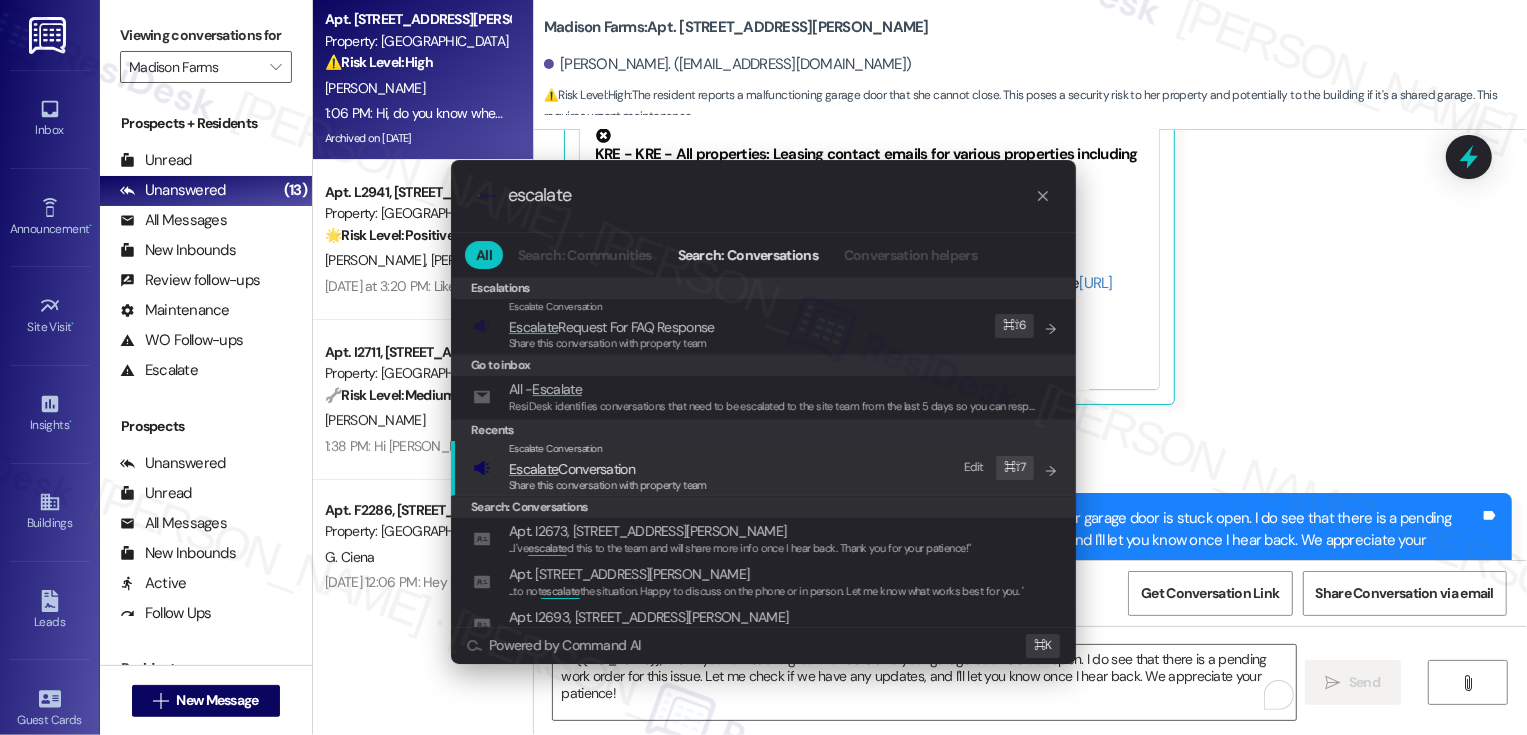 type on "escalate" 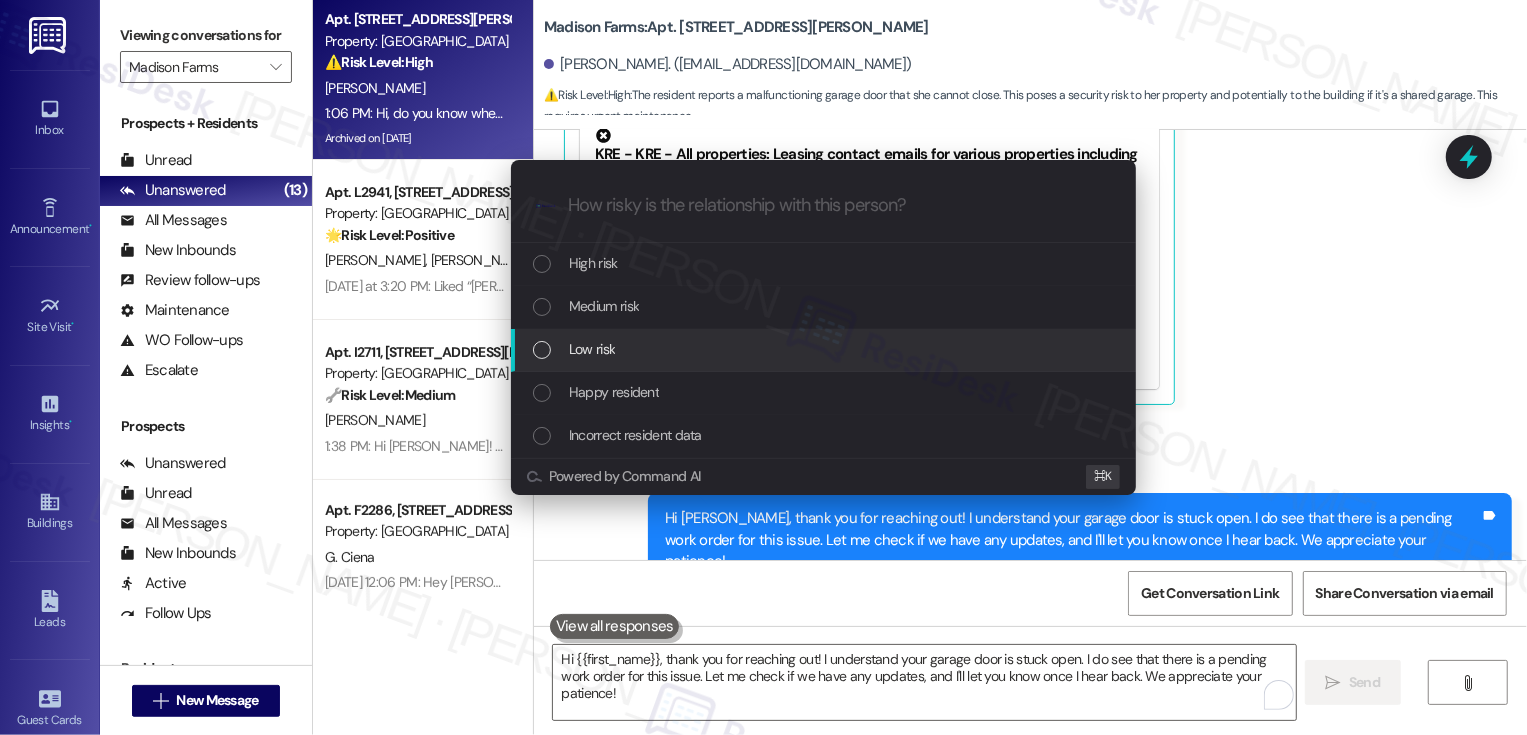 click on "Low risk" at bounding box center (592, 349) 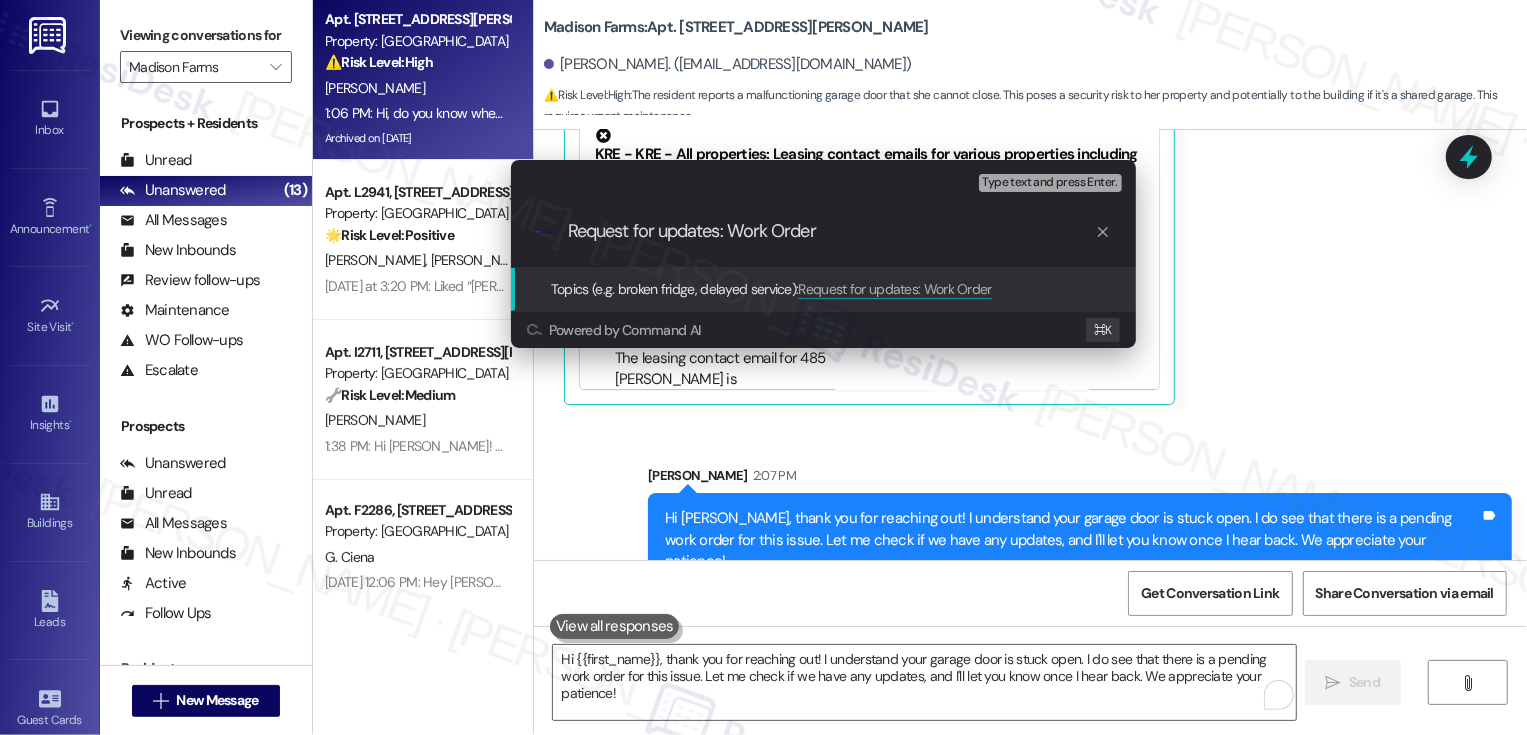paste on "21934" 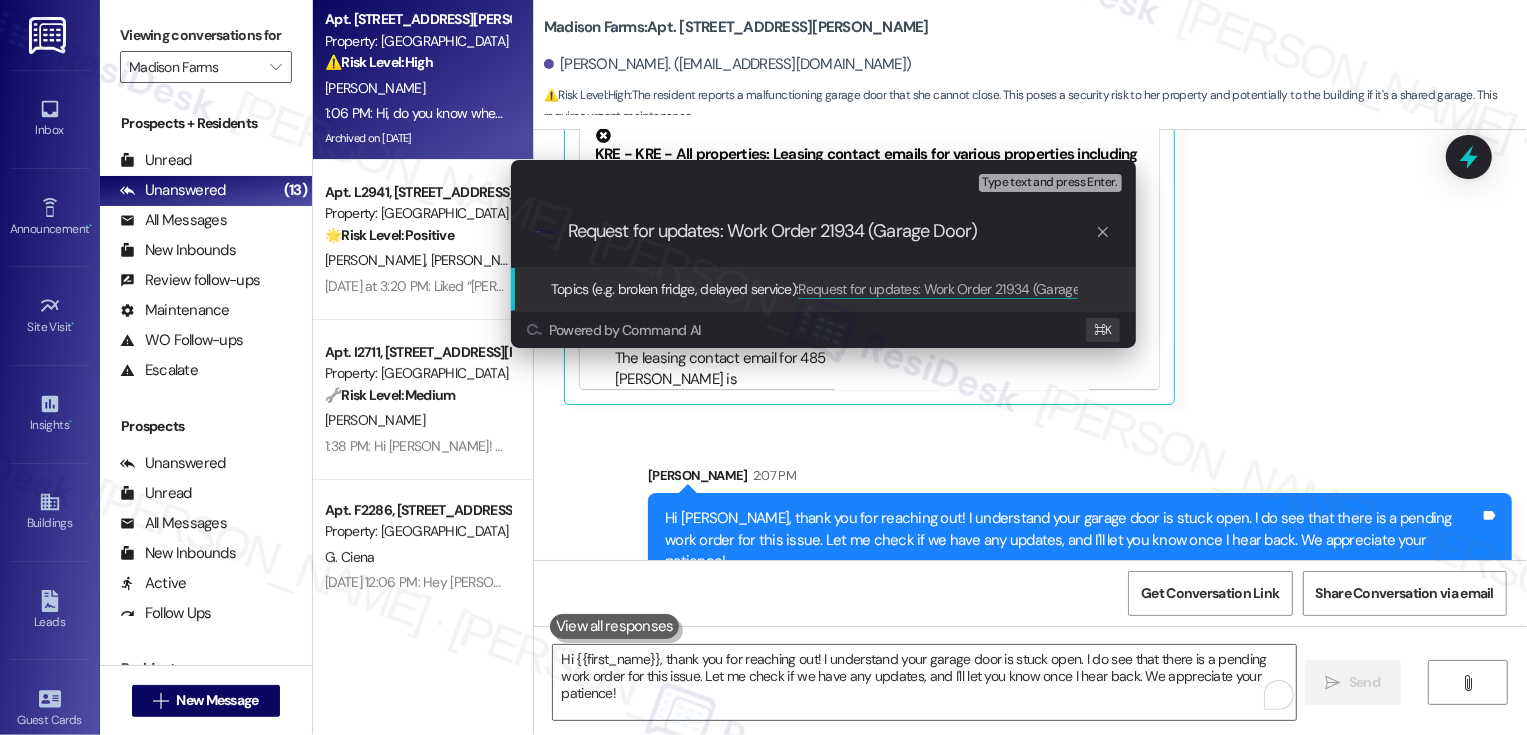 click on "Request for updates: Work Order 21934 (Garage Door)" at bounding box center (831, 231) 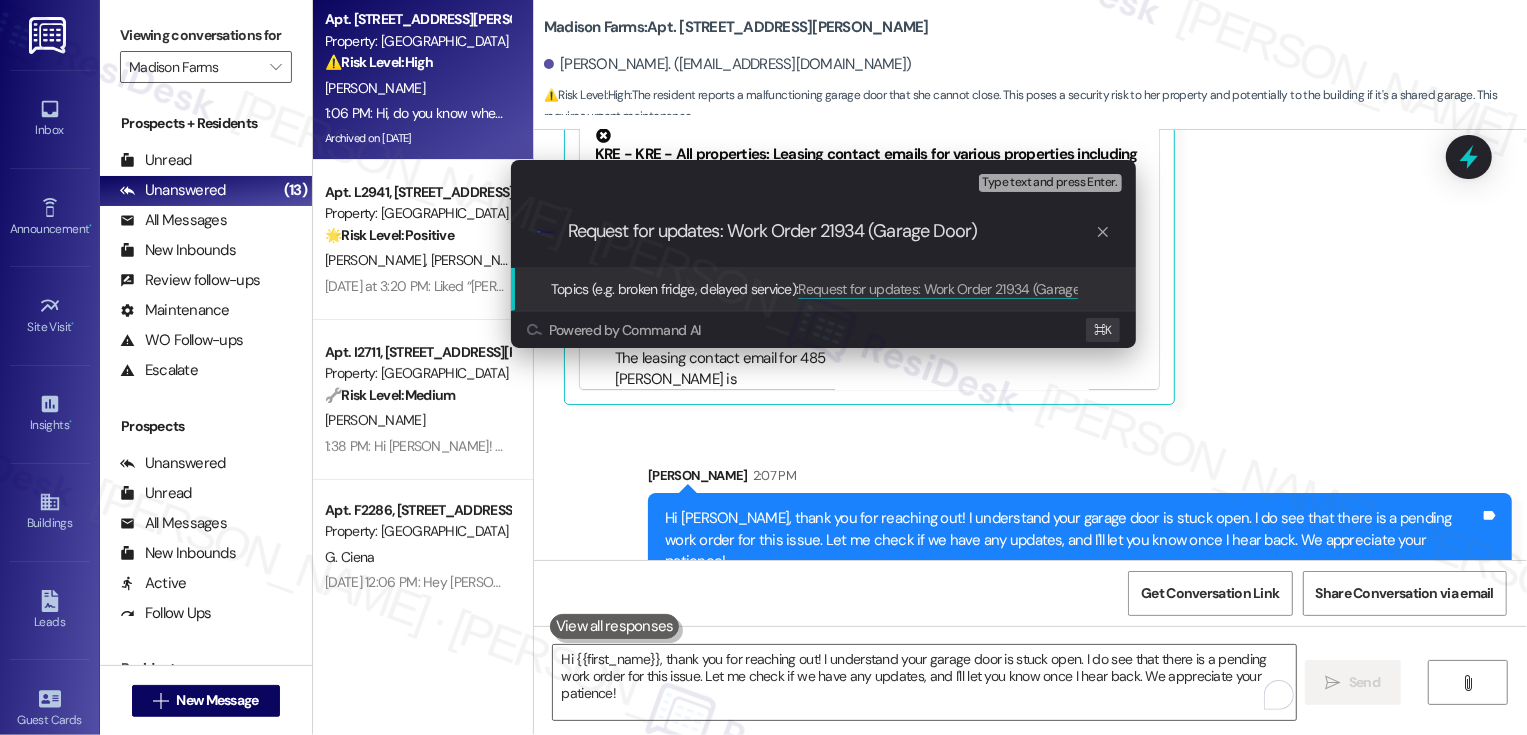 click on "Request for updates: Work Order 21934 (Garage Door)" at bounding box center [831, 231] 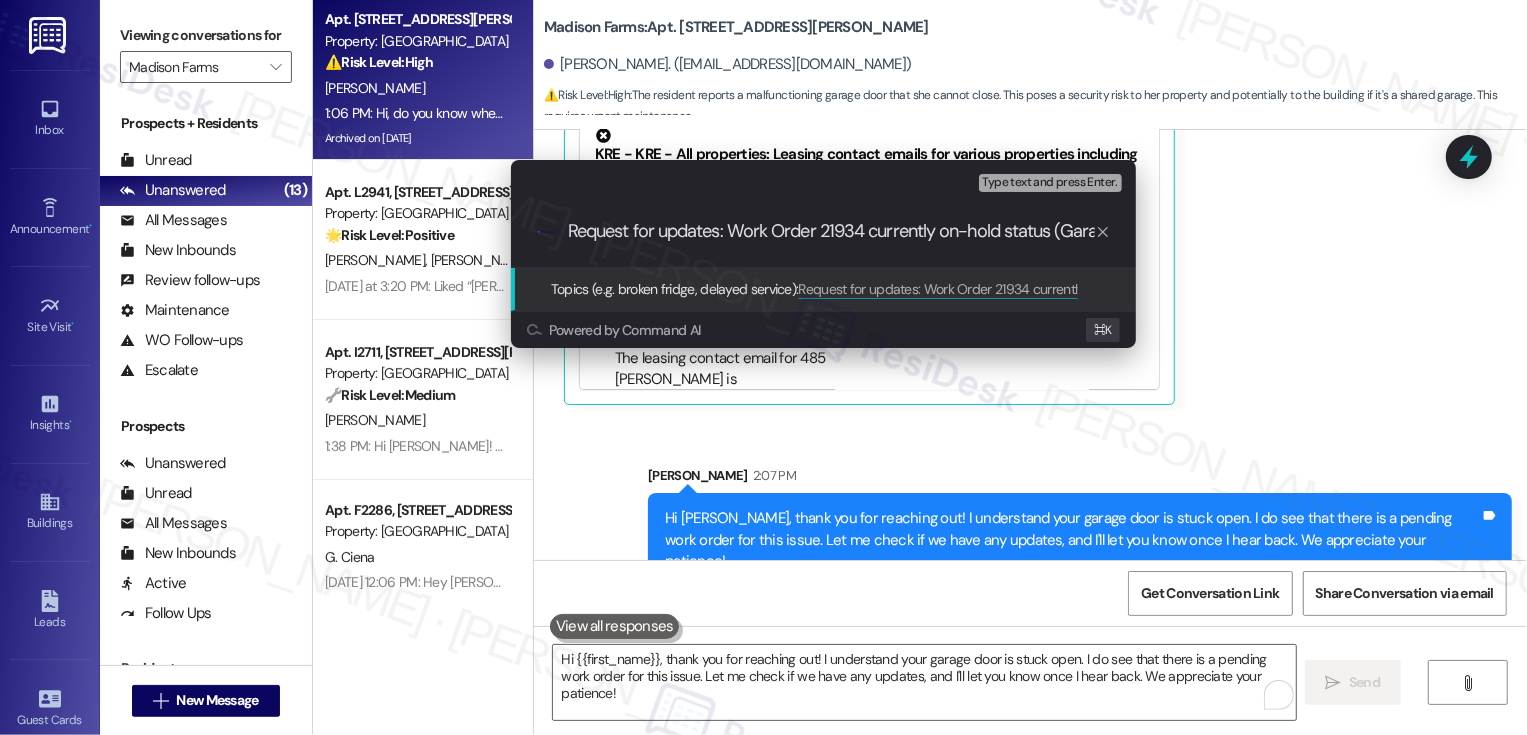 click on "Request for updates: Work Order 21934 currently on-hold status (Garage Door)" at bounding box center (831, 231) 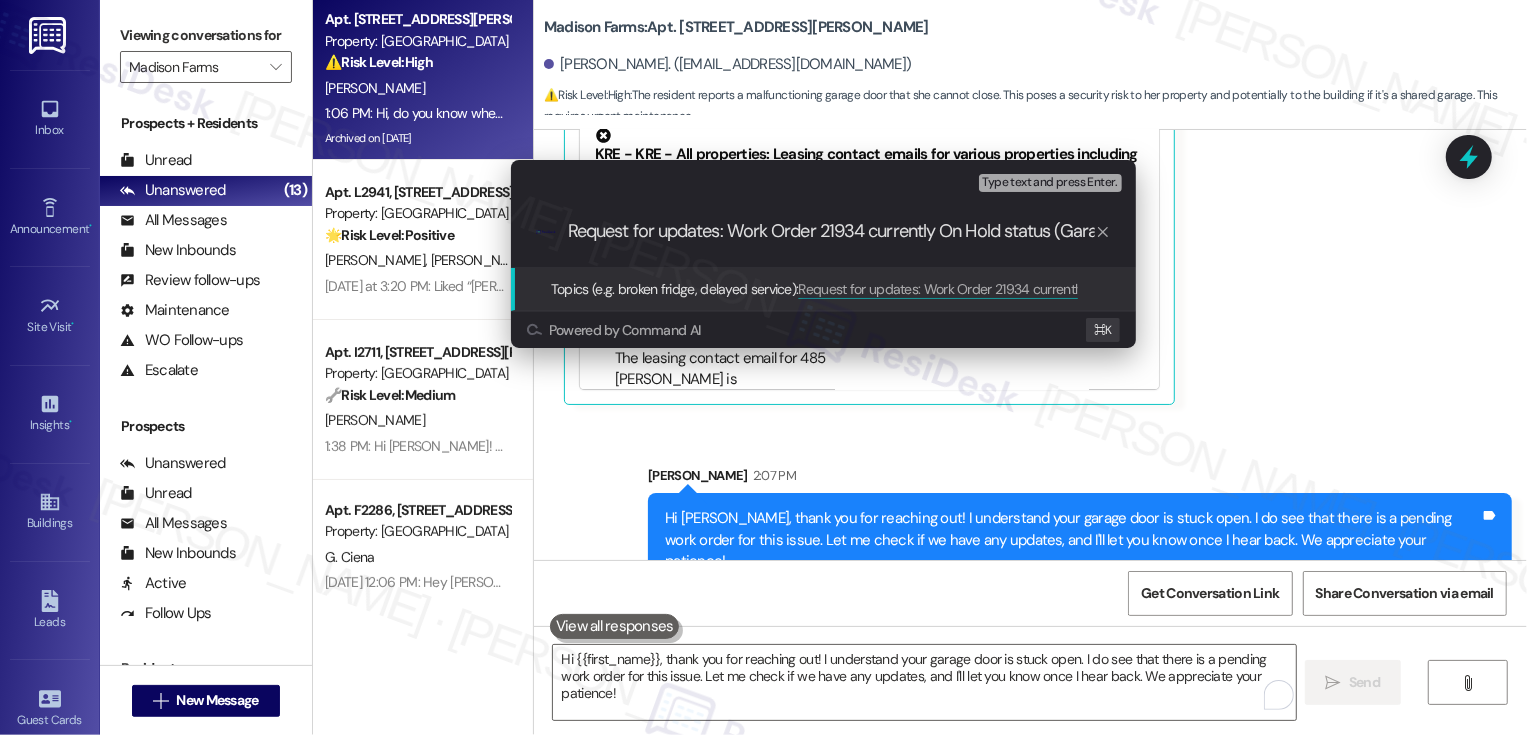 scroll, scrollTop: 0, scrollLeft: 72, axis: horizontal 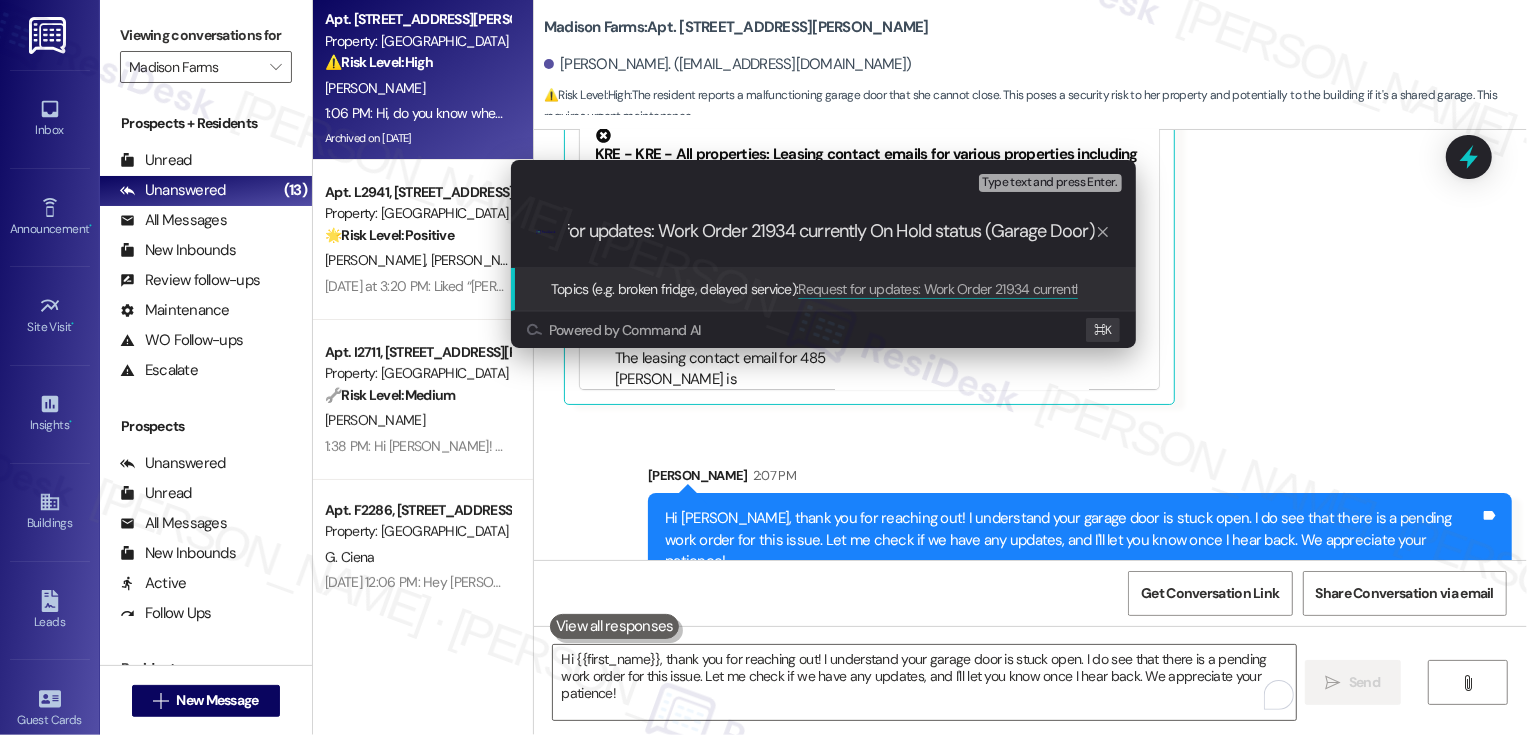 drag, startPoint x: 770, startPoint y: 225, endPoint x: 1154, endPoint y: 233, distance: 384.0833 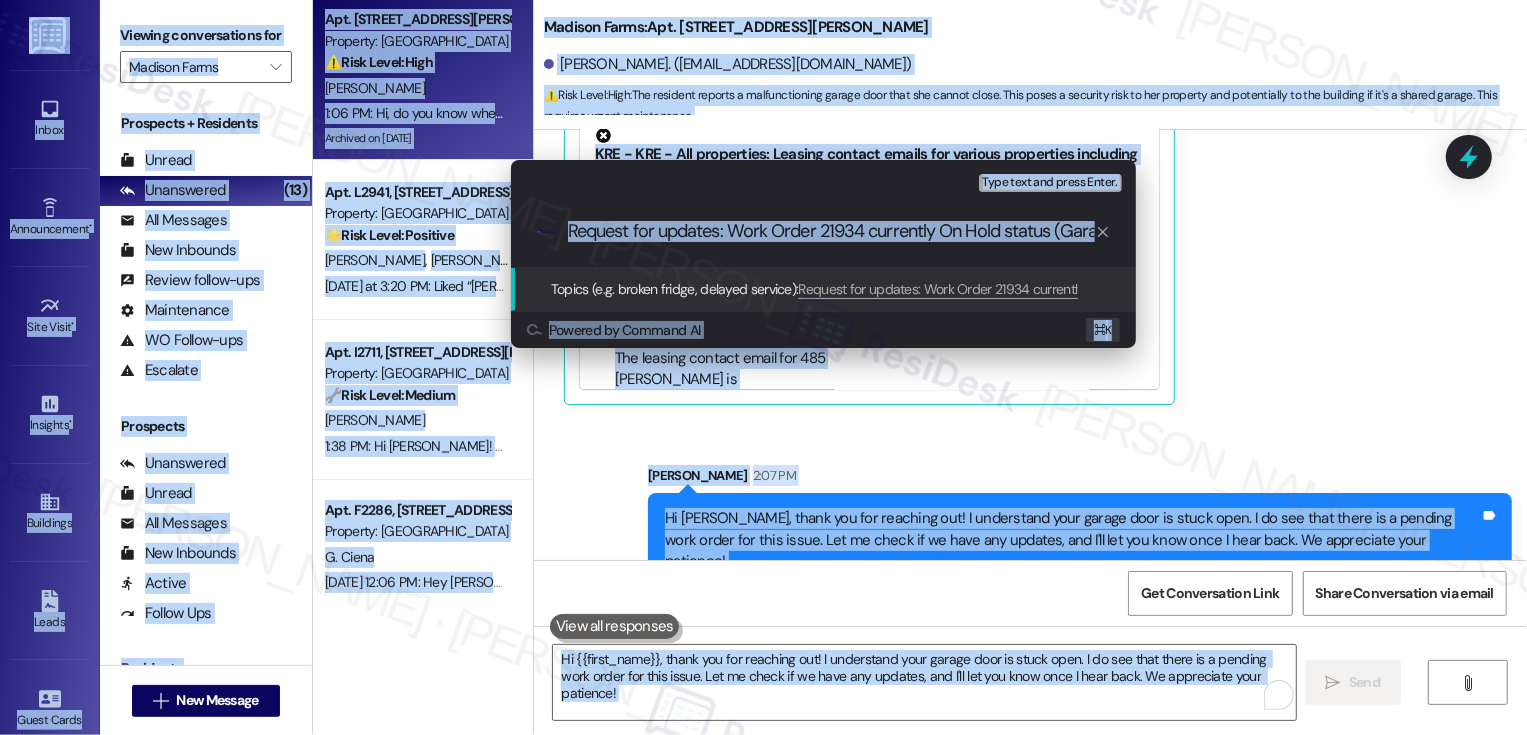 click on "Request for updates: Work Order 21934 currently On Hold status (Garage Door)" at bounding box center (831, 231) 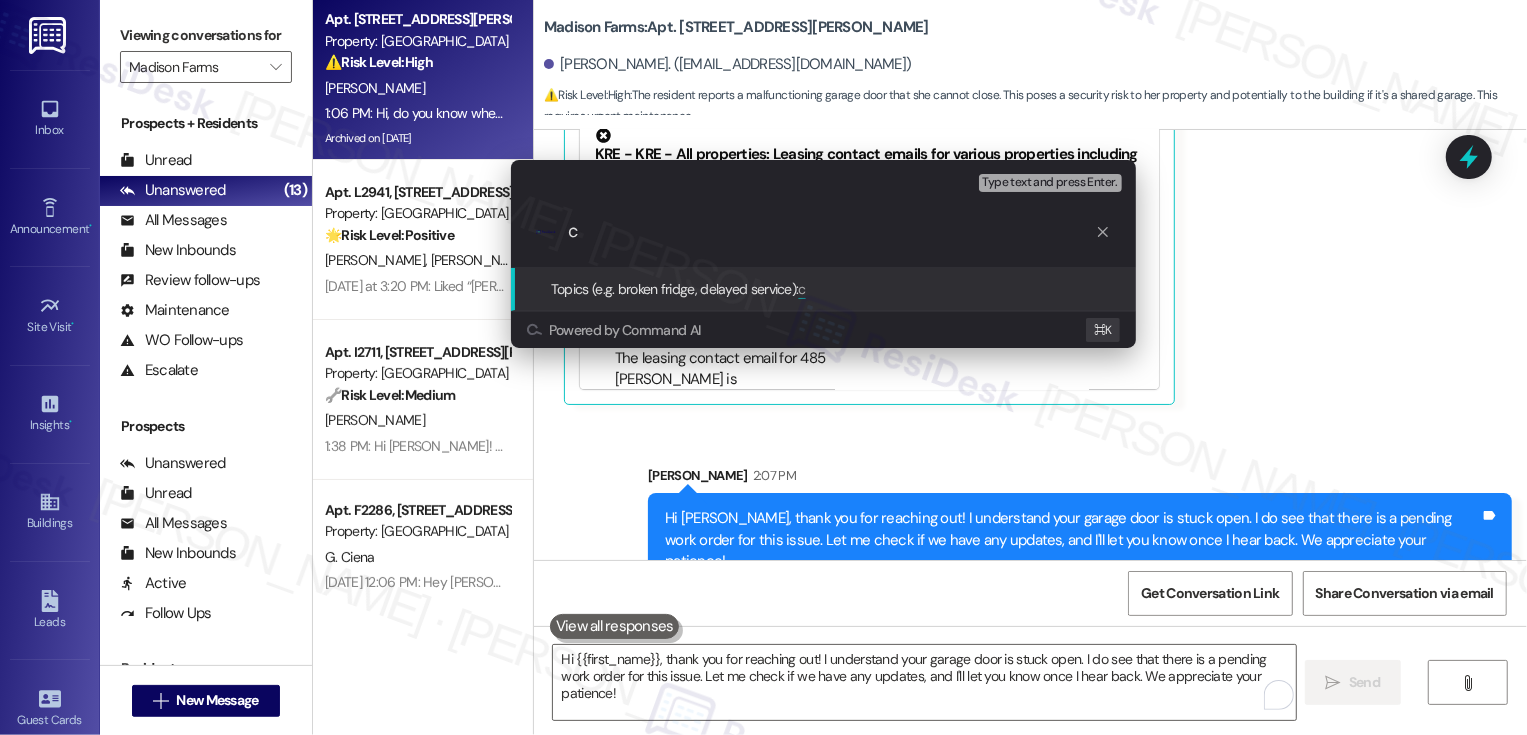 type on "Request for updates: Work Order 21934 currently On Hold status (Garage Door)" 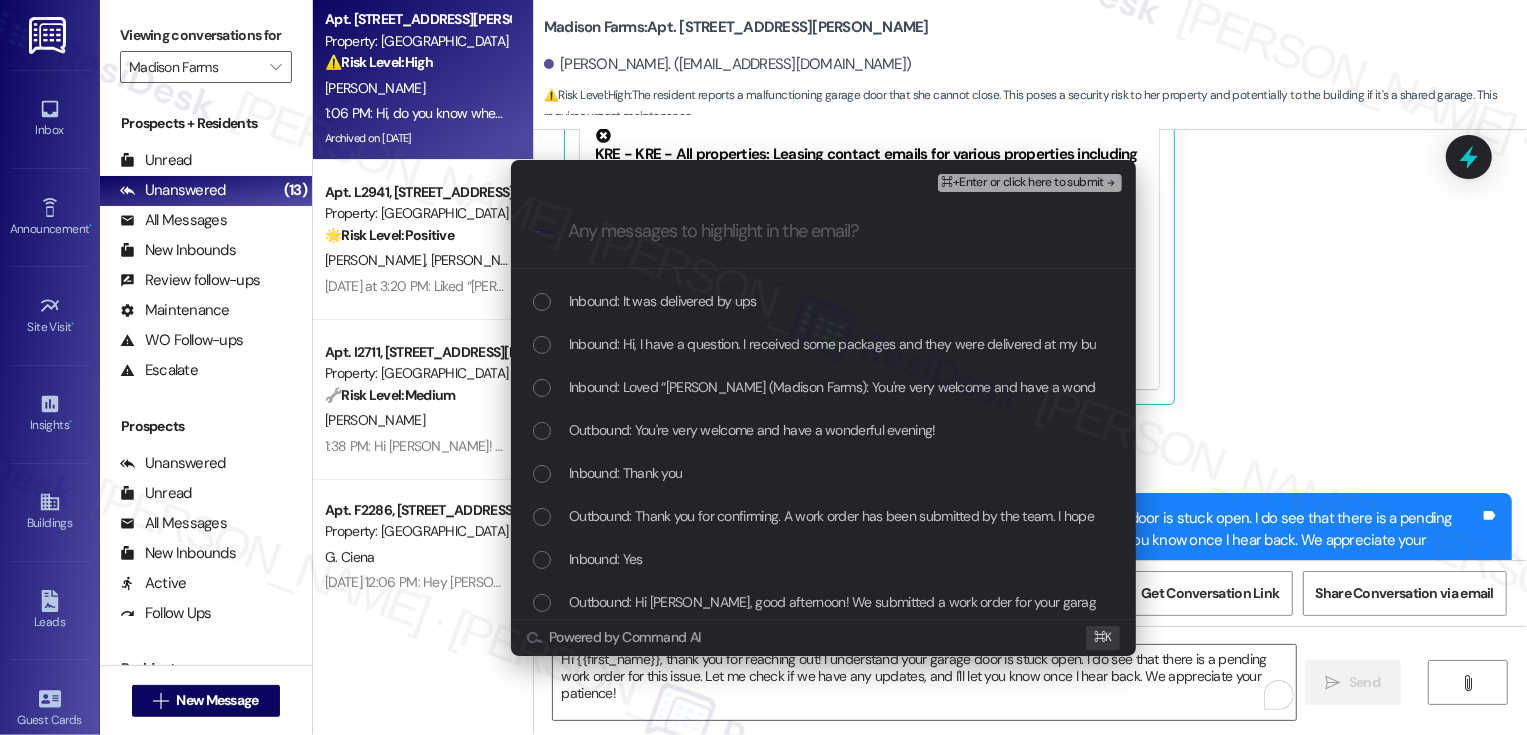 scroll, scrollTop: 0, scrollLeft: 0, axis: both 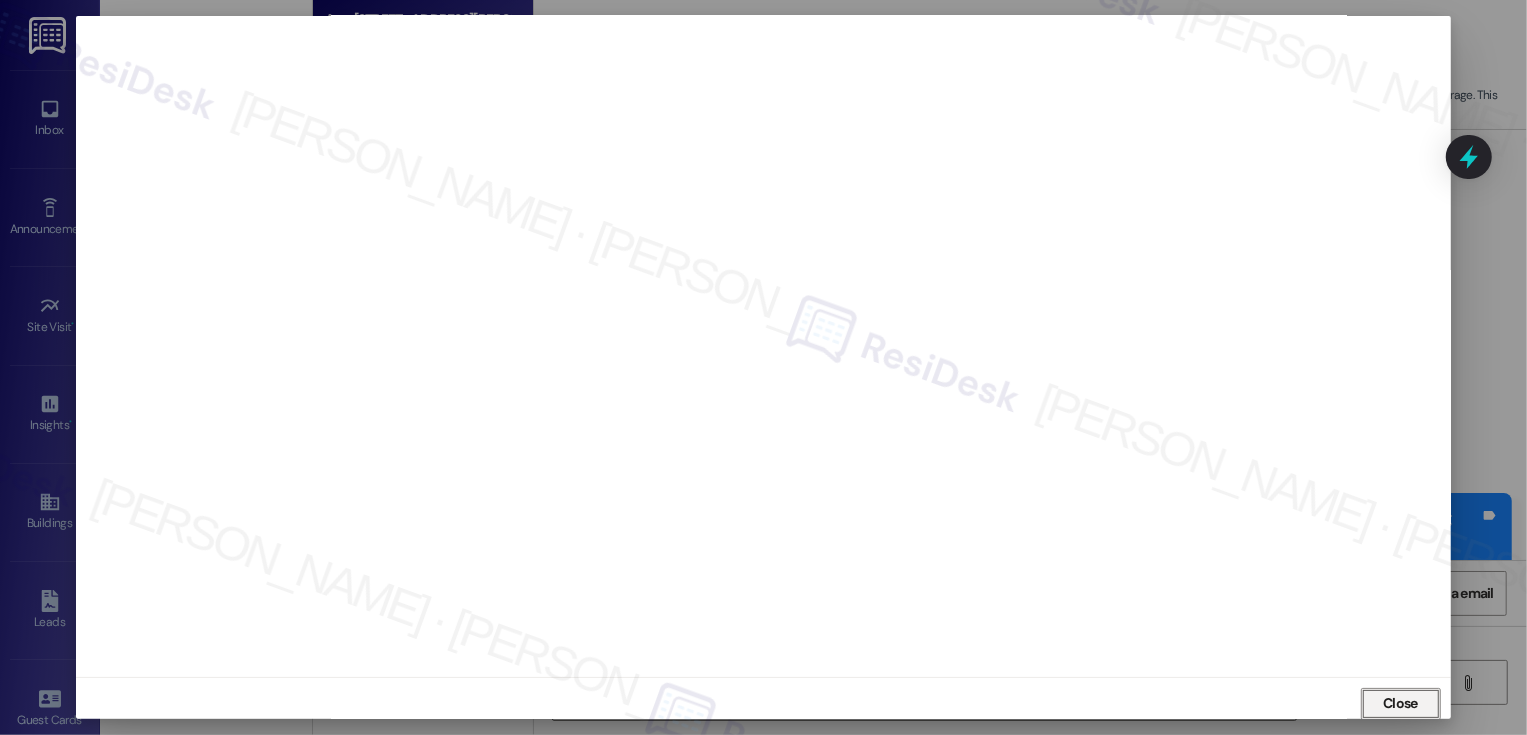 click on "Close" at bounding box center [1401, 704] 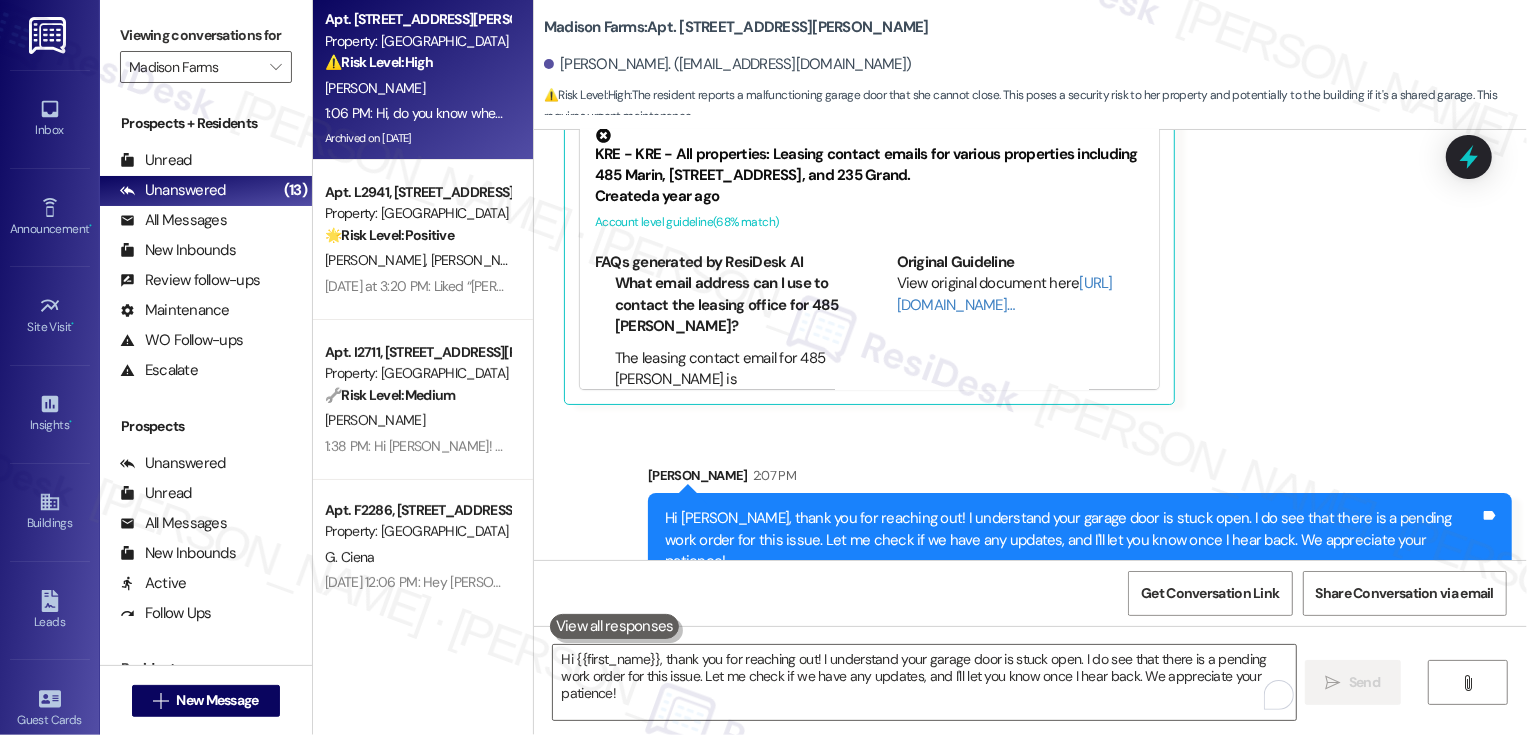 click on "Received via SMS [PERSON_NAME] 1:06 PM Hi, do you know when the garage will be fixed? I opened it and I was not able to close it. This is [PERSON_NAME] [STREET_ADDRESS] Tags and notes Tagged as:   Maintenance request Click to highlight conversations about Maintenance request  Related guidelines Hide Suggestions KRE - KRE - All properties: Leasing contact emails for various properties including 485 Marin, [STREET_ADDRESS] 151, and 235 Grand. Created  a year ago Account level guideline  ( 68 % match) FAQs generated by ResiDesk AI What email address can I use to contact the leasing office for 485 Marin? The leasing contact email for 485 [PERSON_NAME] is [EMAIL_ADDRESS][DOMAIN_NAME]. What email address can I use to contact the leasing office for 351 [PERSON_NAME]? The leasing contact email for 351 [PERSON_NAME] is [EMAIL_ADDRESS][DOMAIN_NAME]. What email address can I use to contact the leasing office for Journal Squared? The leasing contact email for Journal Squared is [EMAIL_ADDRESS][DOMAIN_NAME]. Original Guideline  ( 67" at bounding box center [1030, 149] 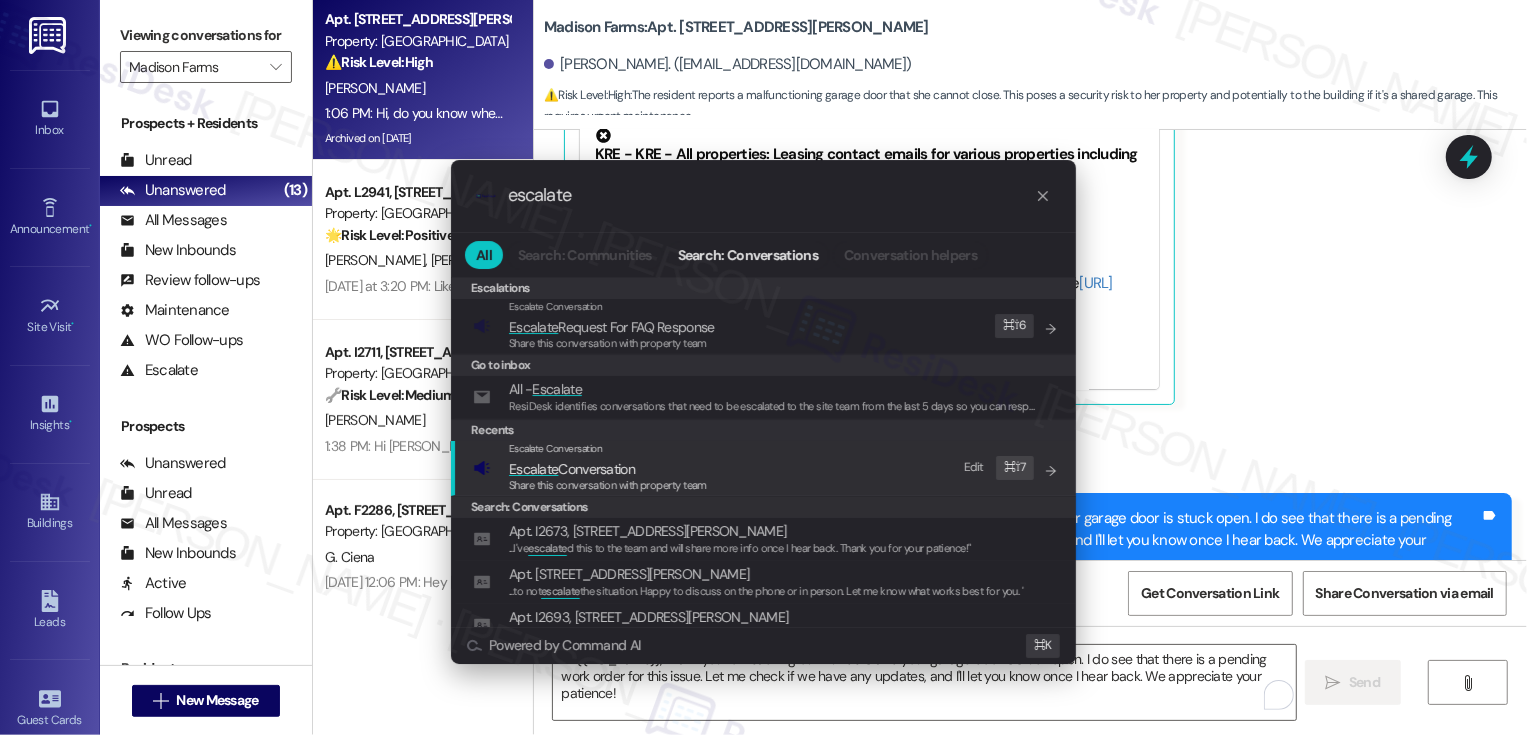 type on "escalate" 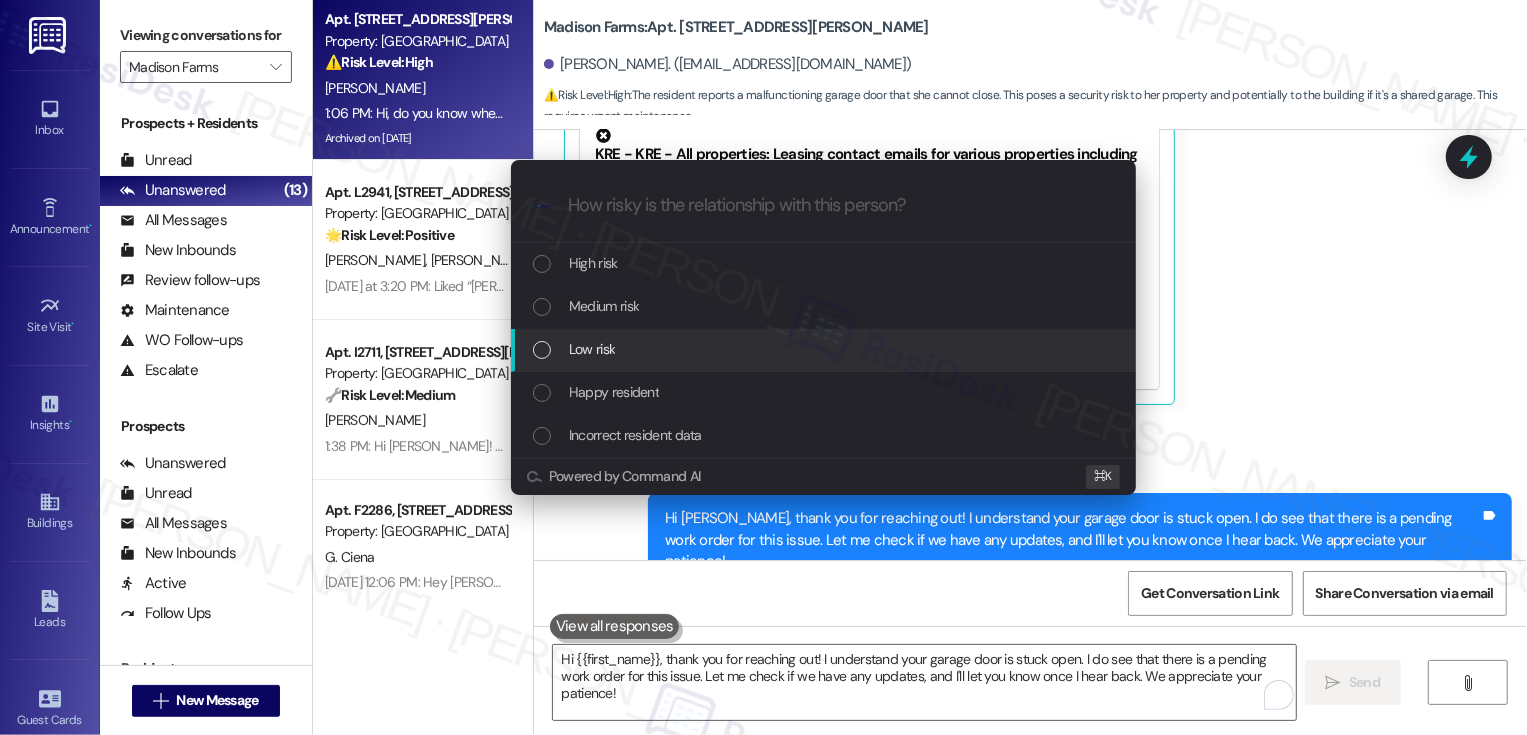 click on "Low risk" at bounding box center [592, 349] 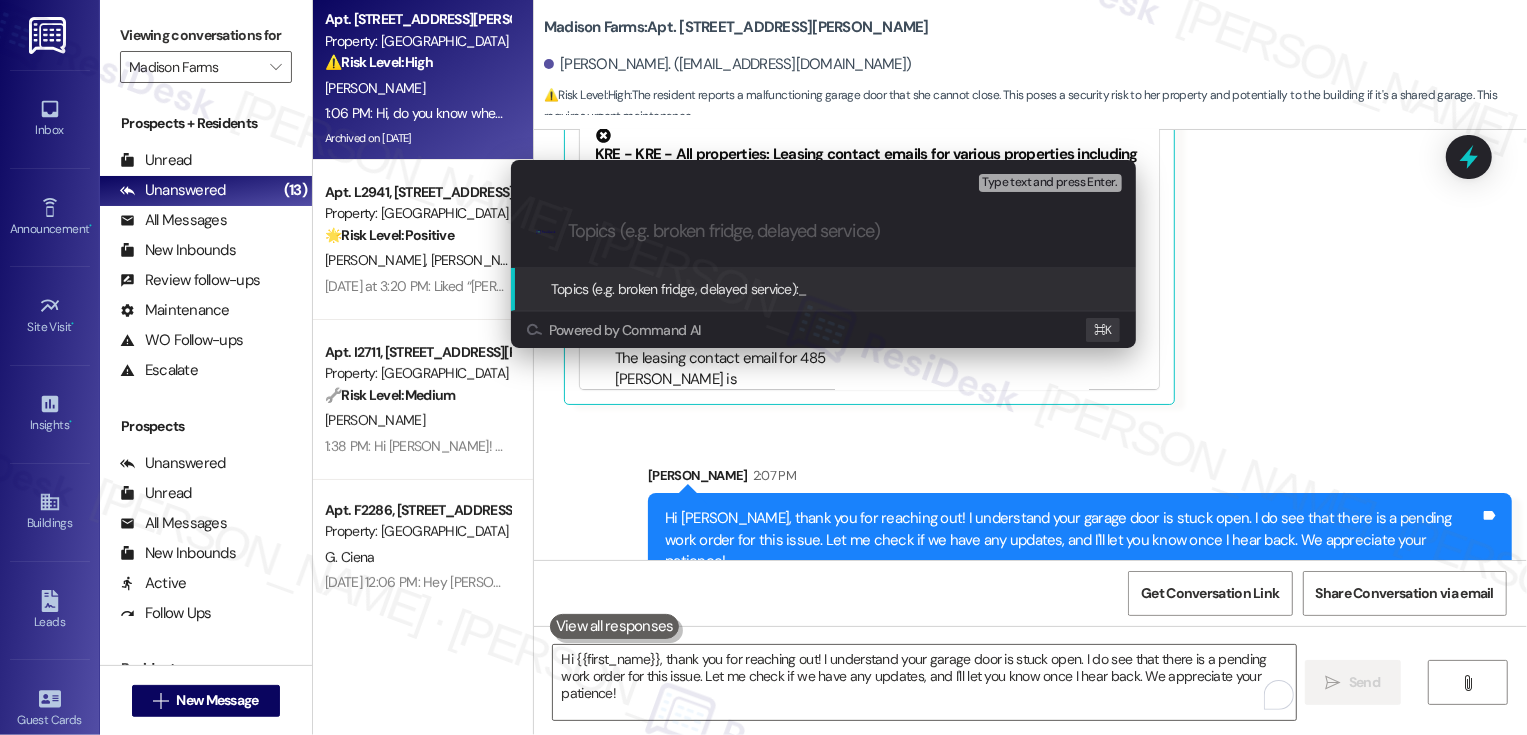 paste on "Request for updates: Work Order 21934 currently On Hold status (Garage Door)" 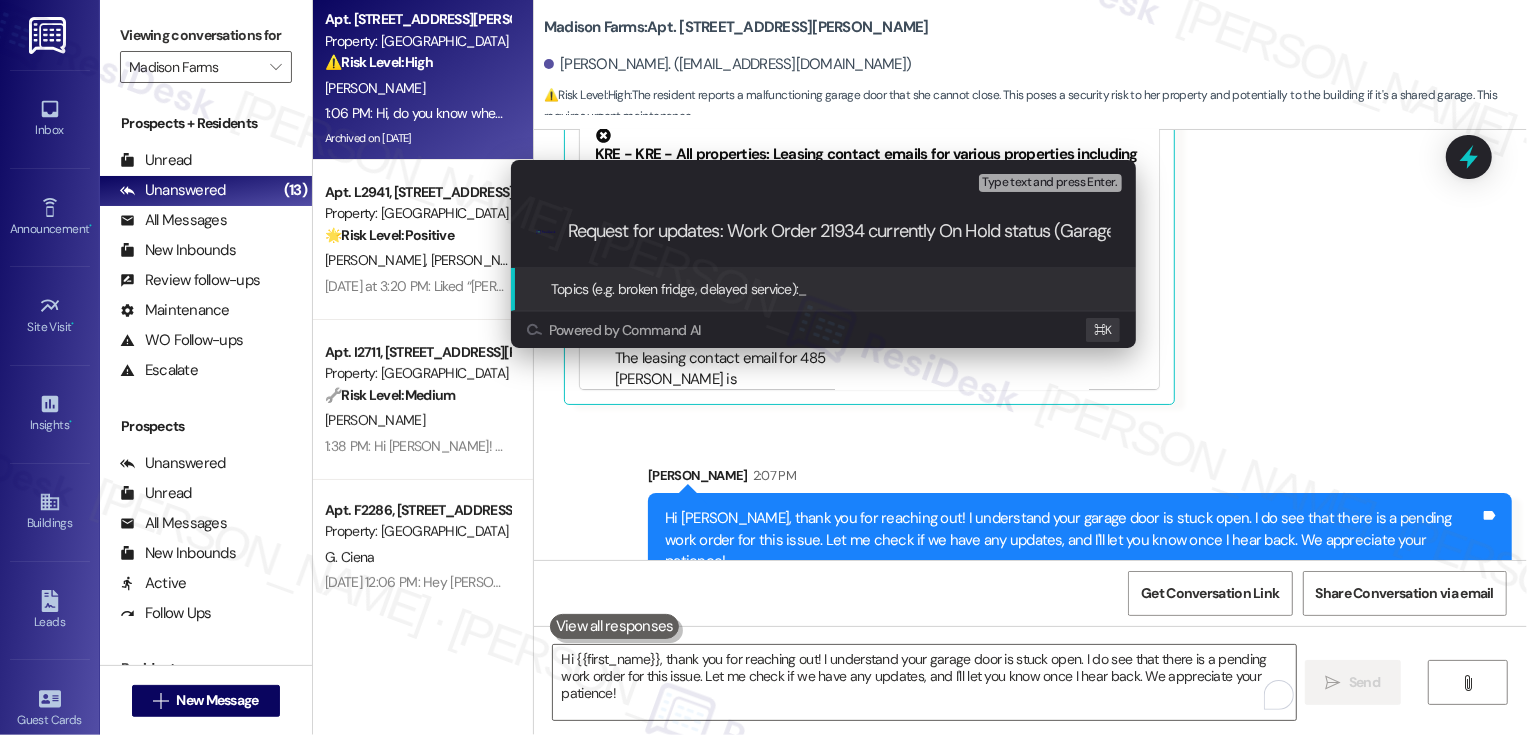 scroll, scrollTop: 0, scrollLeft: 72, axis: horizontal 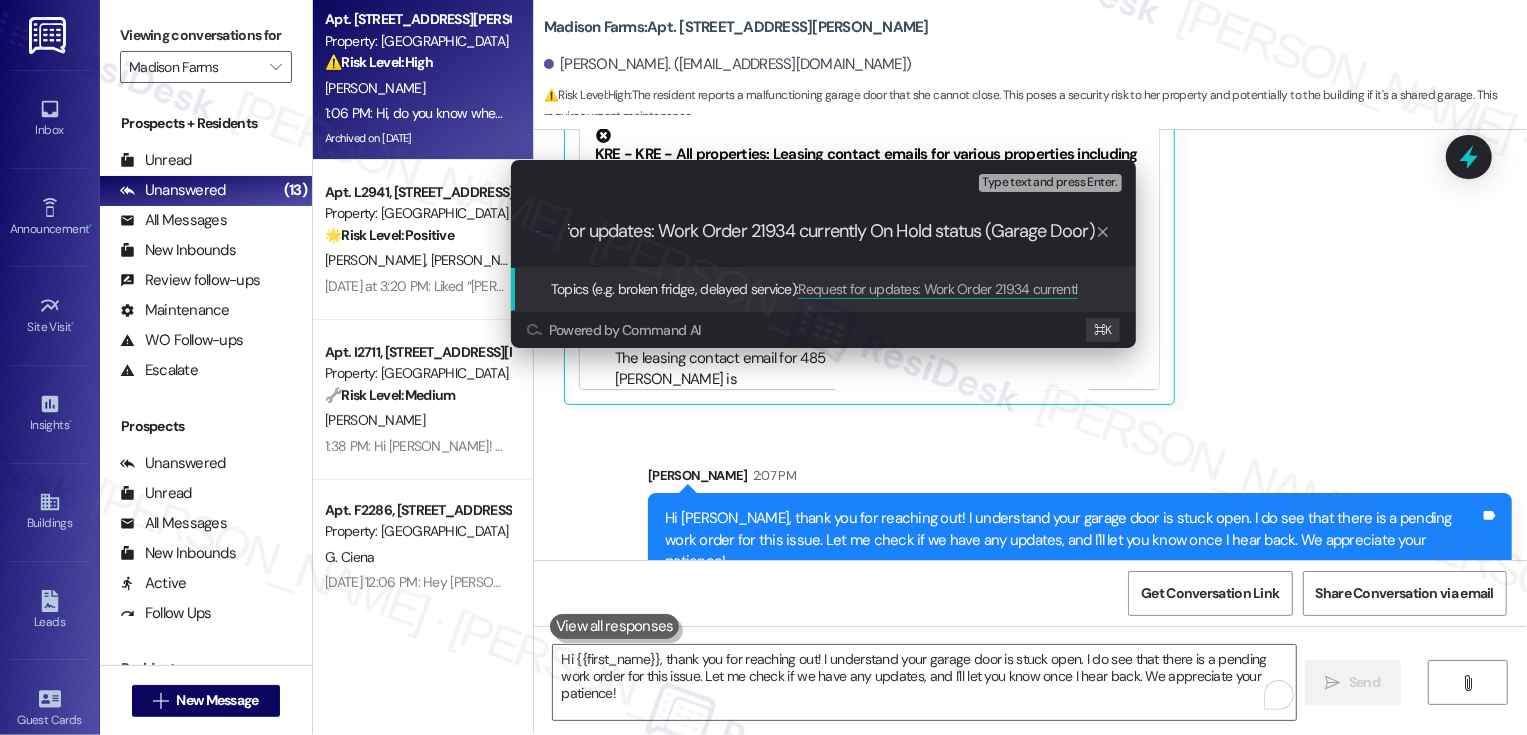 type 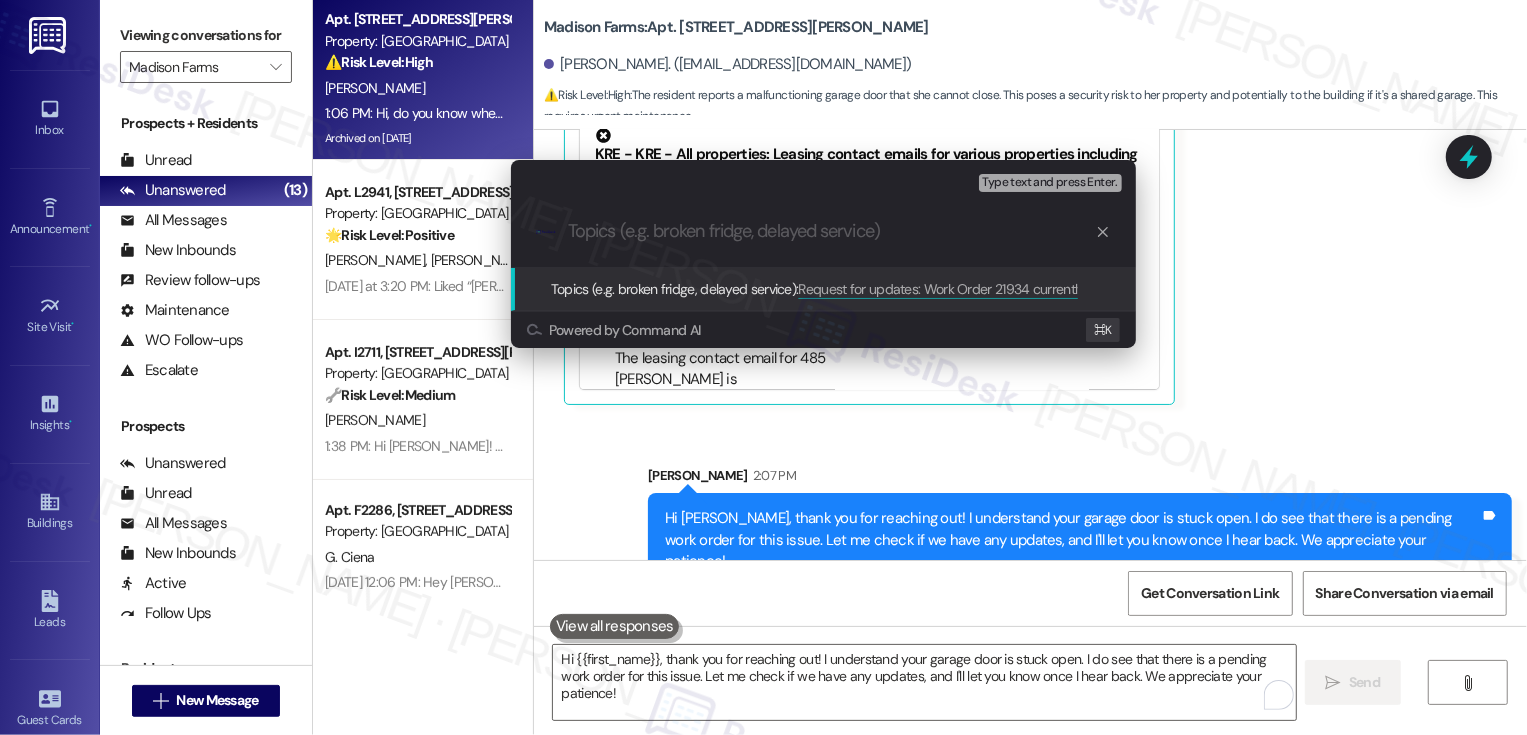 scroll, scrollTop: 0, scrollLeft: 0, axis: both 